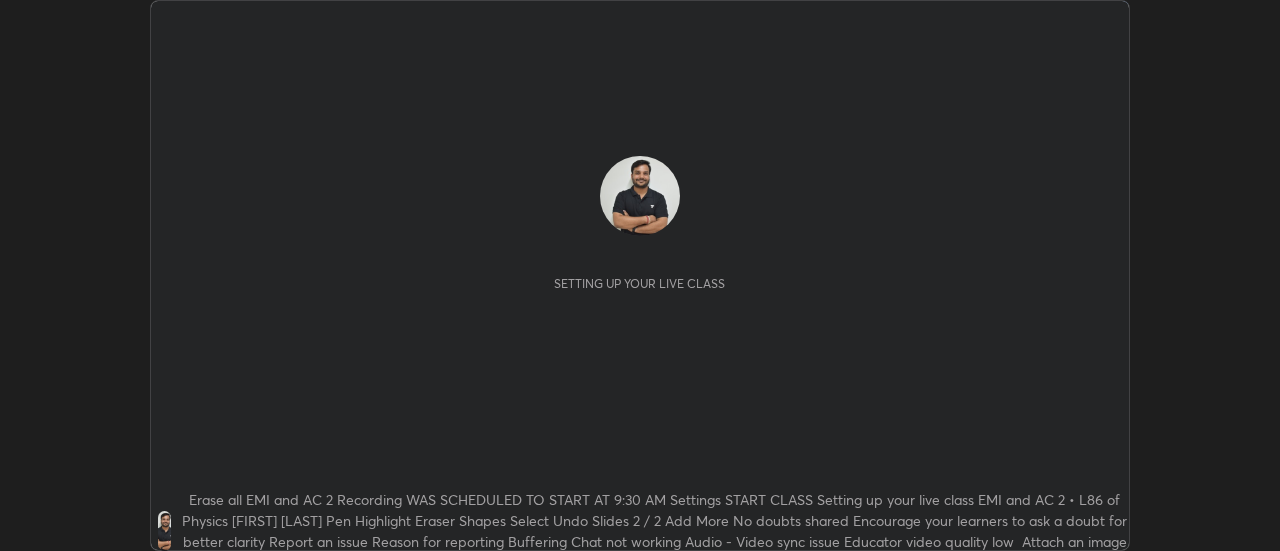 scroll, scrollTop: 0, scrollLeft: 0, axis: both 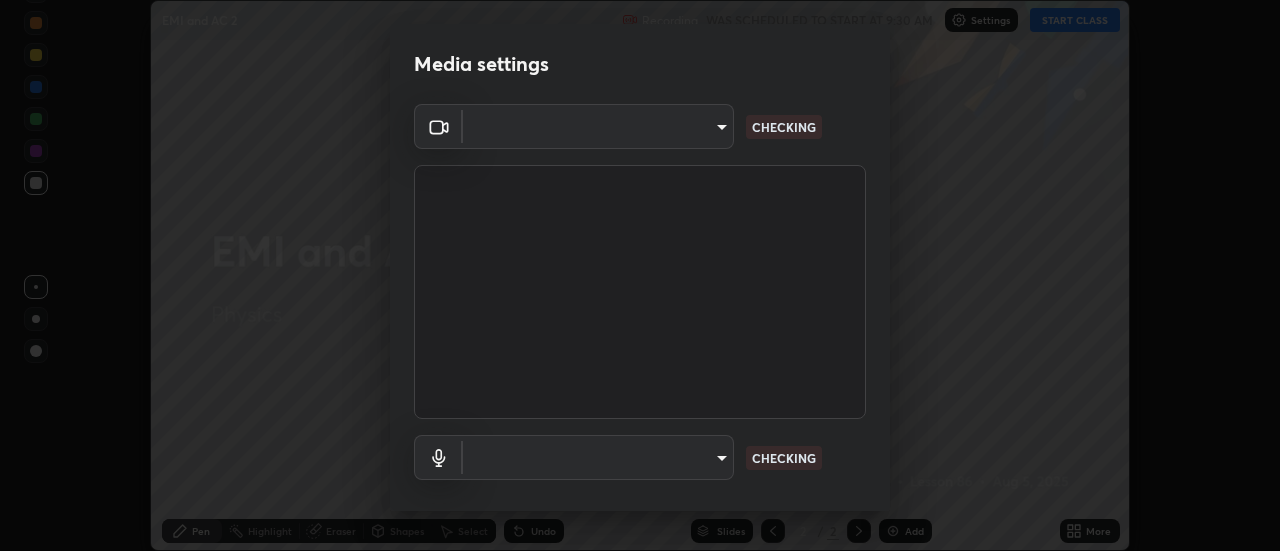 type on "4a99d6bca69bbdd202d3e351d44e5ccc04c012061a427bef120972fbb6fcb4fc" 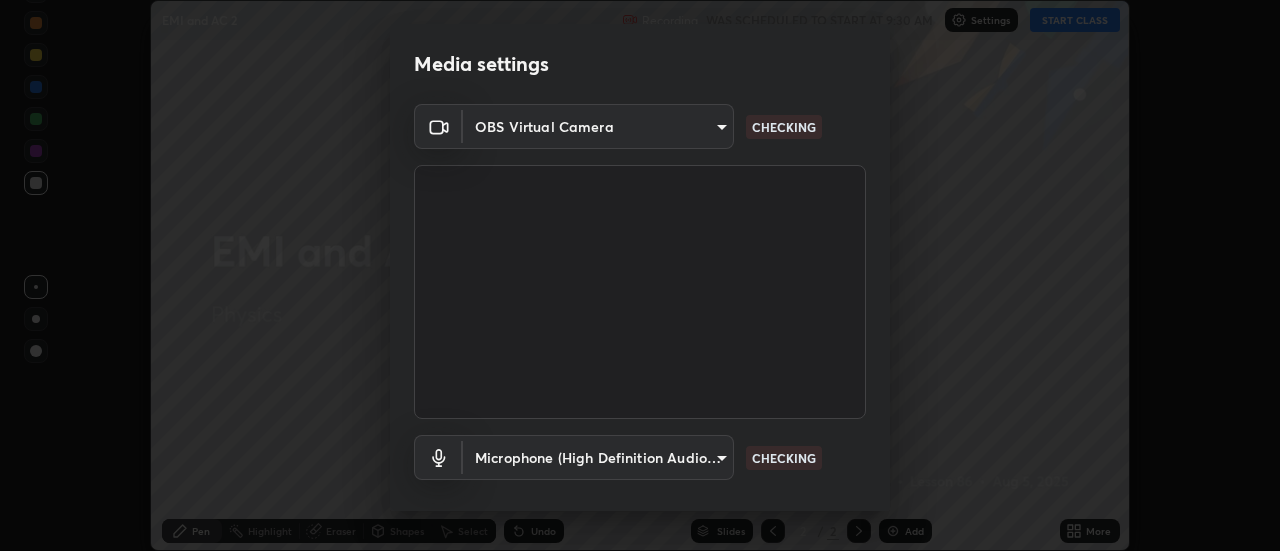 click on "Erase all LIVE EMI and AC 2 Recording 00:31:56 /  01:20:00 Settings End Class 0 ° Undo Copy Duplicate Duplicate to new slide Delete Selection duplicated on Slide 6 Setting up your live class EMI and AC 2 • L86 of Physics [FIRST] [LAST] Pen Highlight Eraser Shapes Select Undo Slides 6 / 7 Add More No doubts shared Encourage your learners to ask a doubt for better clarity Report an issue Reason for reporting Buffering Chat not working Audio - Video sync issue Educator video quality low ​ Attach an image Report" at bounding box center (640, 275) 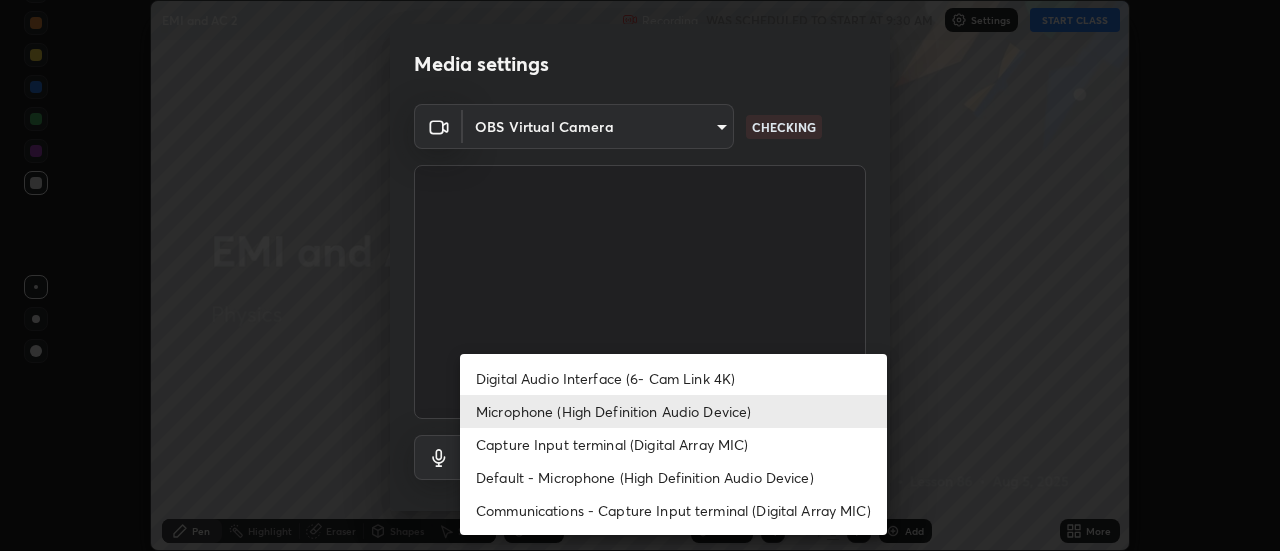click on "Default - Microphone (High Definition Audio Device)" at bounding box center [673, 477] 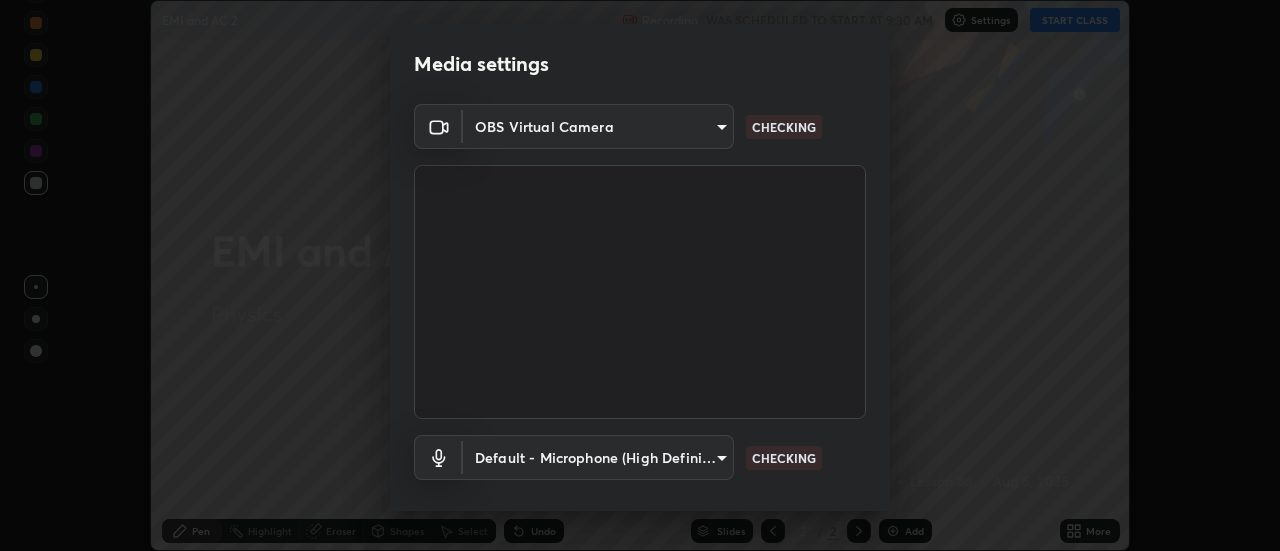 click on "Erase all LIVE EMI and AC 2 Recording 00:22:51 /  01:20:00 Settings End Class Setting up your live class EMI and AC 2 • L86 of Physics [FIRST] [LAST] Pen Highlight Eraser Shapes Select Undo Slides 5 / 6 Add More No doubts shared Encourage your learners to ask a doubt for better clarity Report an issue Reason for reporting Buffering Chat not working Audio - Video sync issue Educator video quality low ​ Attach an image Report" at bounding box center (640, 275) 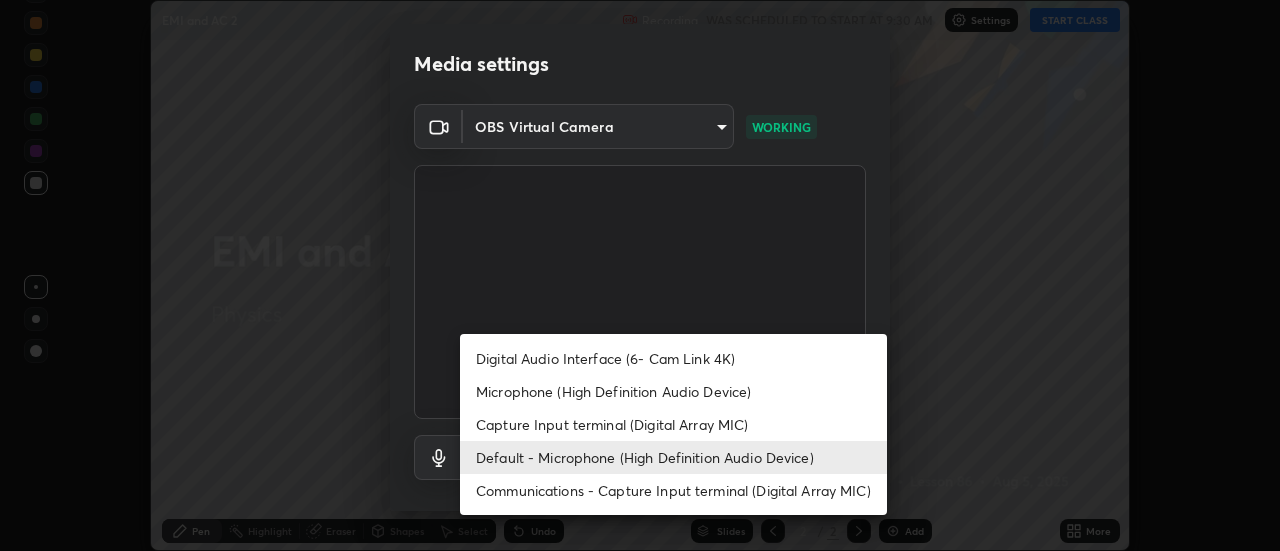 click on "Microphone (High Definition Audio Device)" at bounding box center (673, 391) 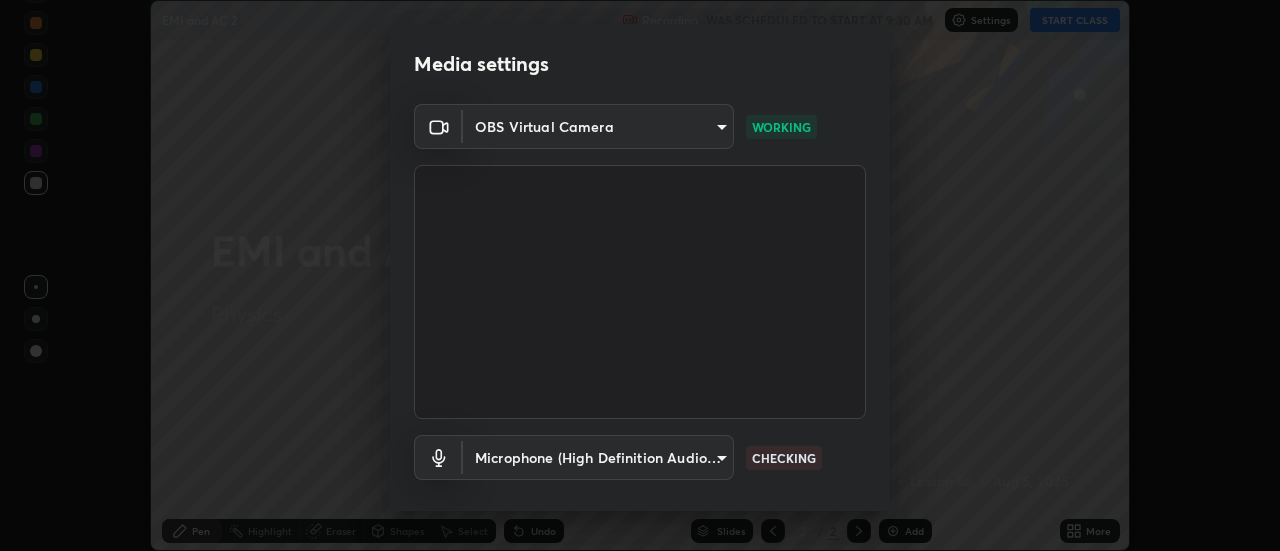 scroll, scrollTop: 105, scrollLeft: 0, axis: vertical 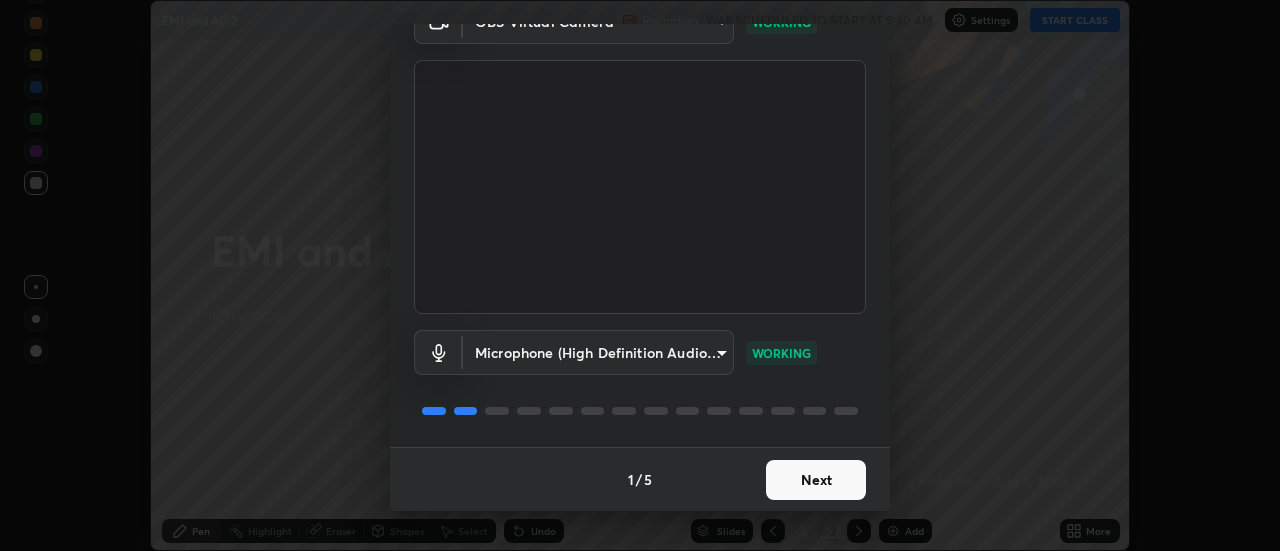 click on "Next" at bounding box center (816, 480) 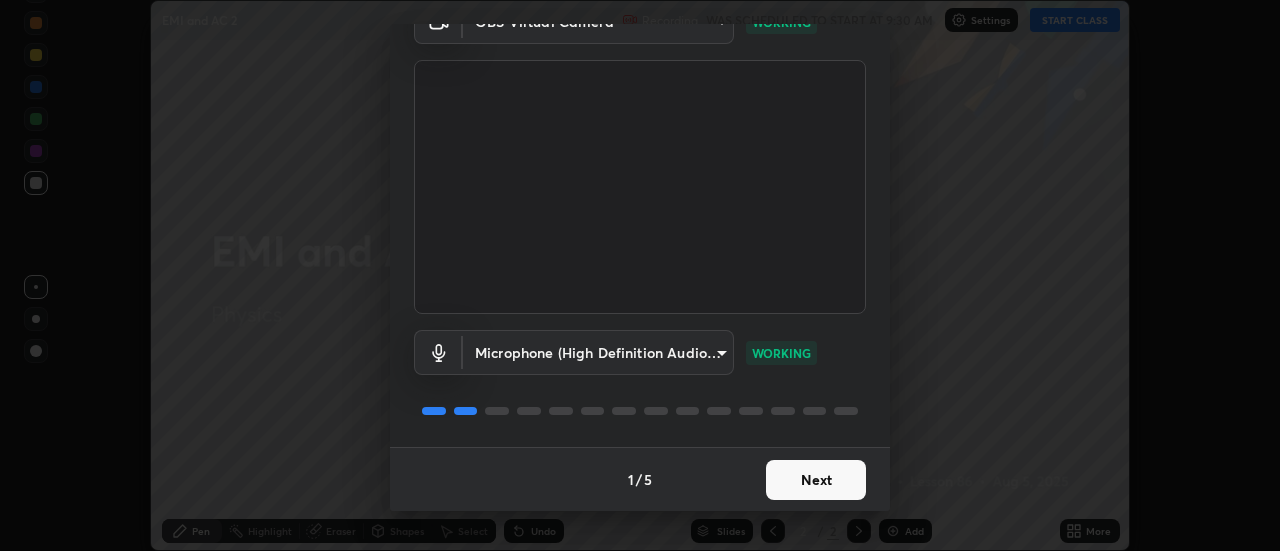 scroll, scrollTop: 0, scrollLeft: 0, axis: both 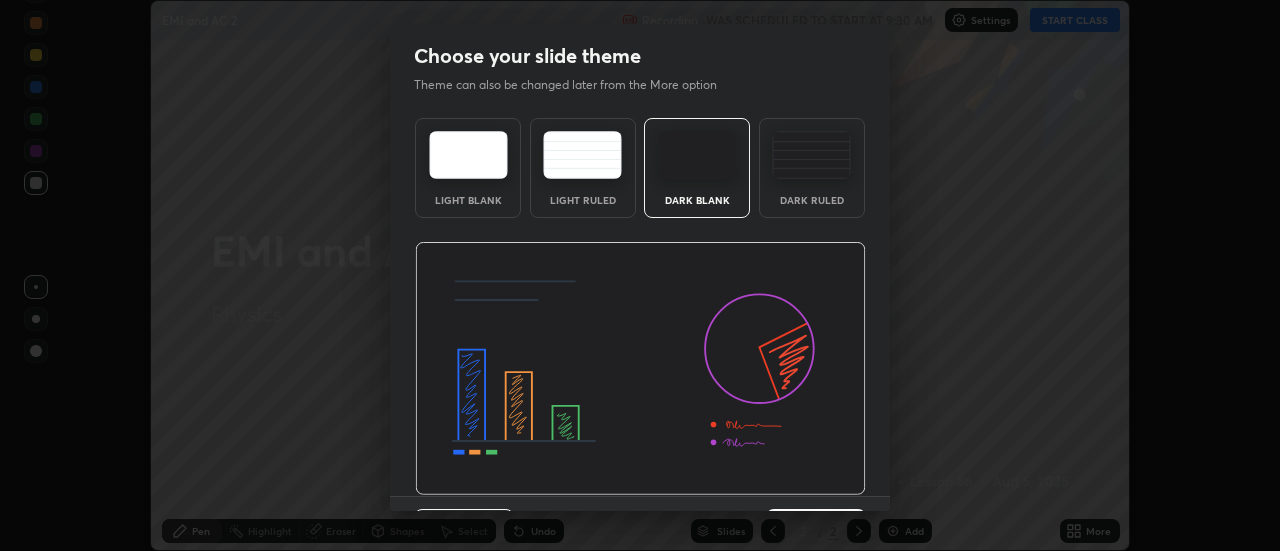 click at bounding box center (640, 369) 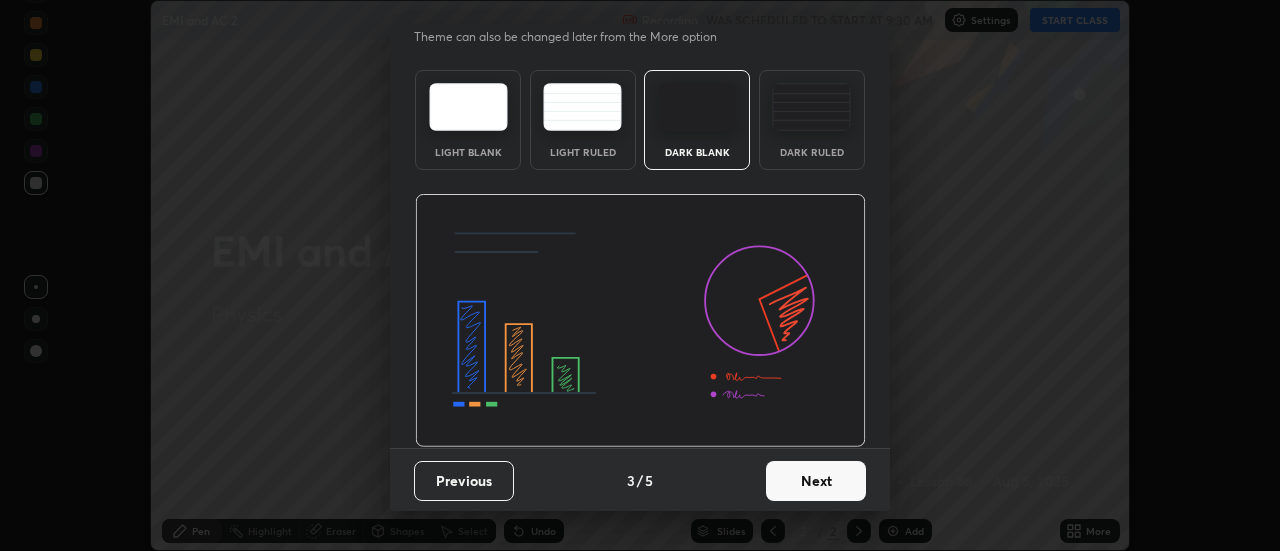 scroll, scrollTop: 49, scrollLeft: 0, axis: vertical 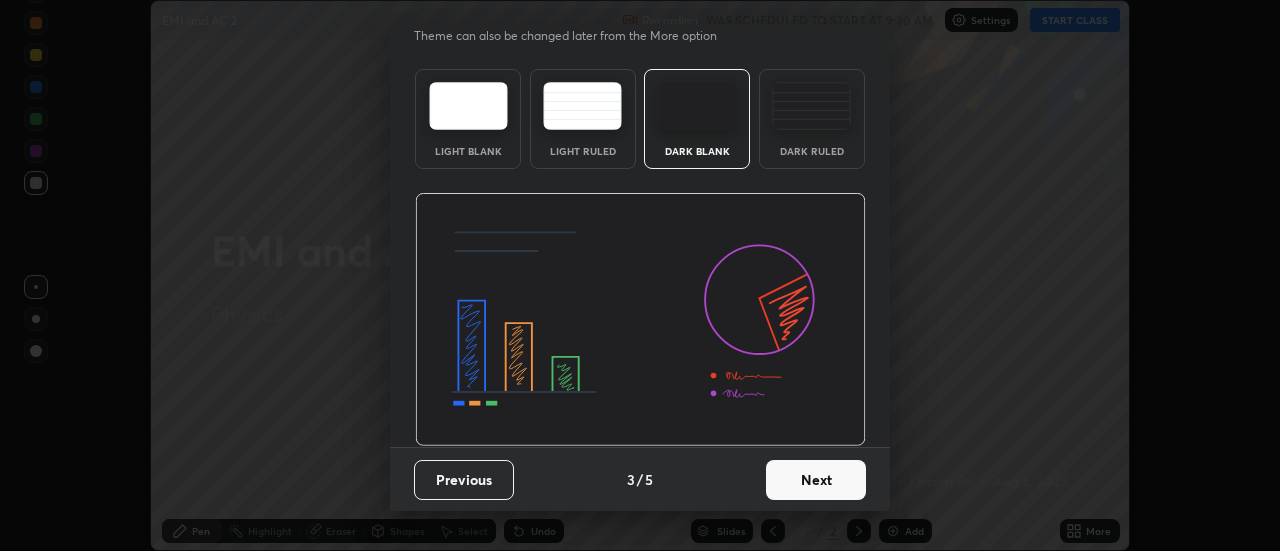 click on "Next" at bounding box center (816, 480) 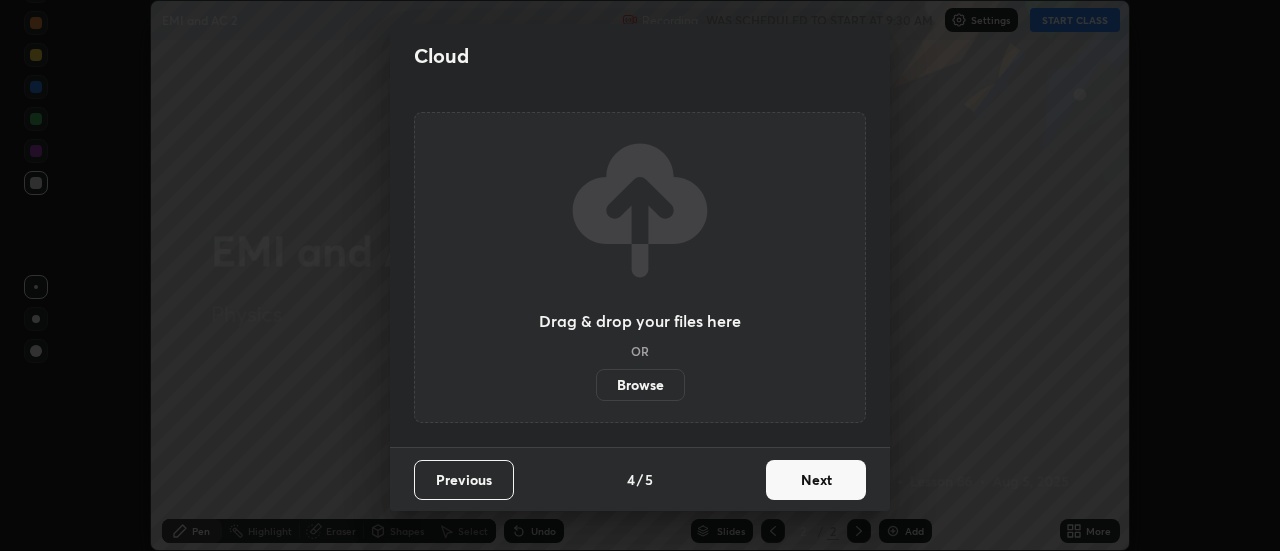 scroll, scrollTop: 0, scrollLeft: 0, axis: both 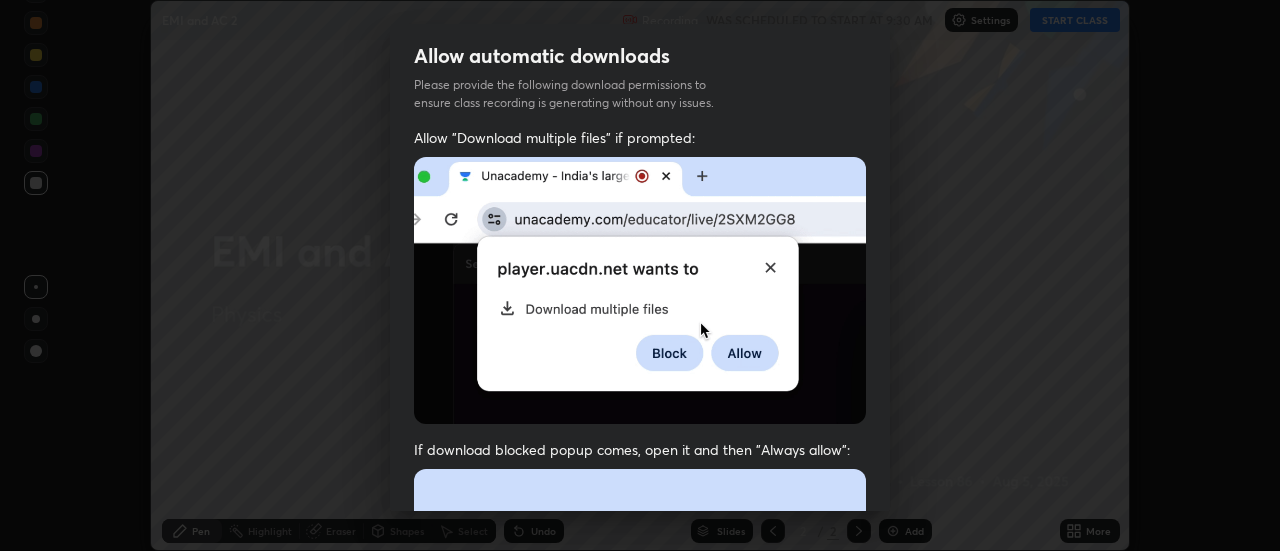 click at bounding box center (640, 687) 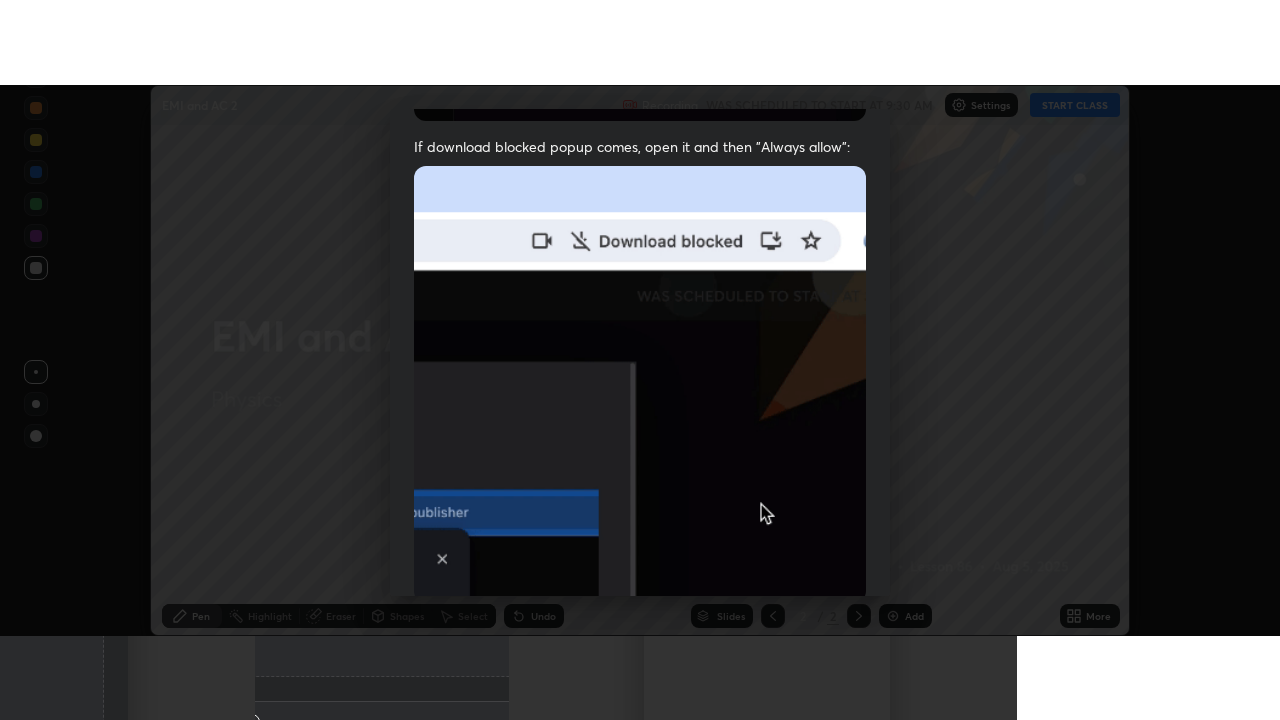 scroll, scrollTop: 513, scrollLeft: 0, axis: vertical 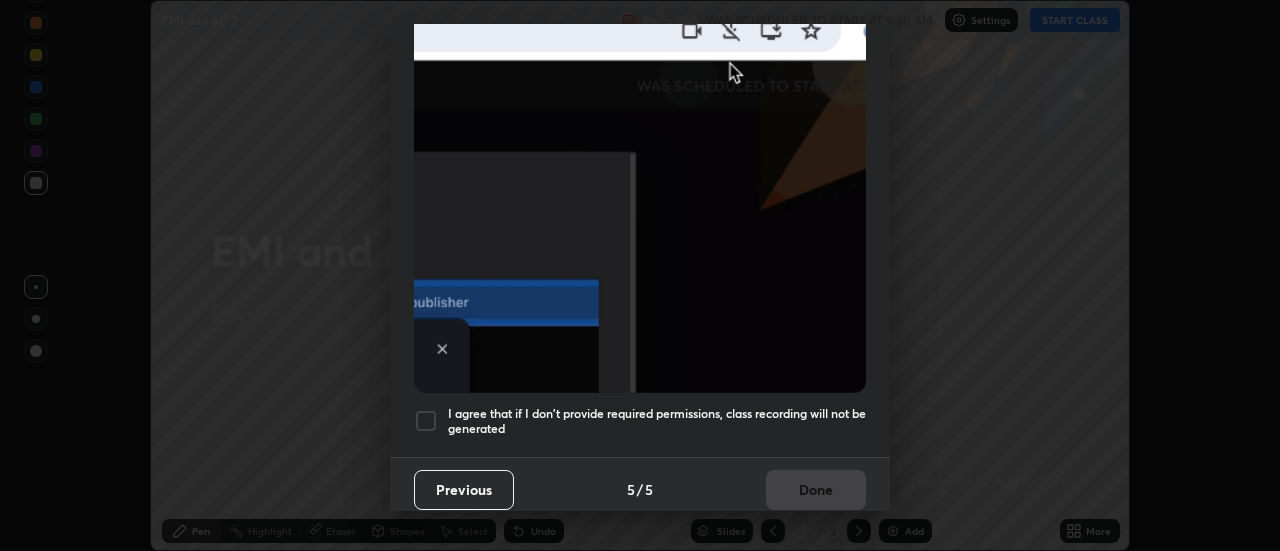 click on "I agree that if I don't provide required permissions, class recording will not be generated" at bounding box center (657, 421) 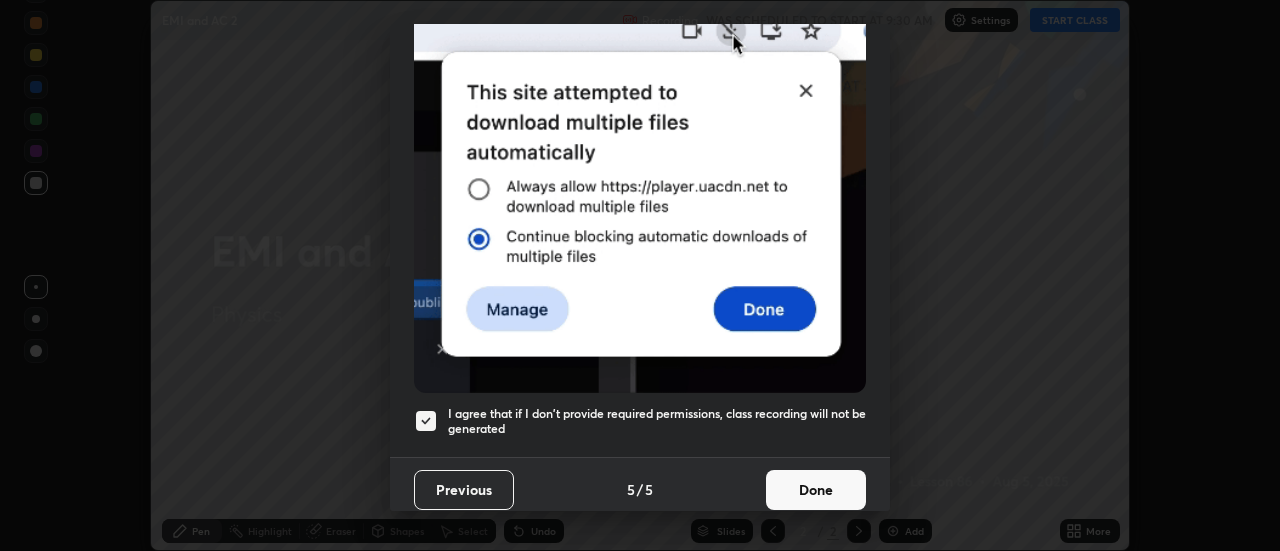 click on "Done" at bounding box center [816, 490] 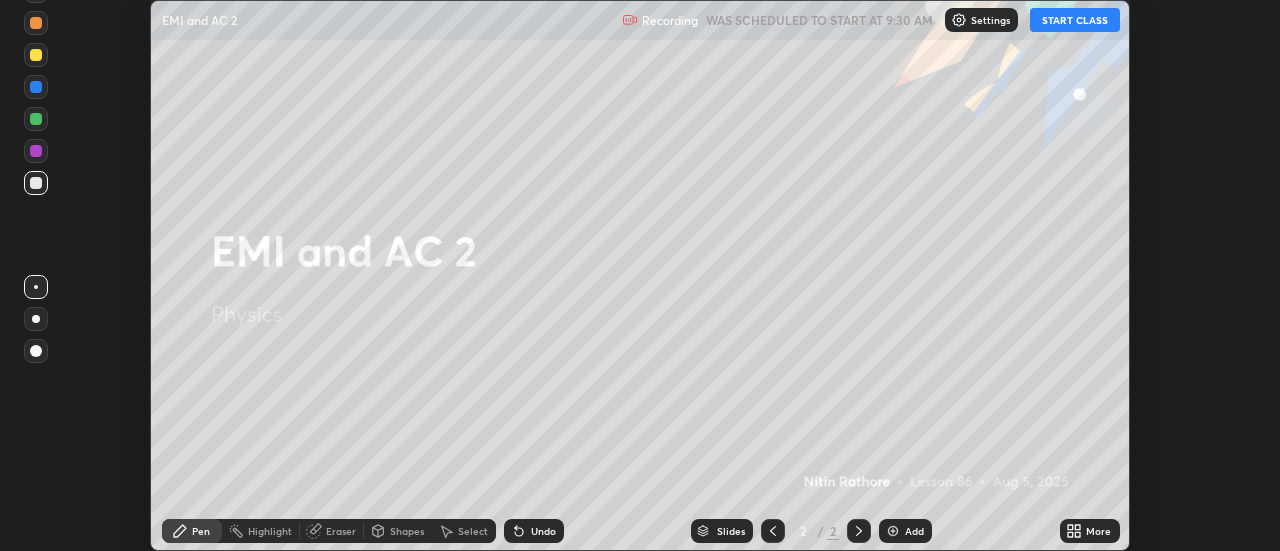 click on "More" at bounding box center (1090, 531) 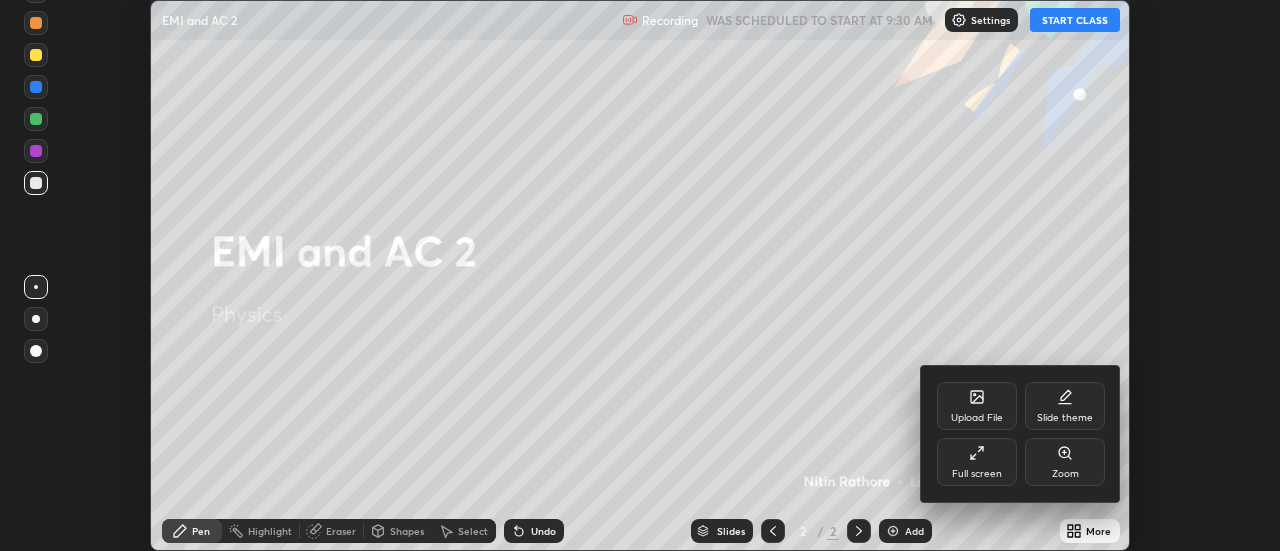 click on "Full screen" at bounding box center [977, 462] 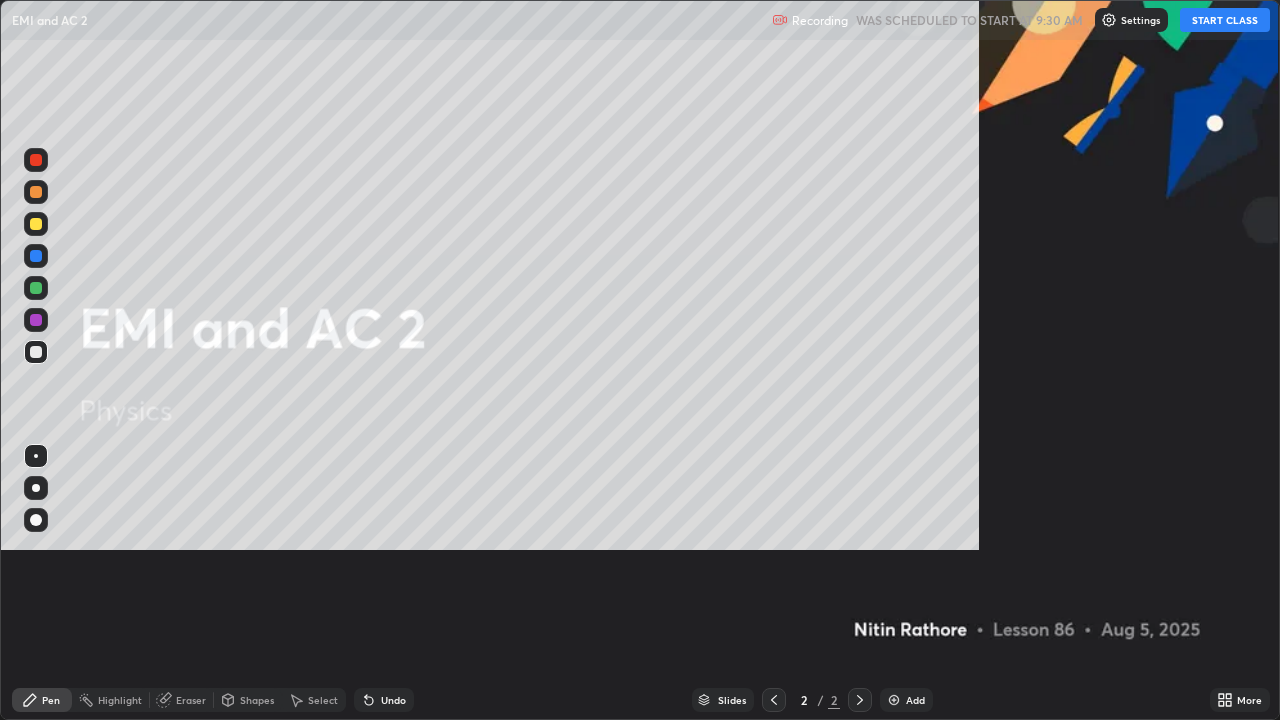 scroll, scrollTop: 99280, scrollLeft: 98720, axis: both 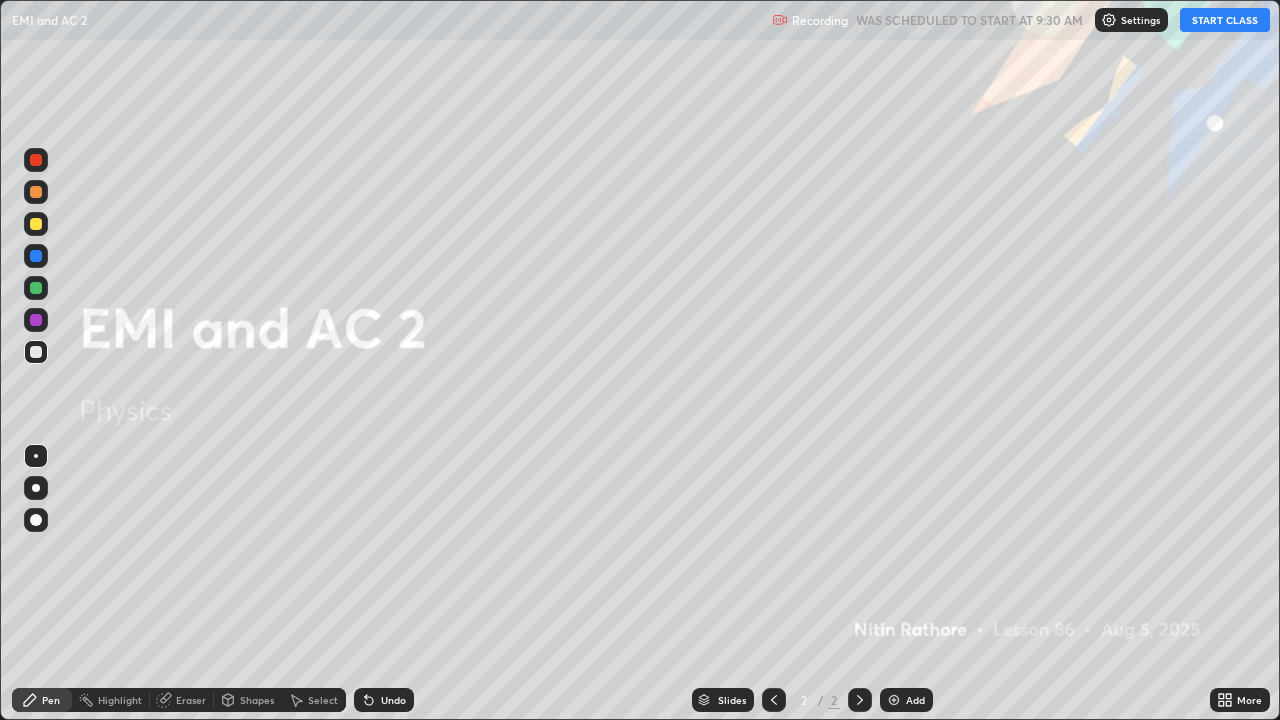 click on "START CLASS" at bounding box center [1225, 20] 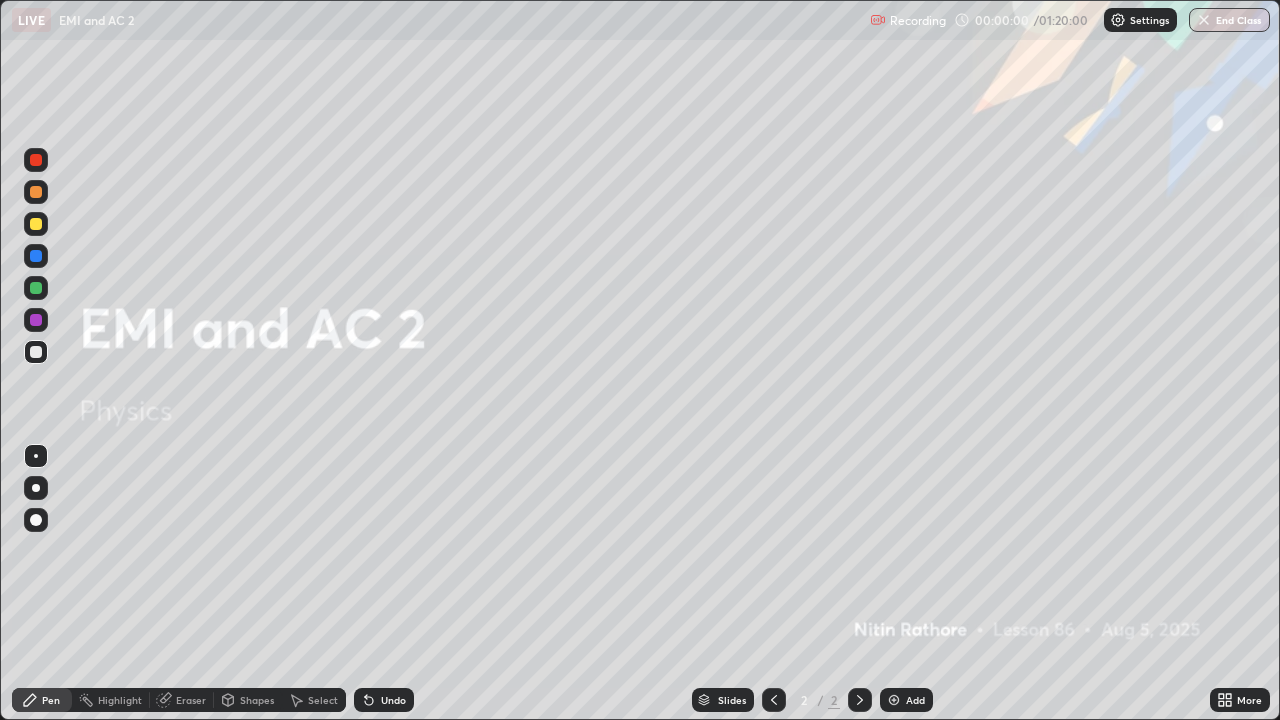 click on "Add" at bounding box center (906, 700) 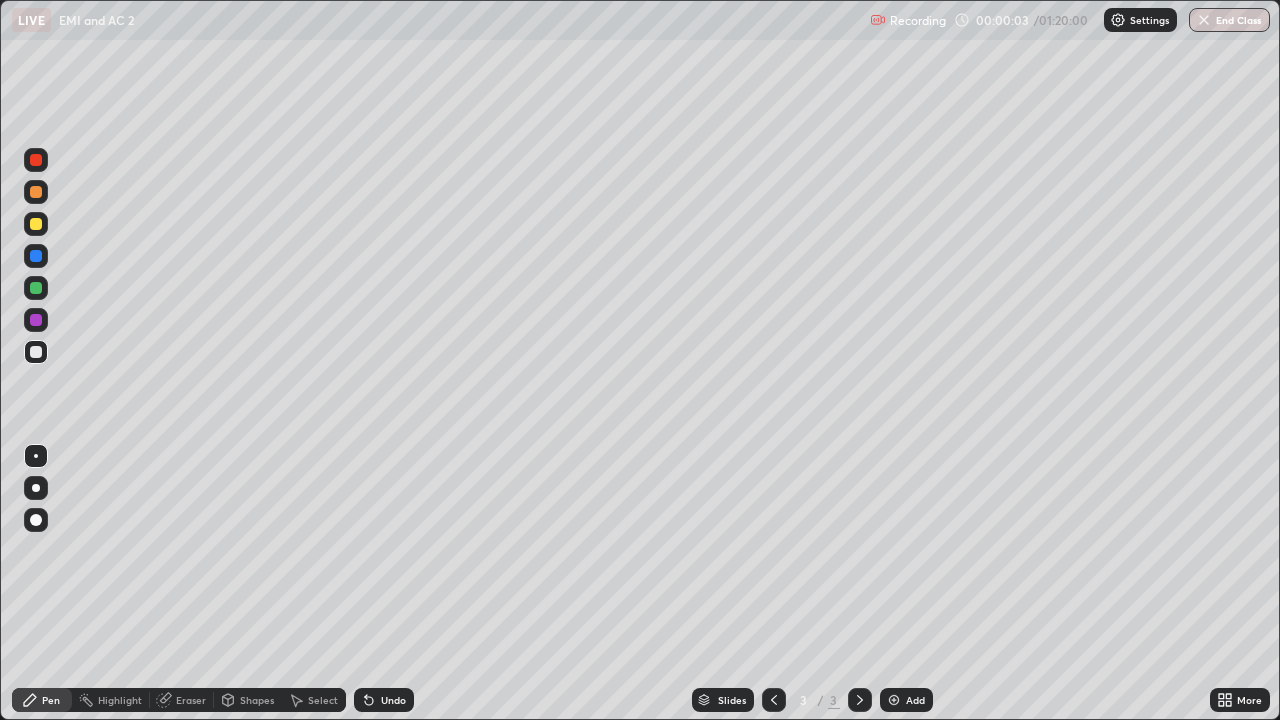 click at bounding box center (36, 488) 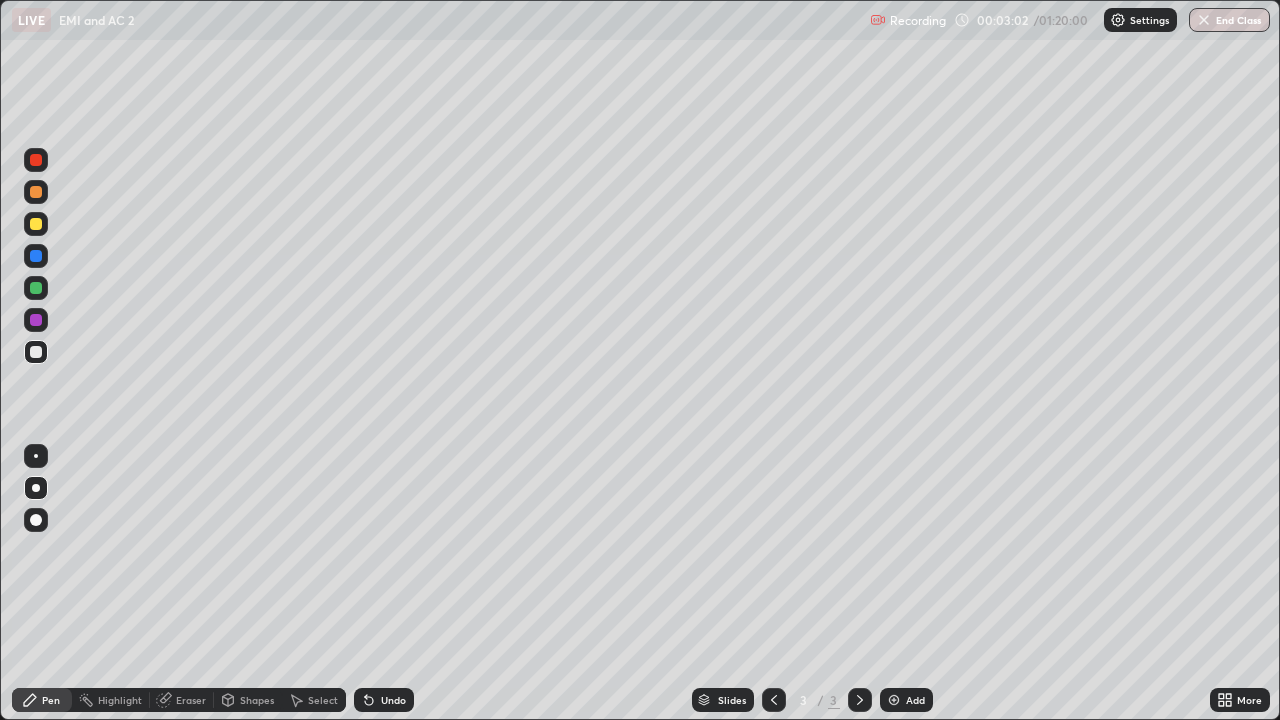 click on "Shapes" at bounding box center [248, 700] 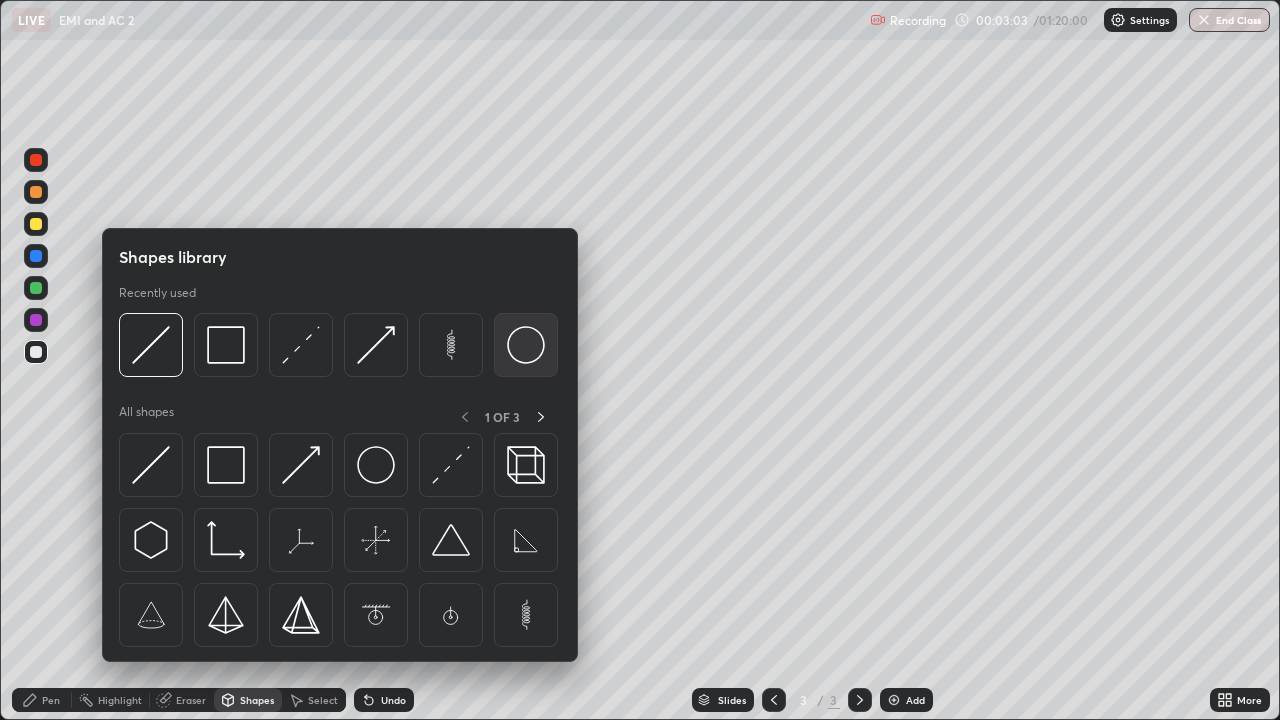 click at bounding box center [526, 345] 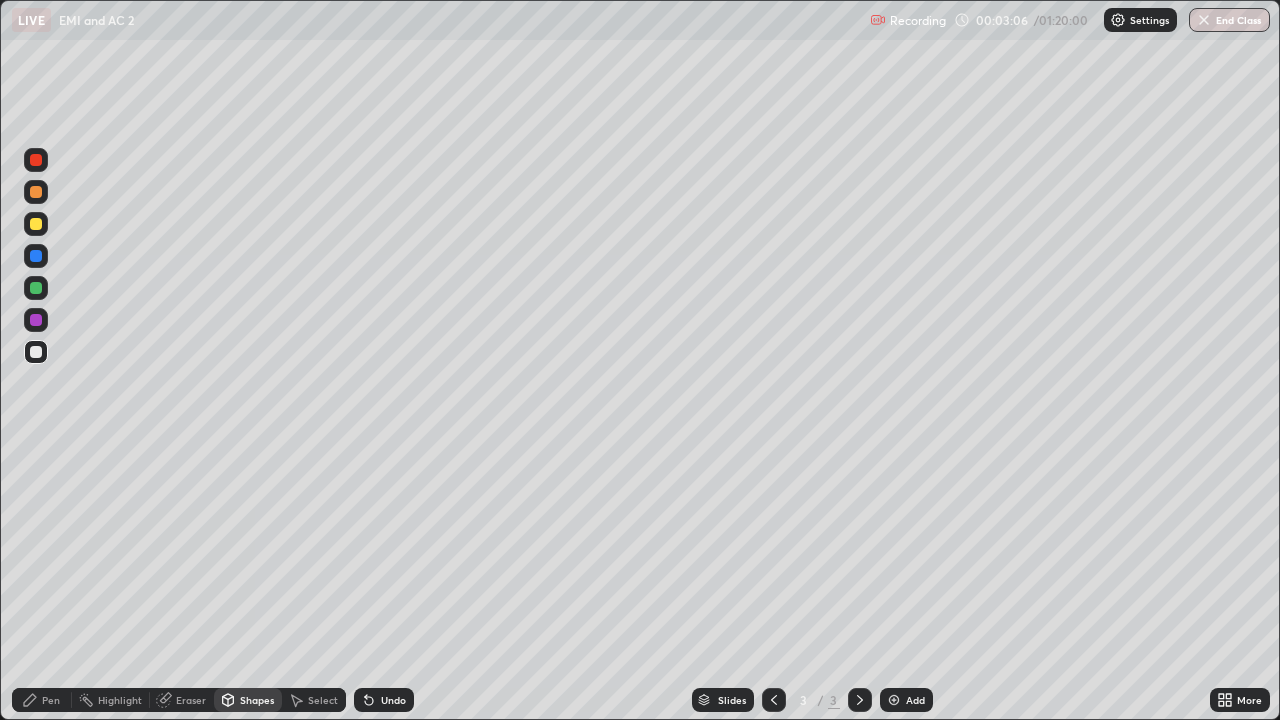 click on "Shapes" at bounding box center [257, 700] 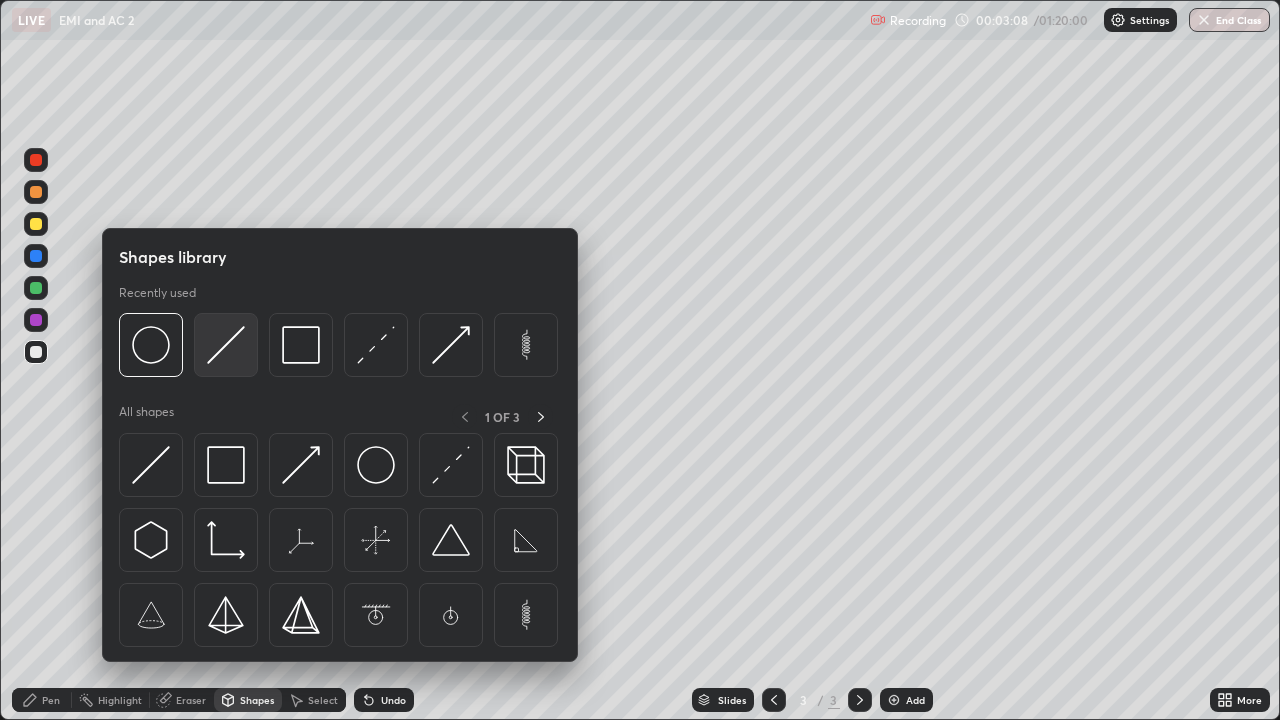 click at bounding box center [226, 345] 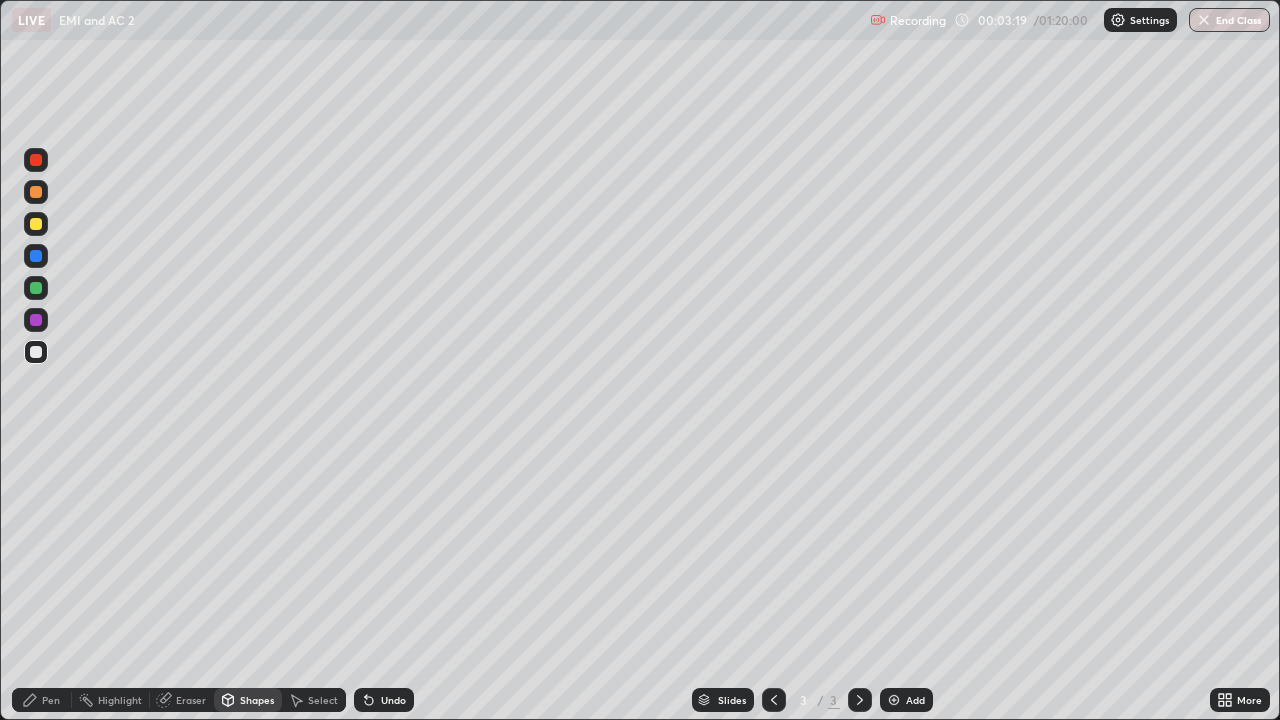 click on "Pen" at bounding box center [42, 700] 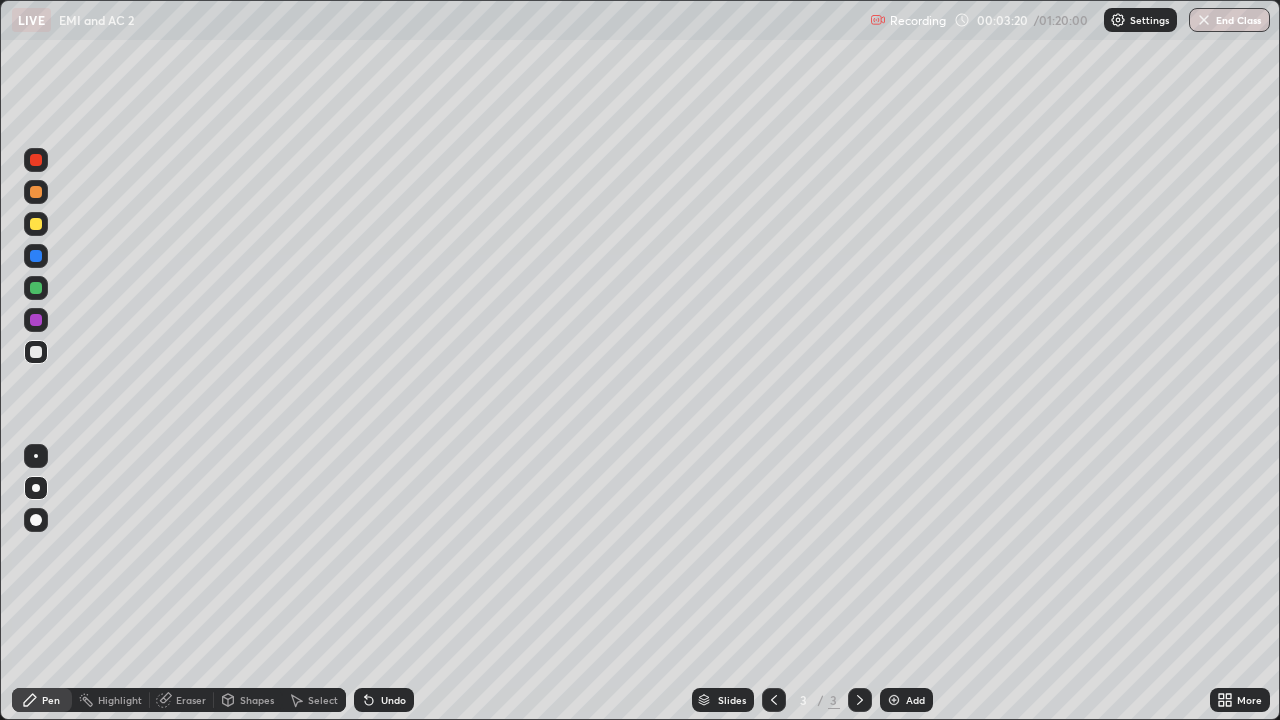 click 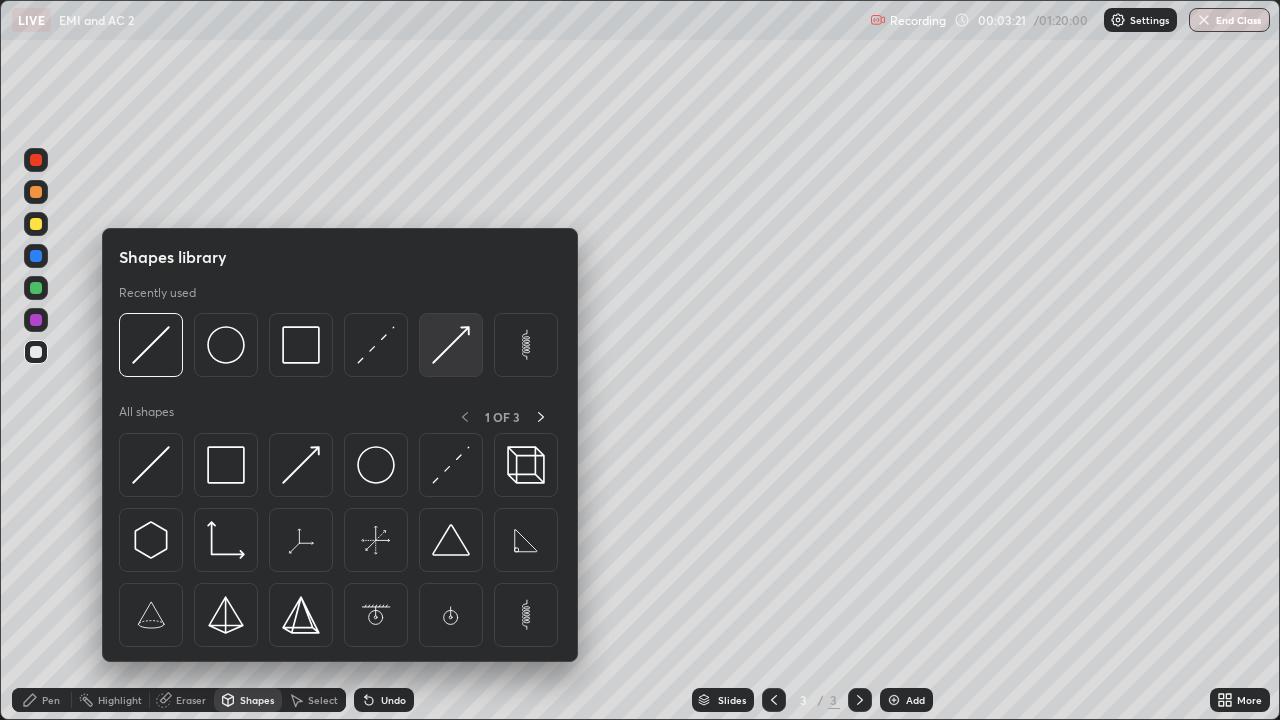 click at bounding box center [451, 345] 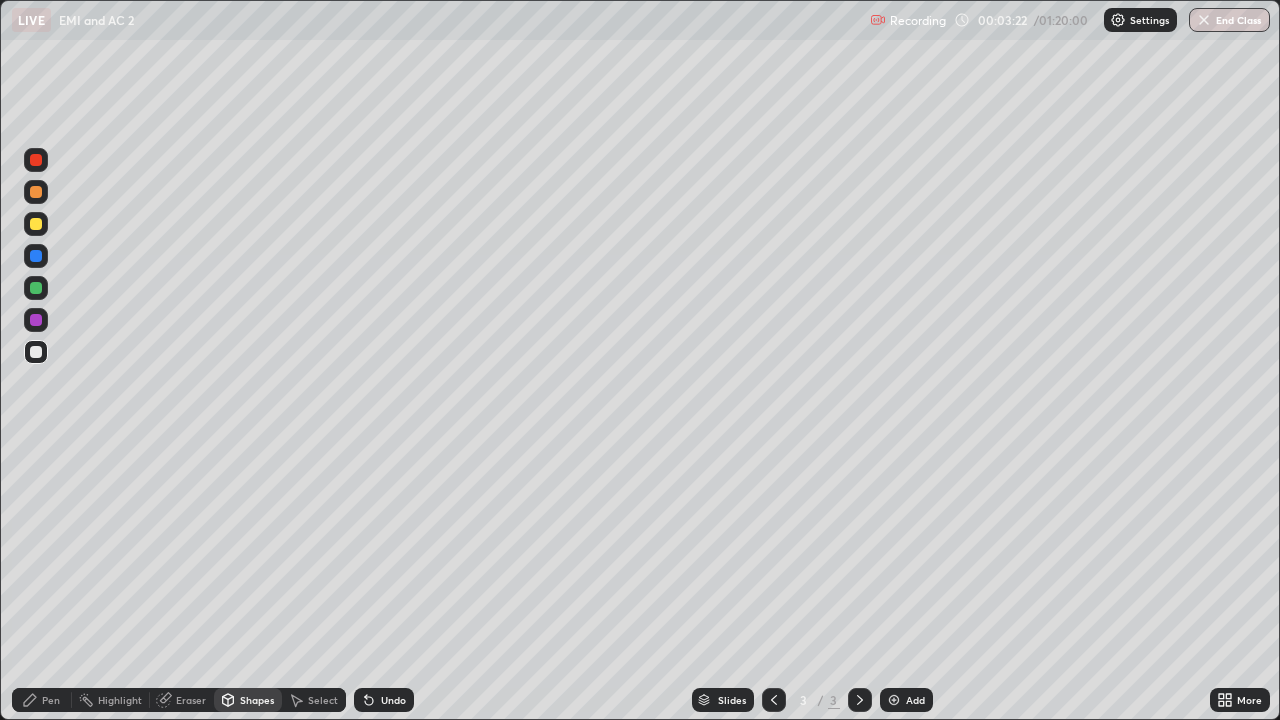 click at bounding box center [36, 224] 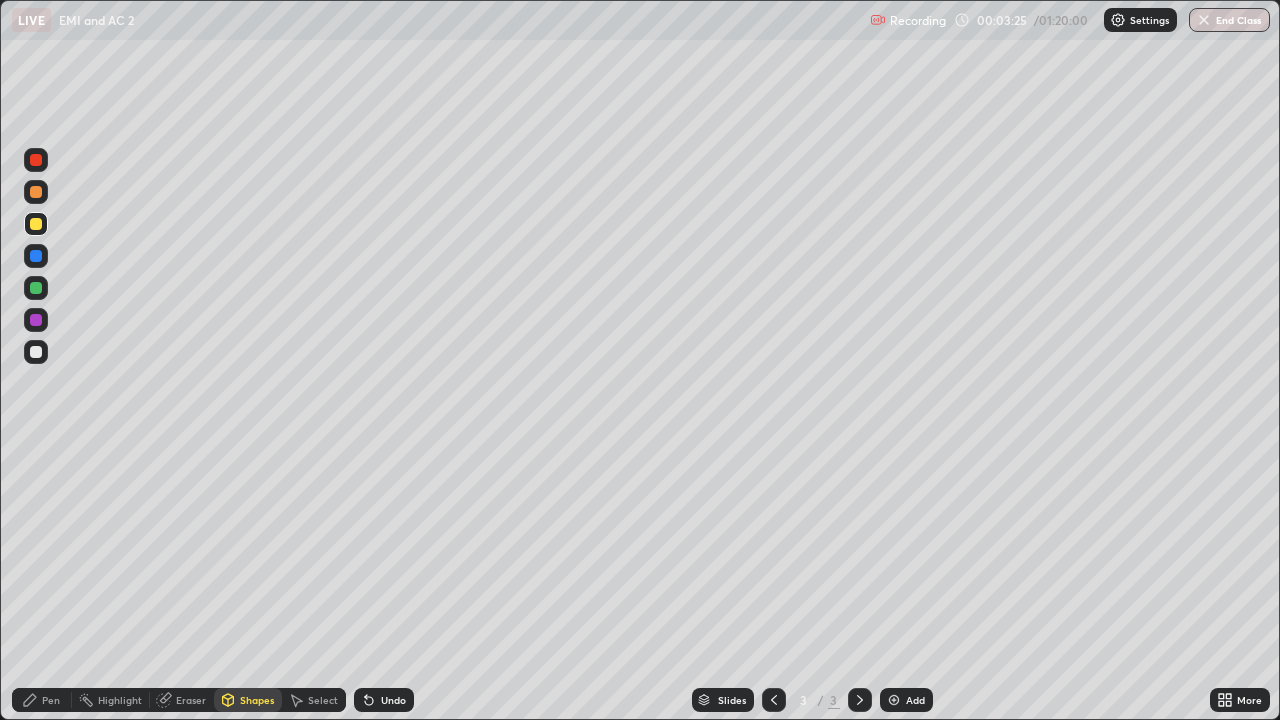 click on "Pen" at bounding box center [51, 700] 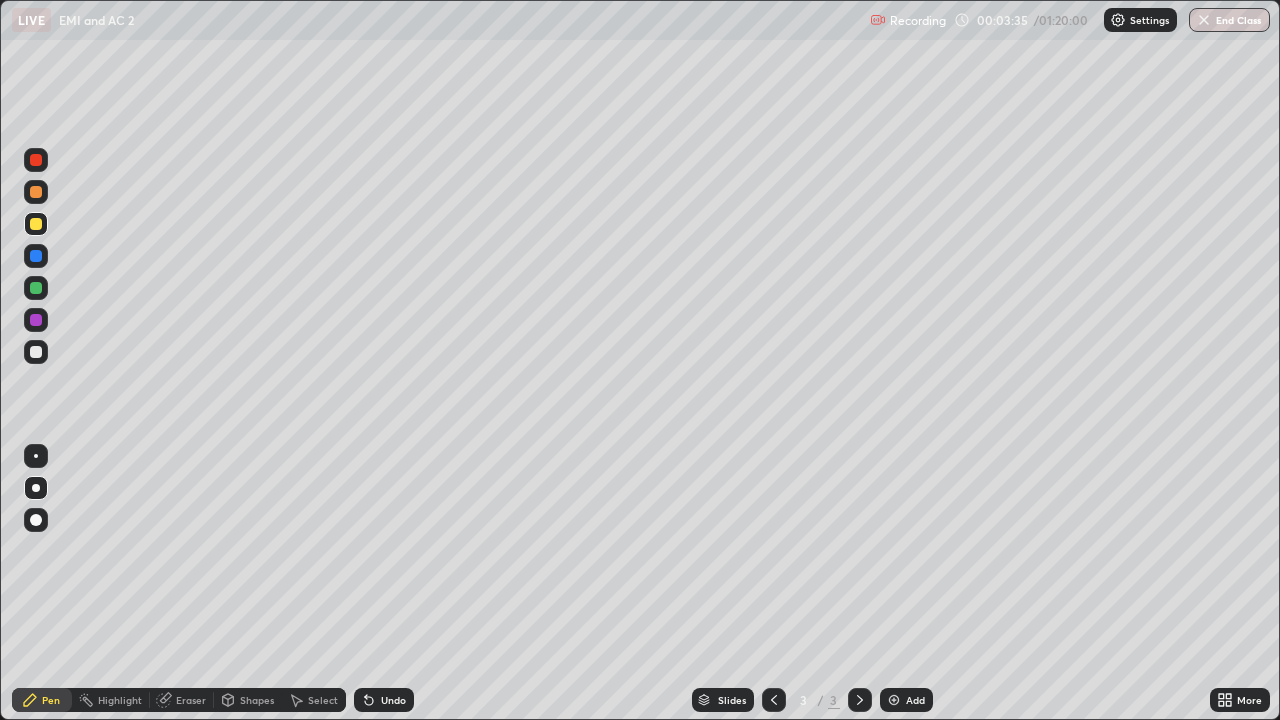click on "Shapes" at bounding box center (257, 700) 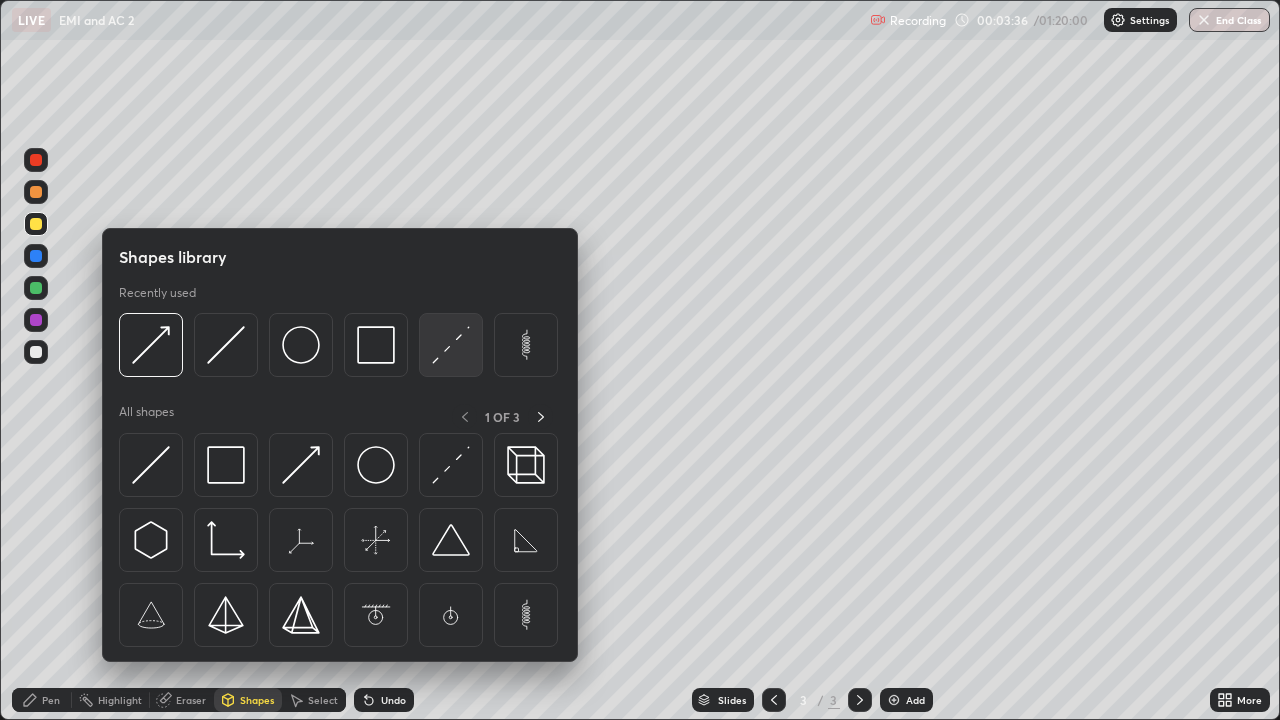 click at bounding box center (451, 345) 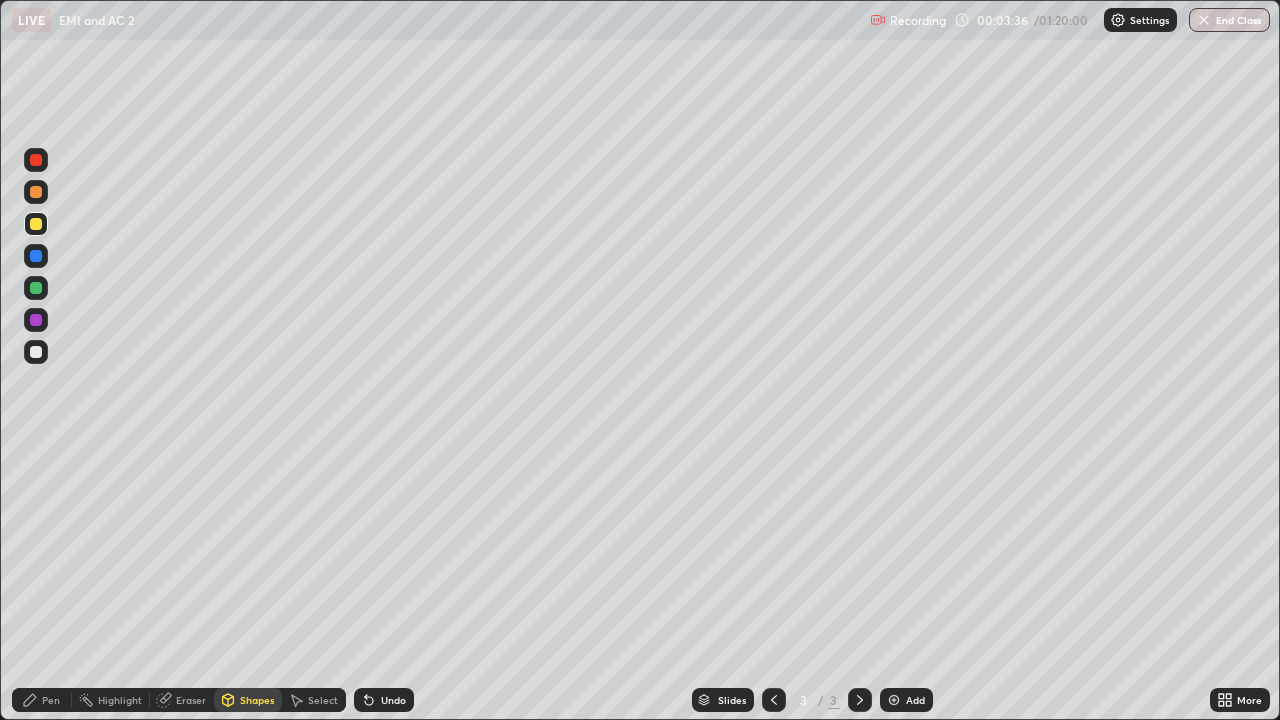 click at bounding box center [36, 192] 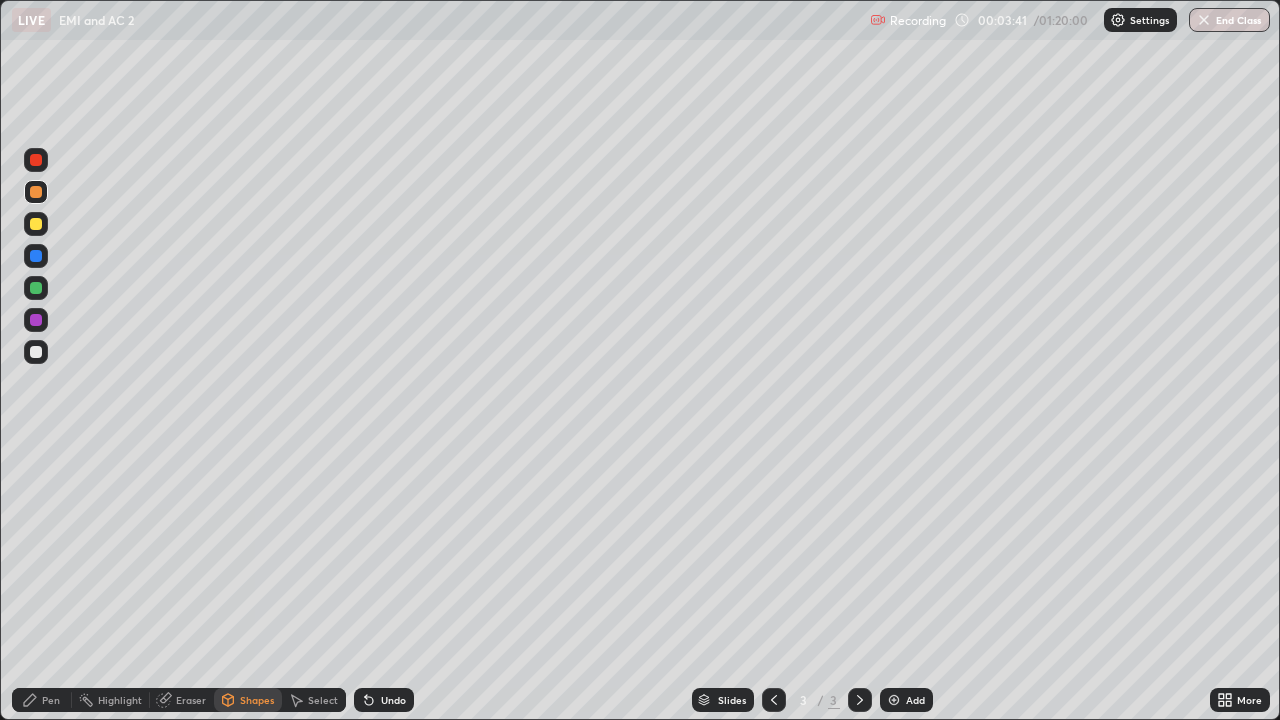 click 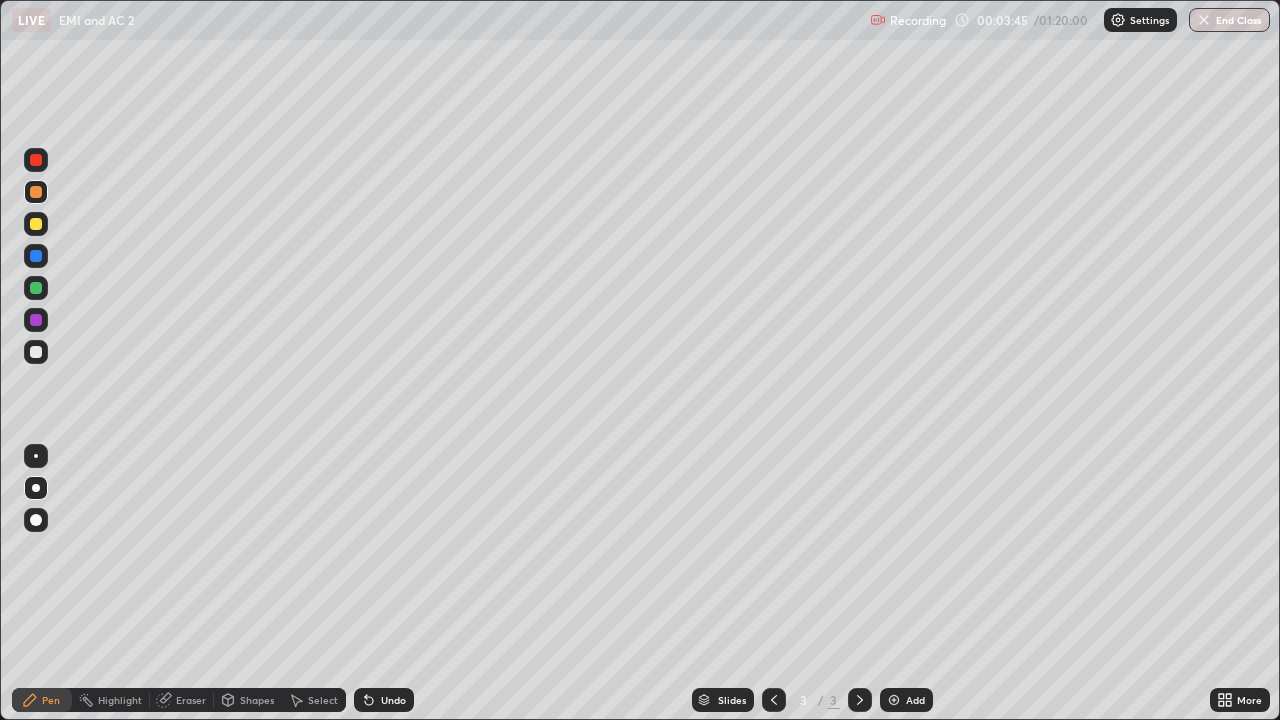 click on "Shapes" at bounding box center [248, 700] 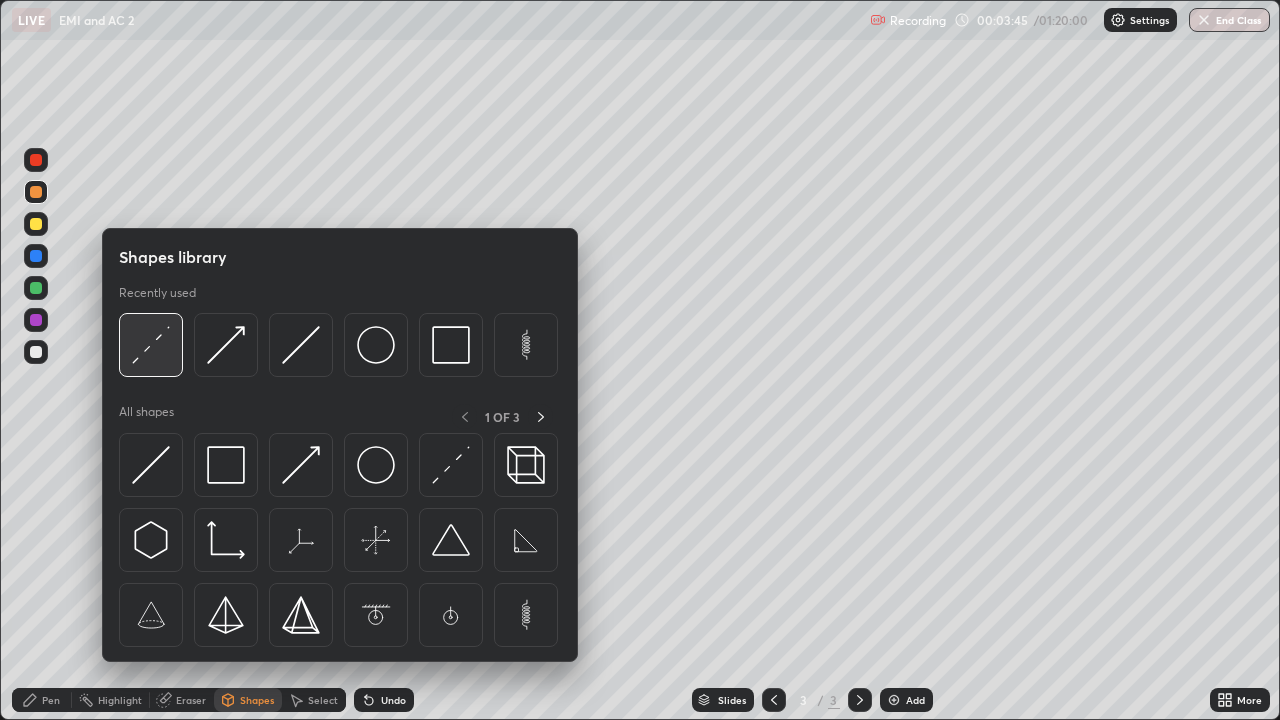 click at bounding box center [151, 345] 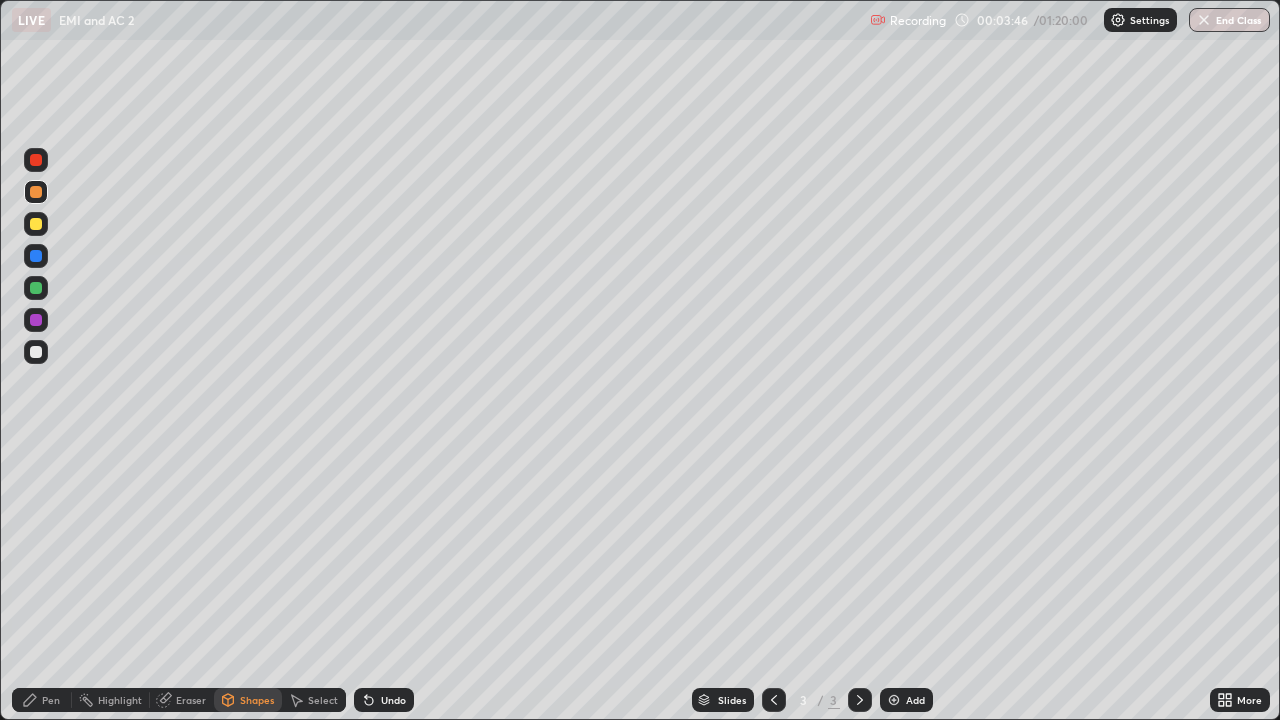 click at bounding box center (36, 288) 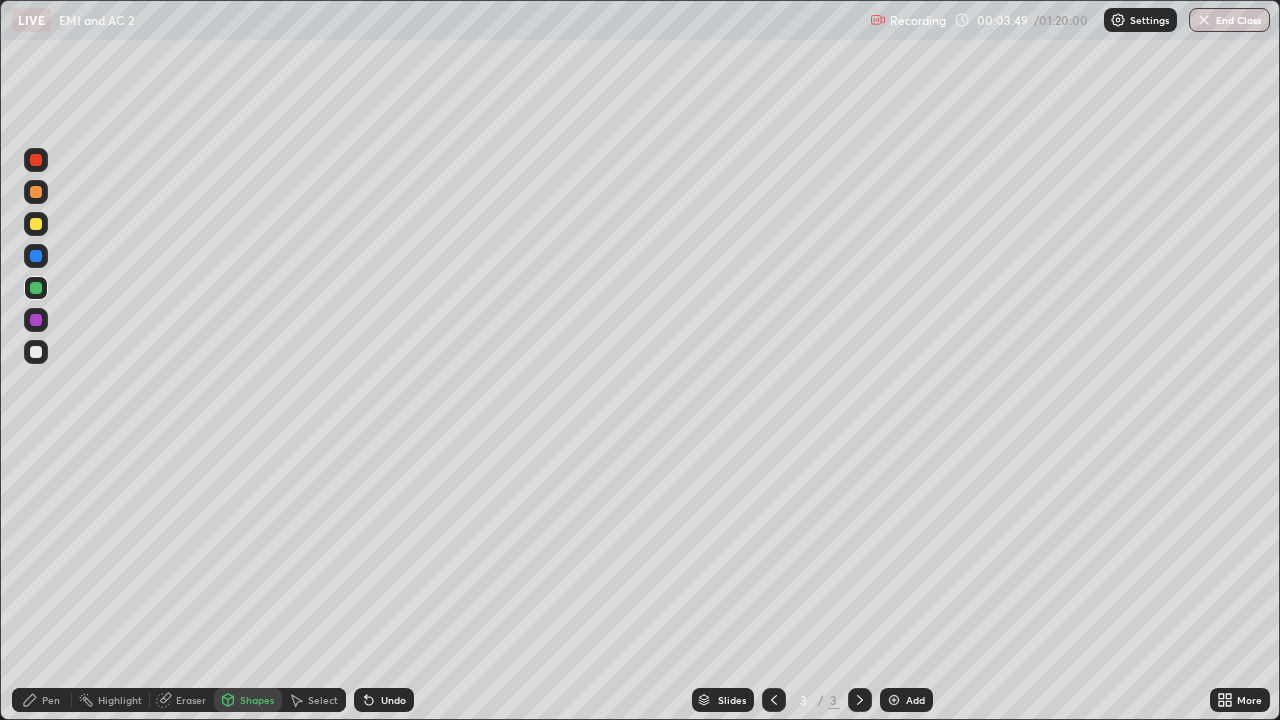 click on "Undo" at bounding box center [384, 700] 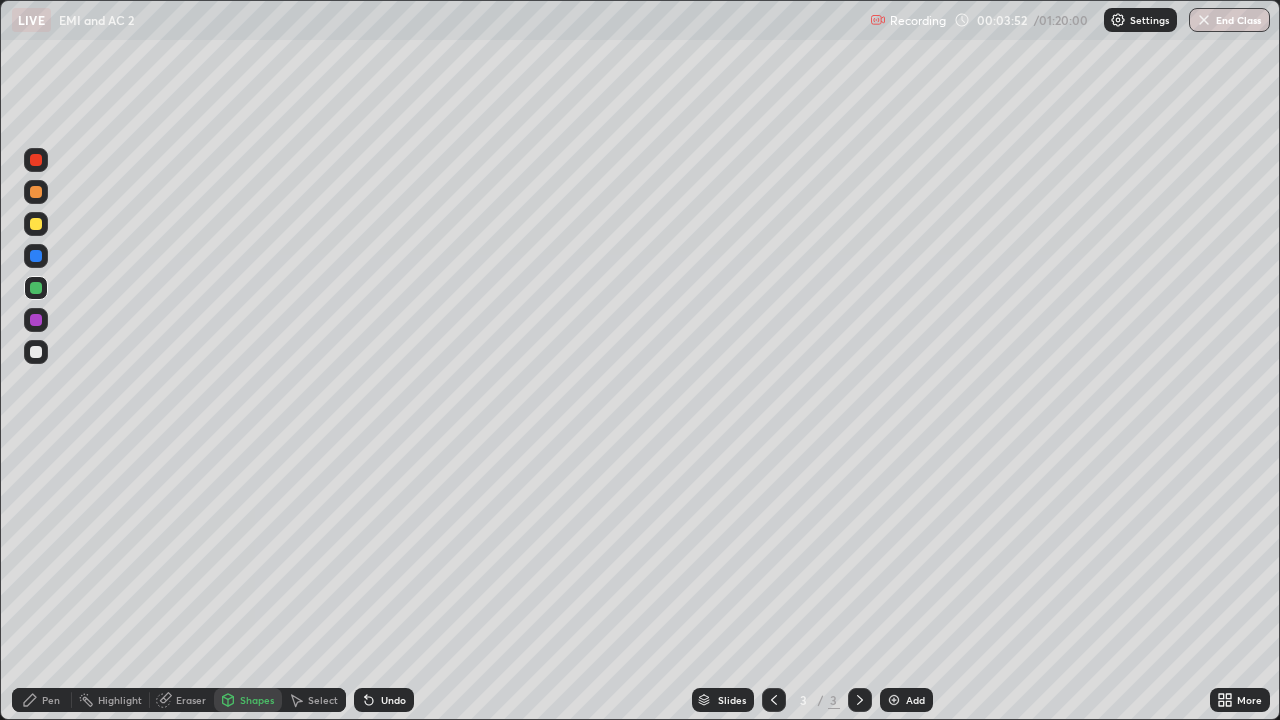 click on "Pen" at bounding box center (42, 700) 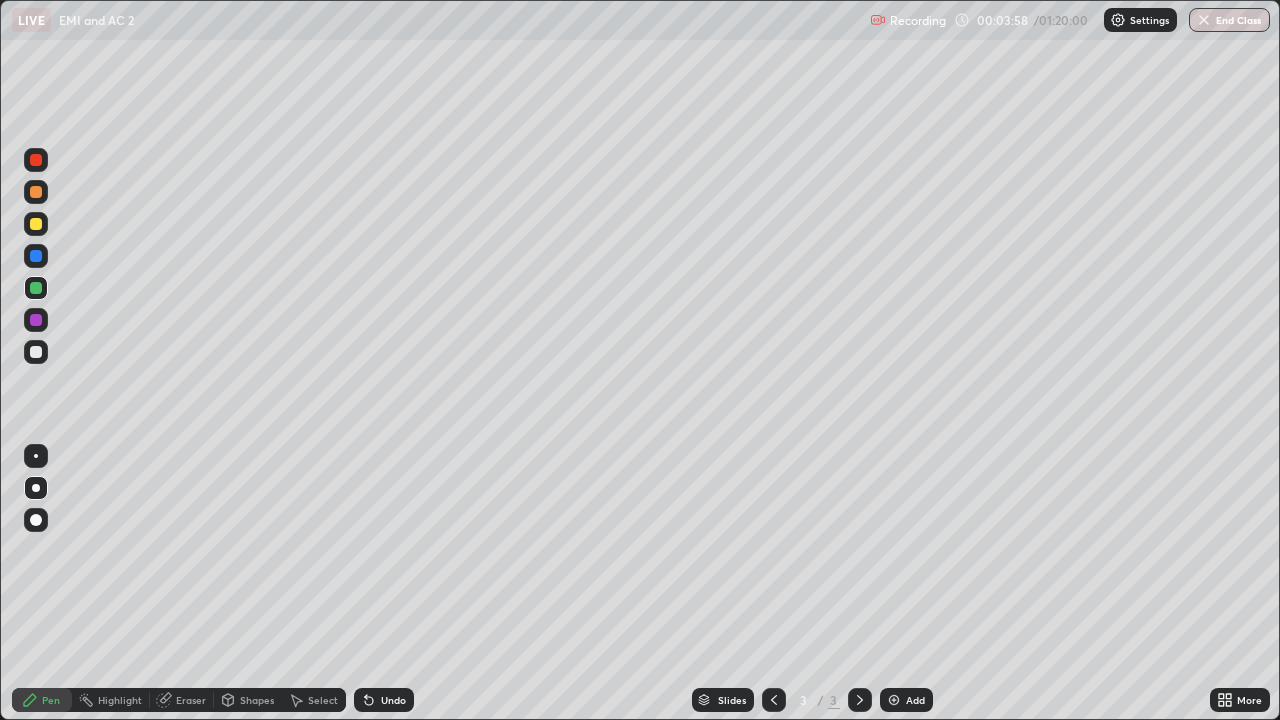click at bounding box center (36, 352) 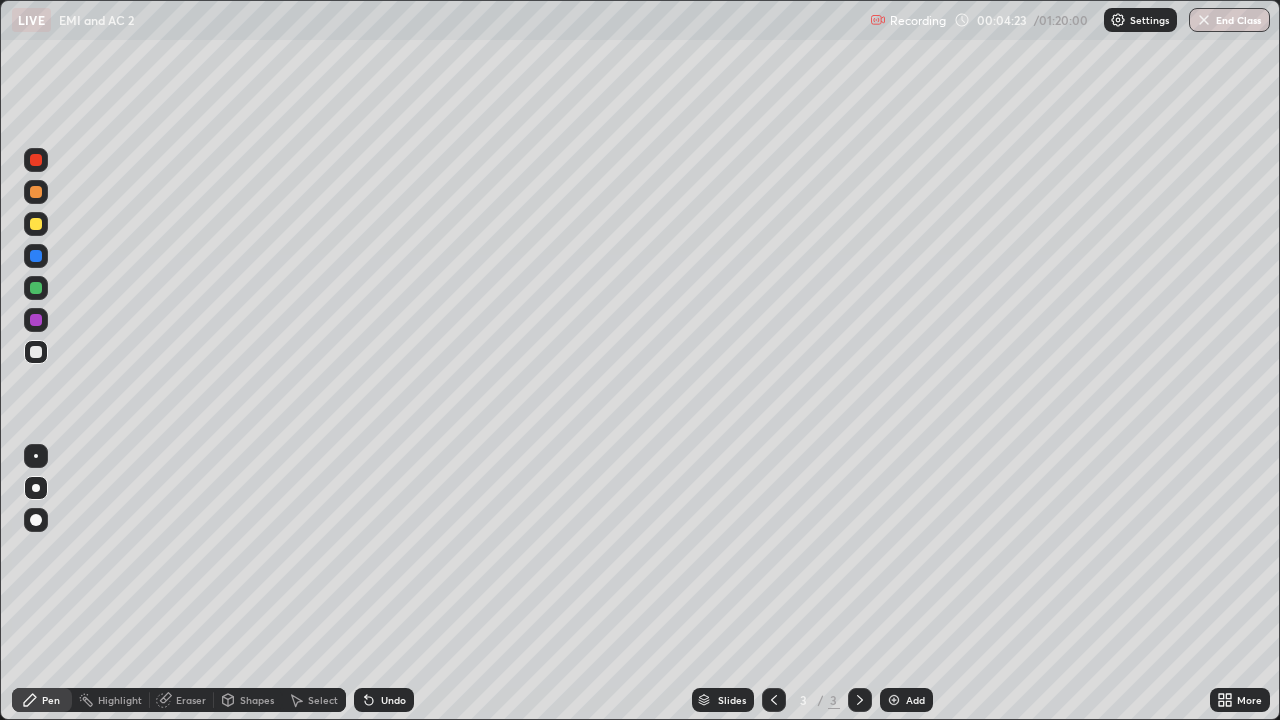 click on "Undo" at bounding box center (393, 700) 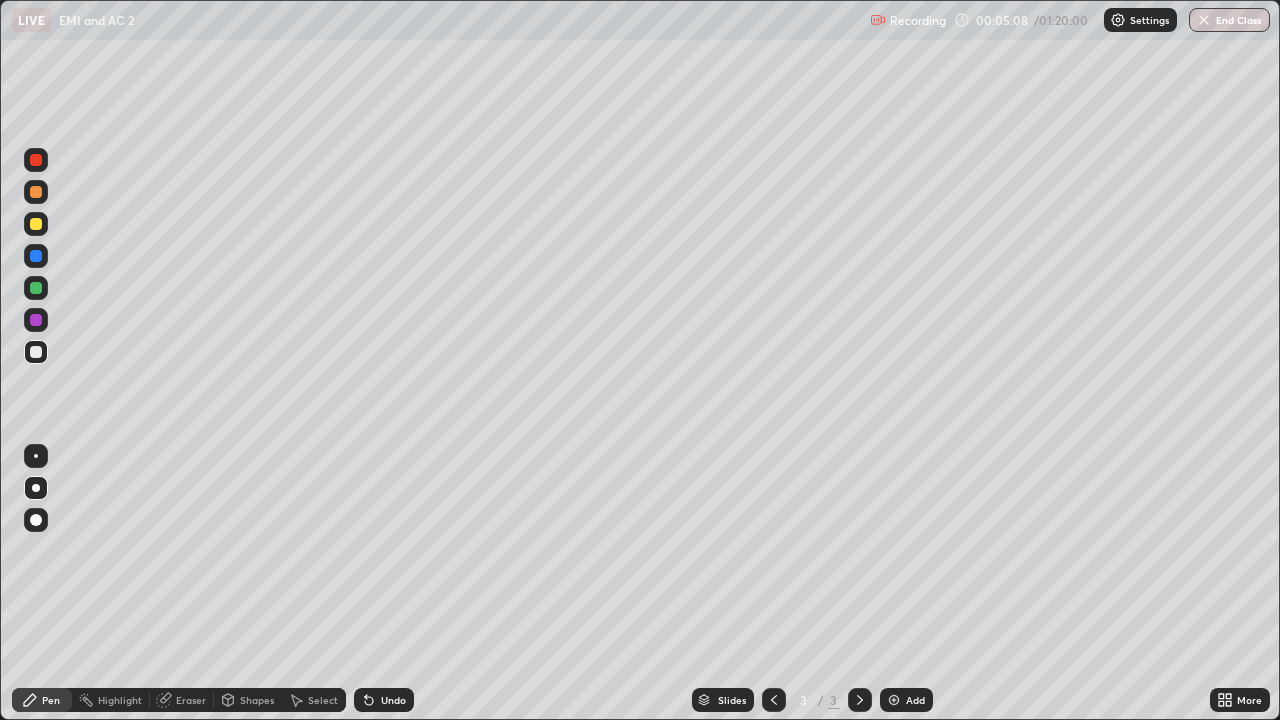 click on "Undo" at bounding box center [393, 700] 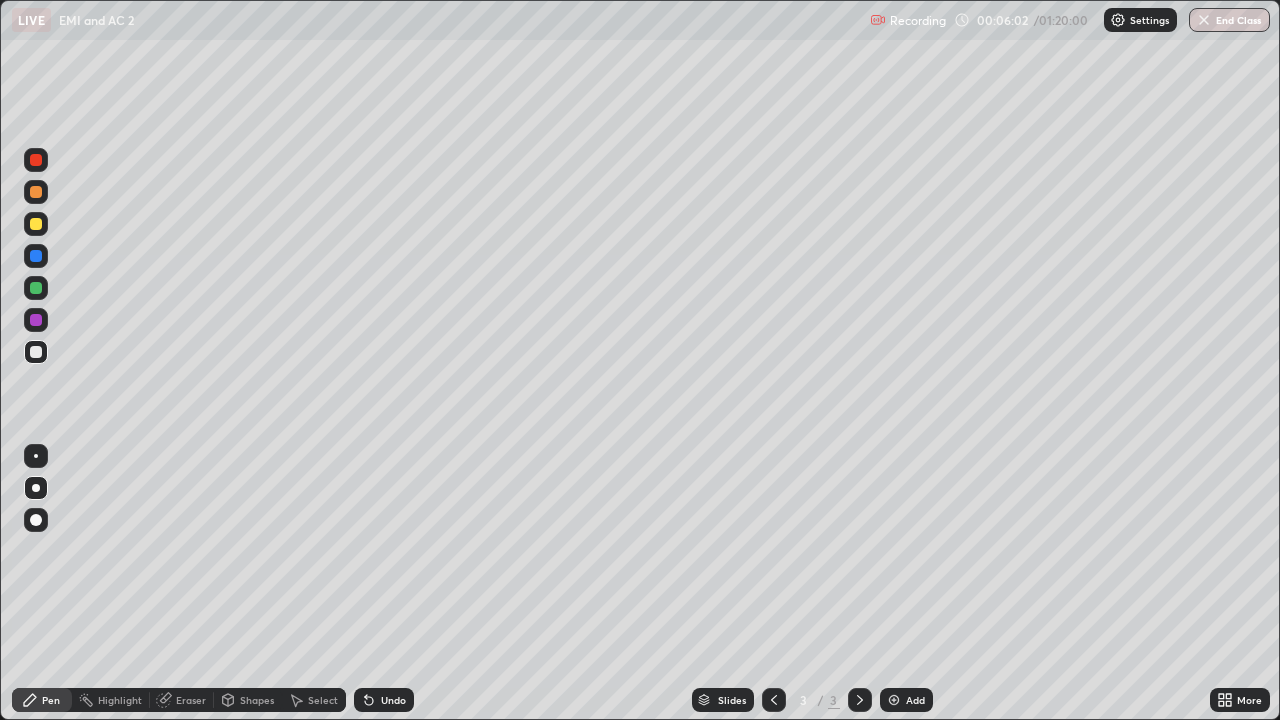 click on "Undo" at bounding box center (393, 700) 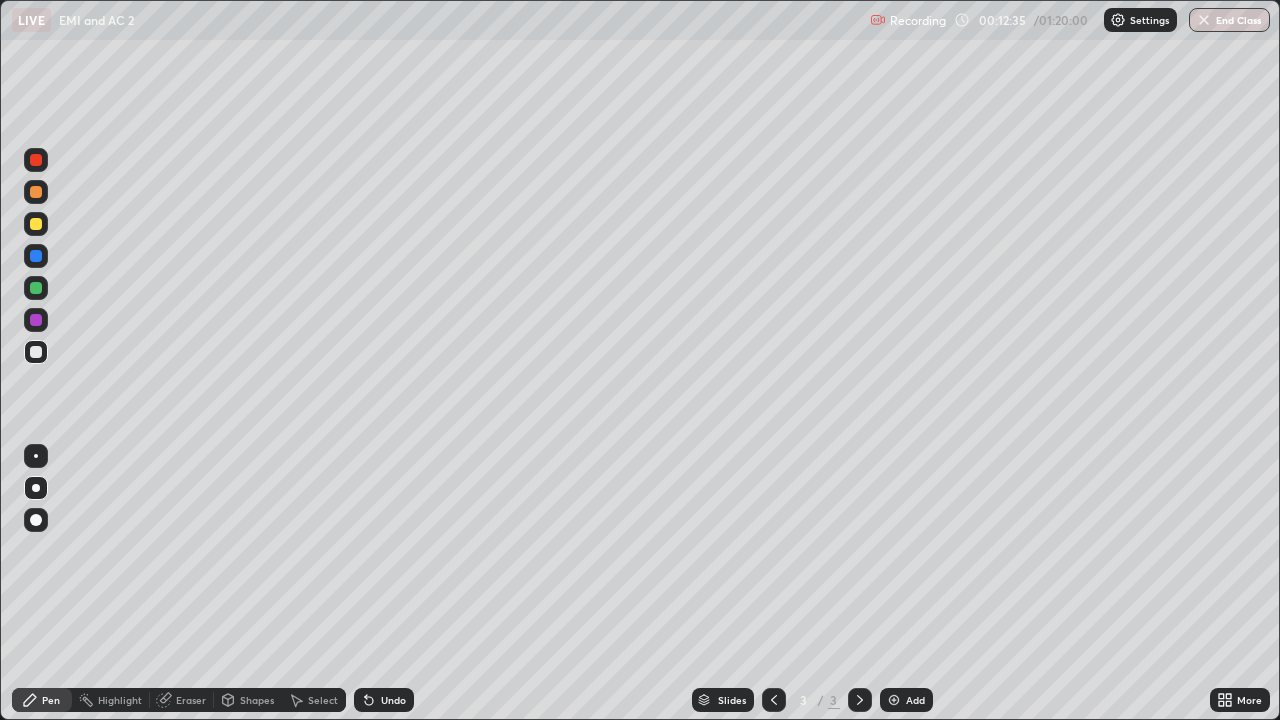 click 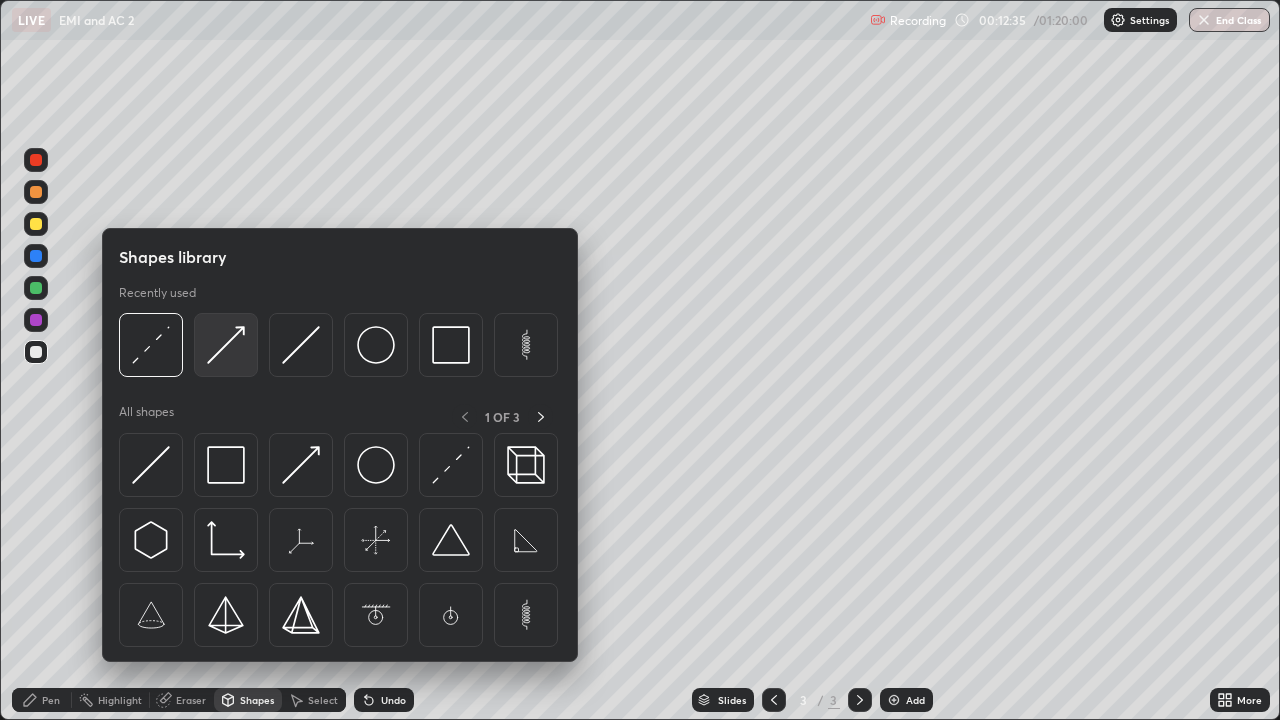 click at bounding box center (226, 345) 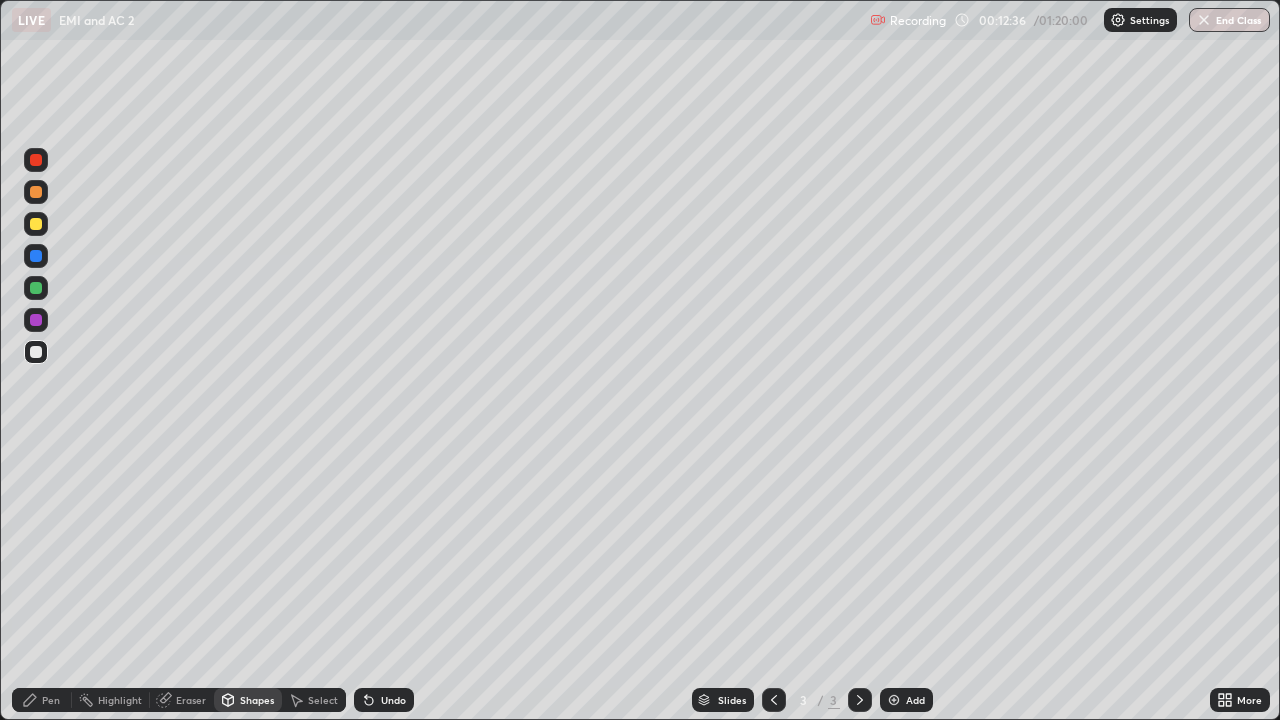 click at bounding box center [36, 192] 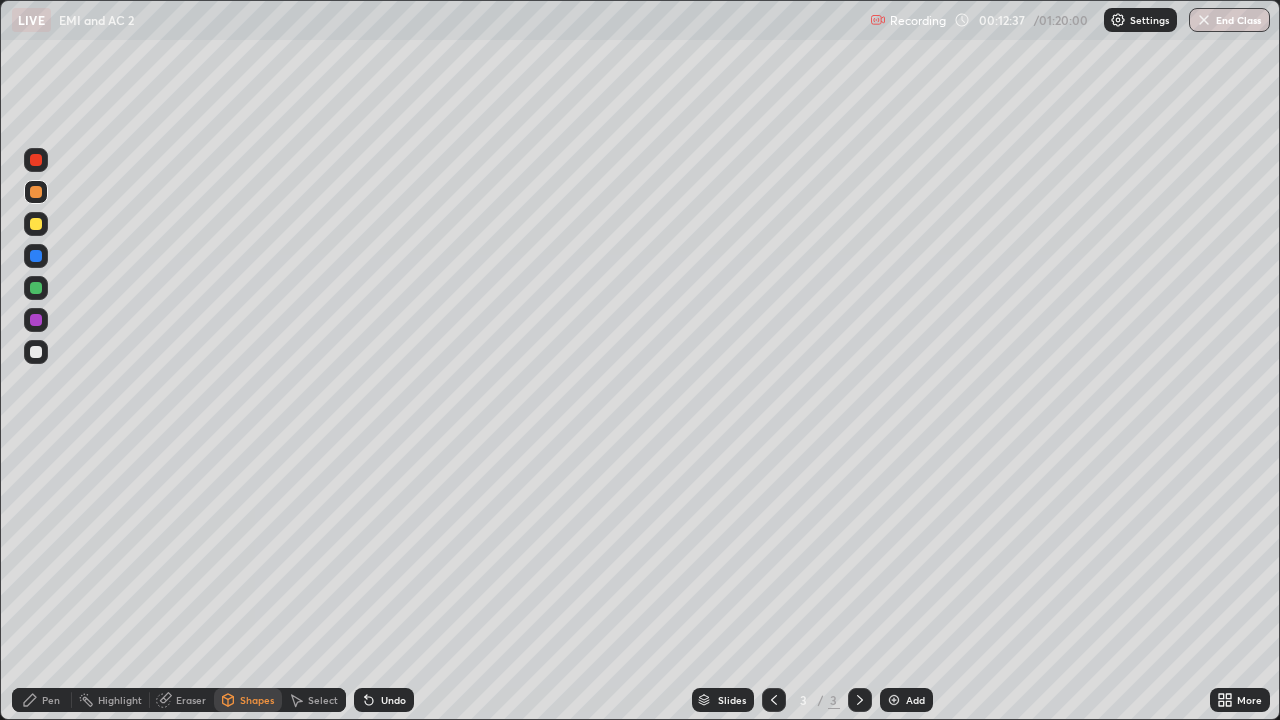click at bounding box center [36, 160] 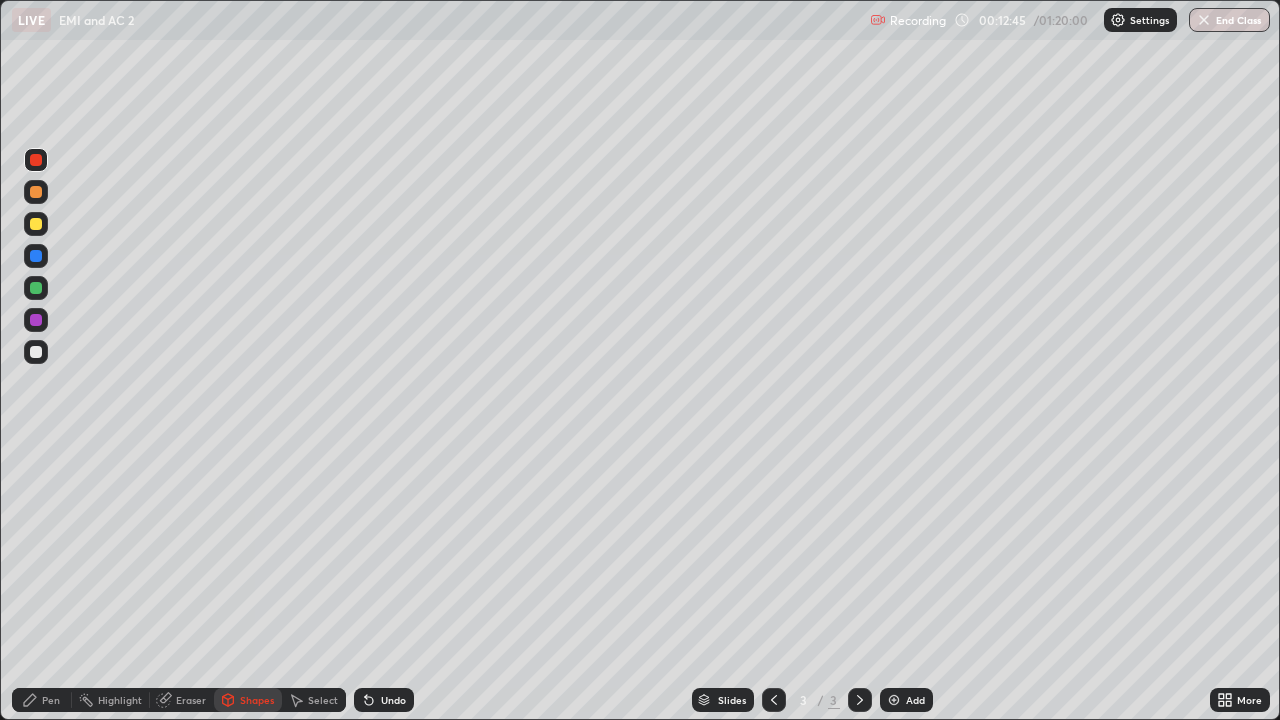 click at bounding box center (36, 352) 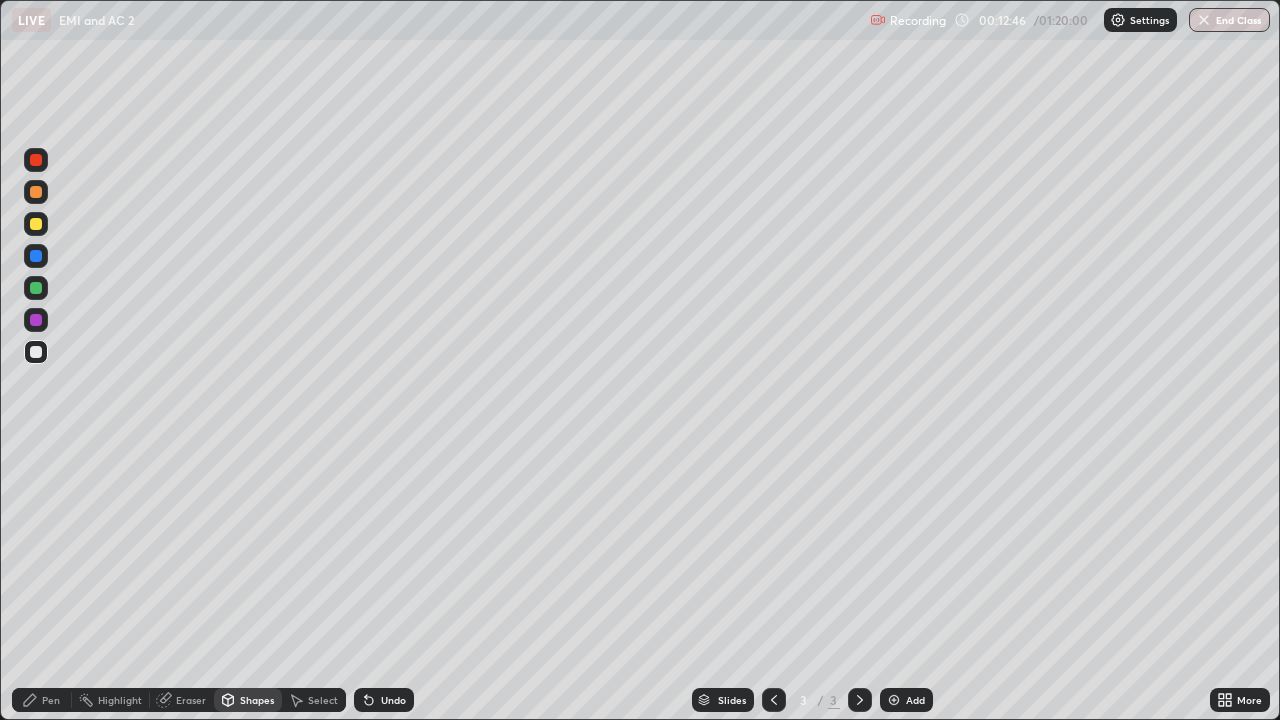 click 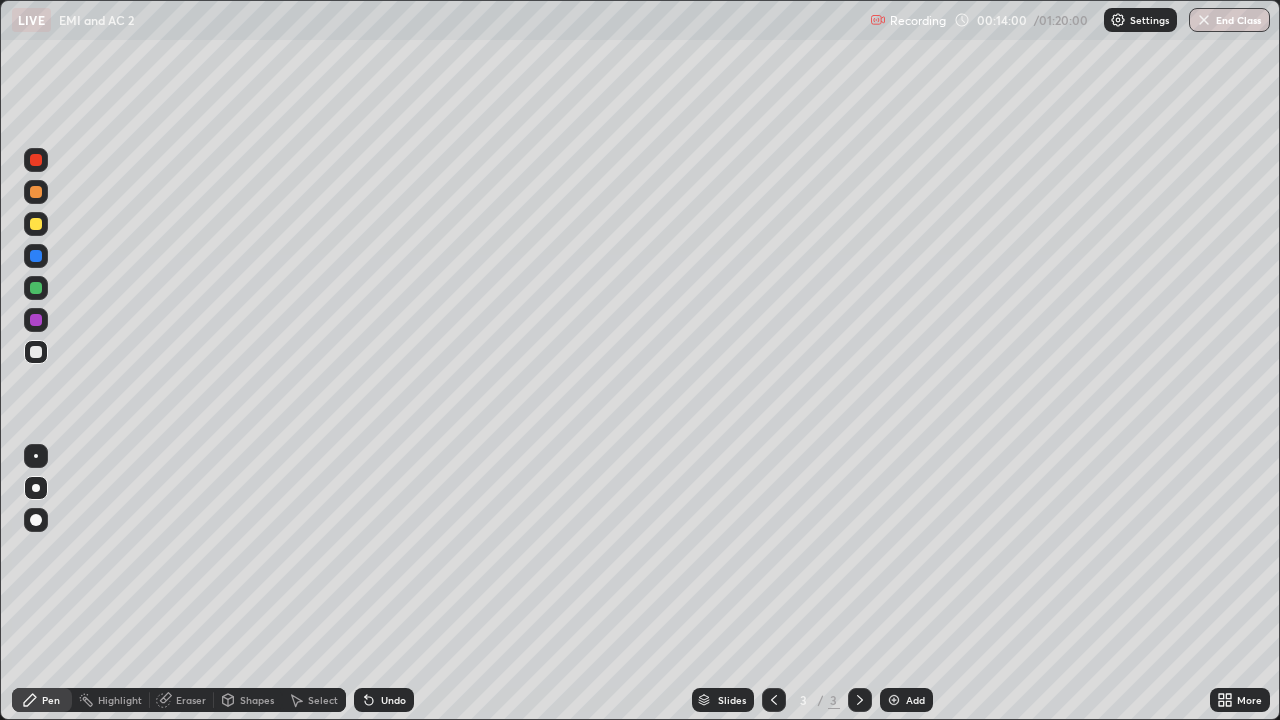 click on "Eraser" at bounding box center [191, 700] 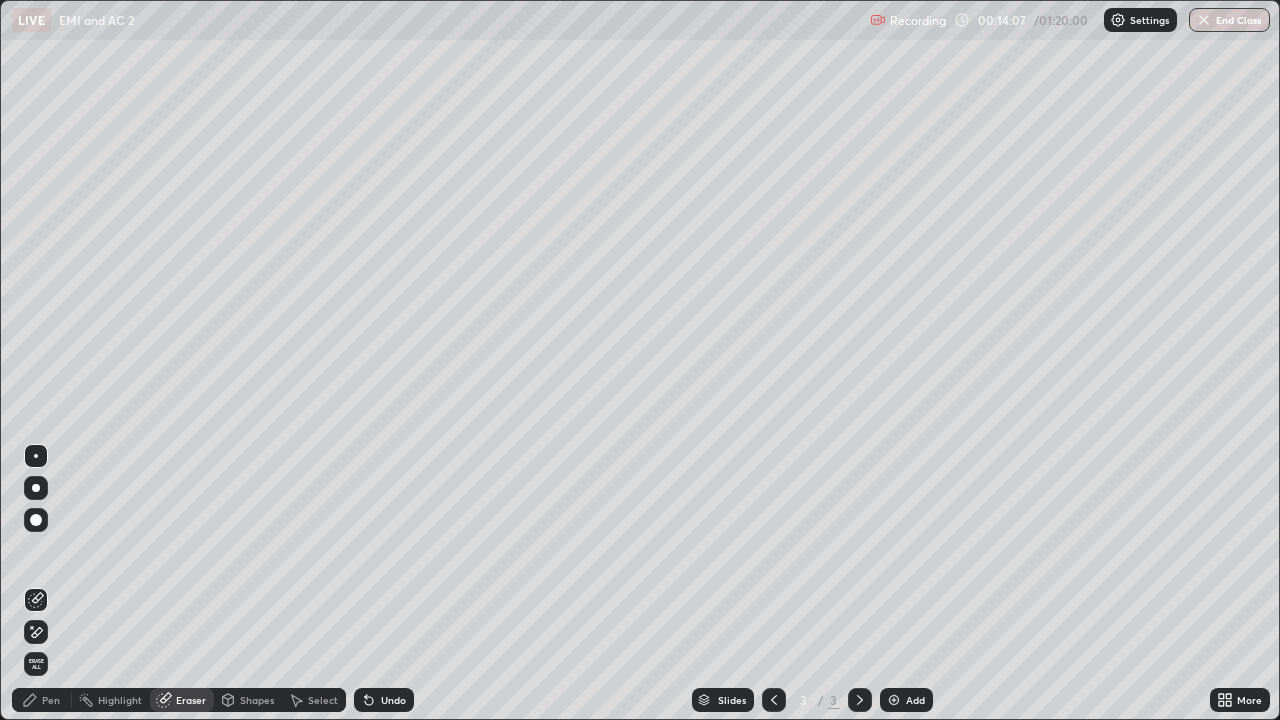 click on "Pen" at bounding box center [42, 700] 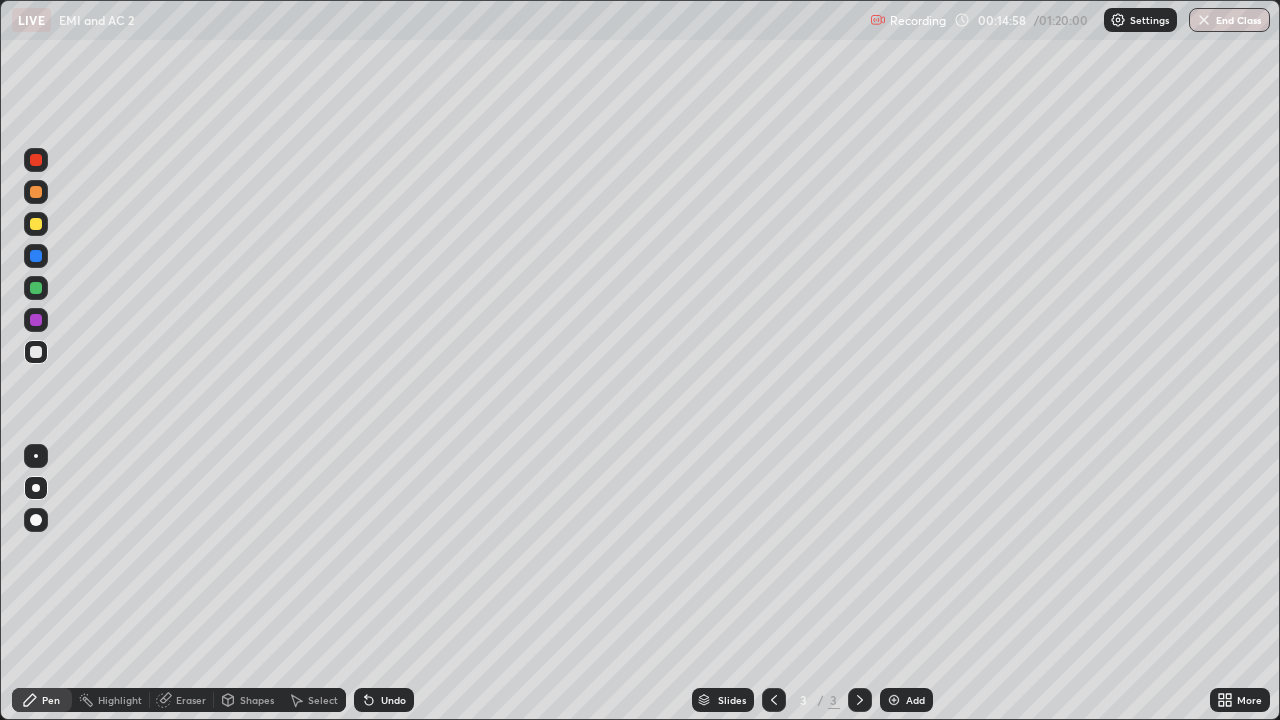 click at bounding box center [894, 700] 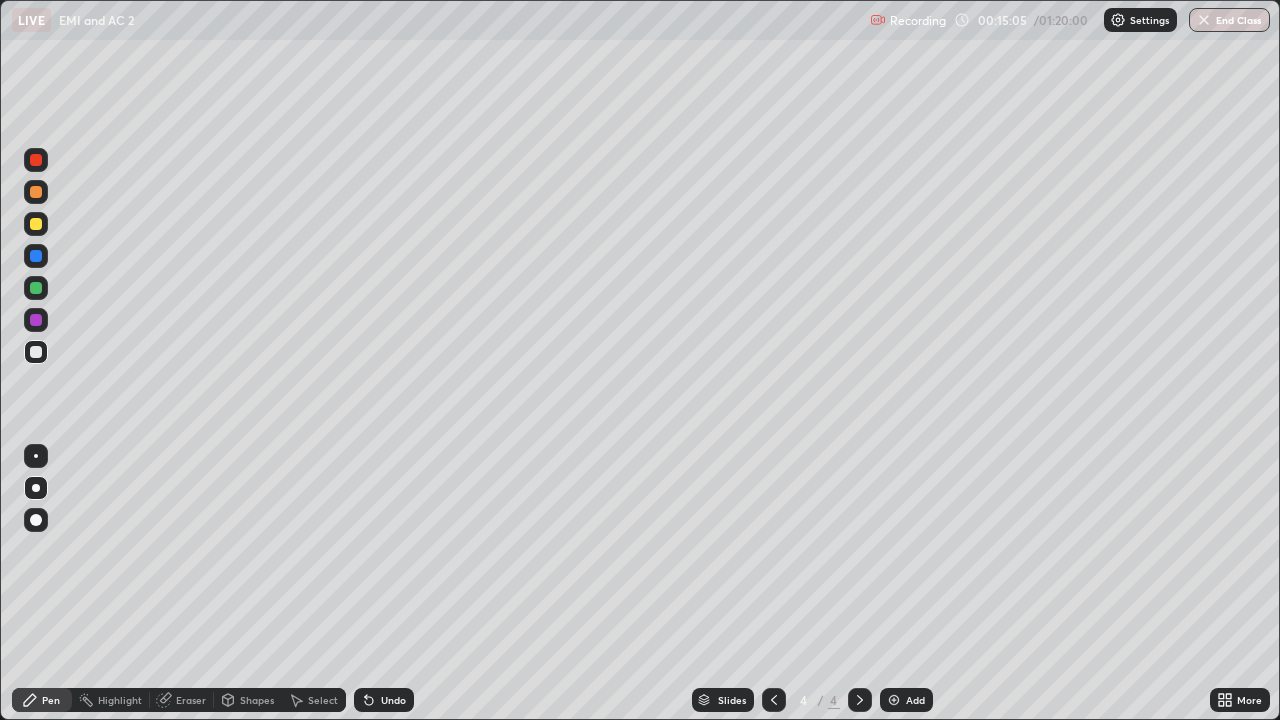 click 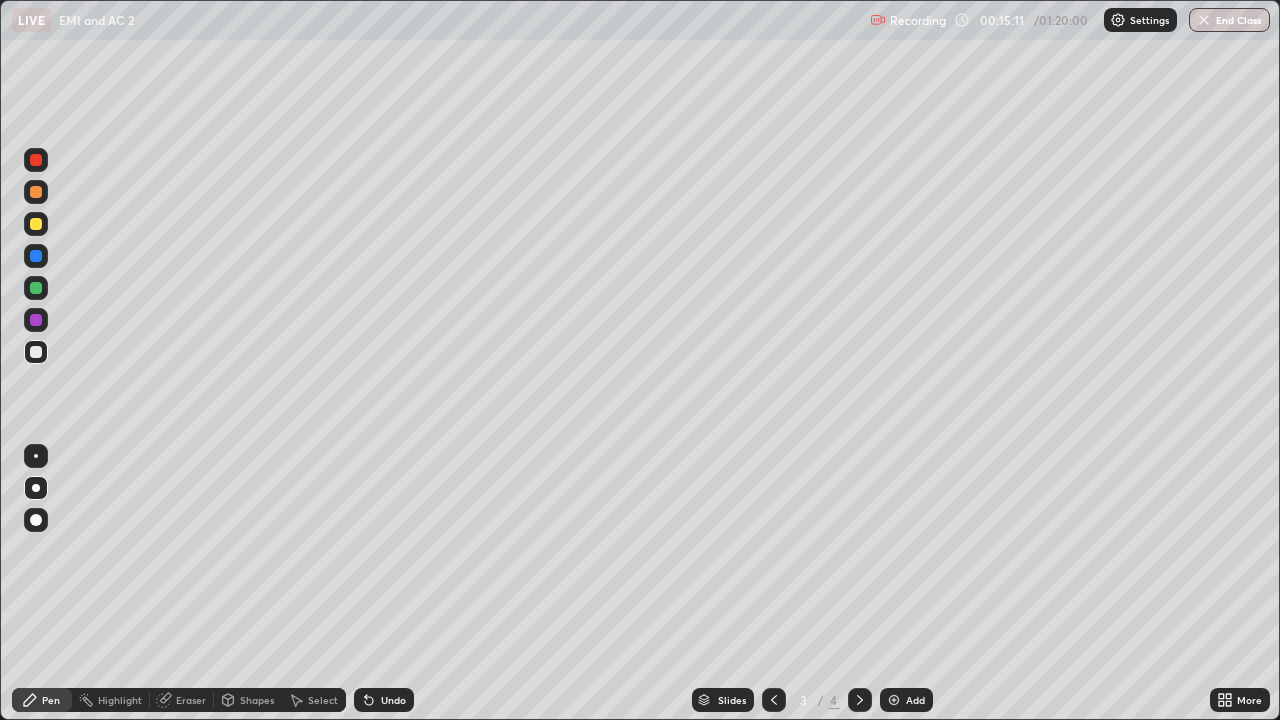 click at bounding box center [860, 700] 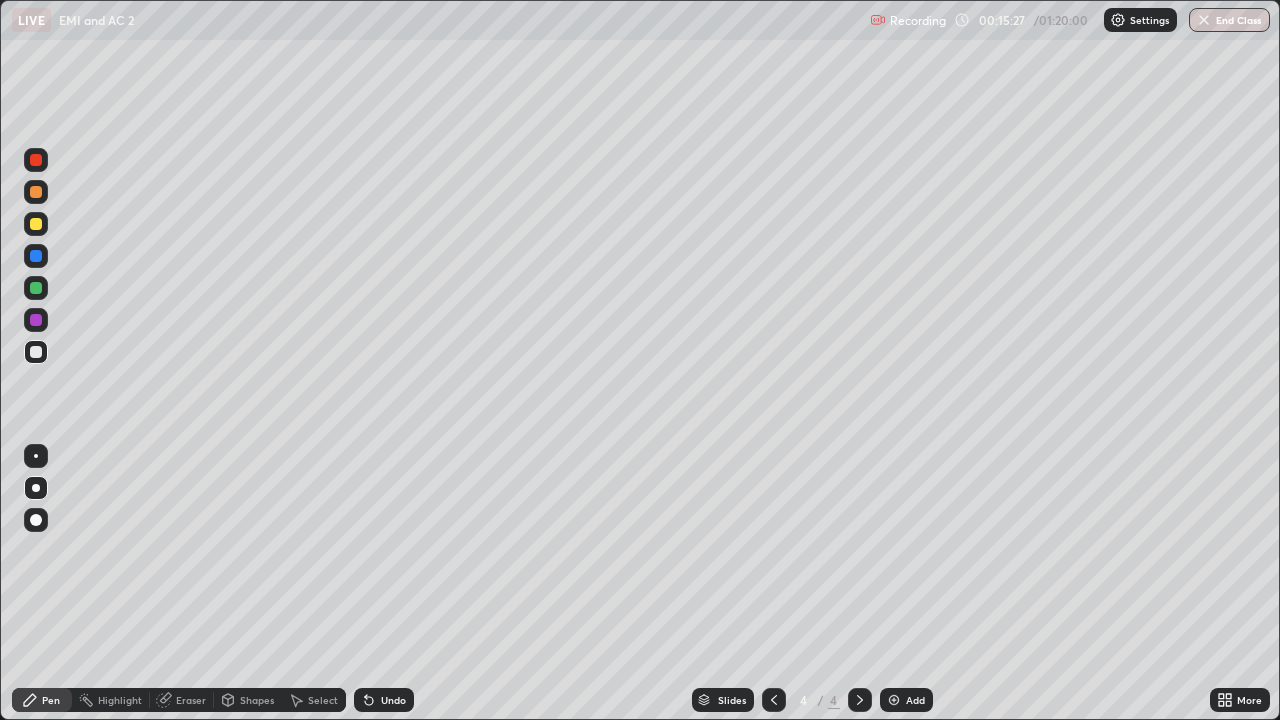 click 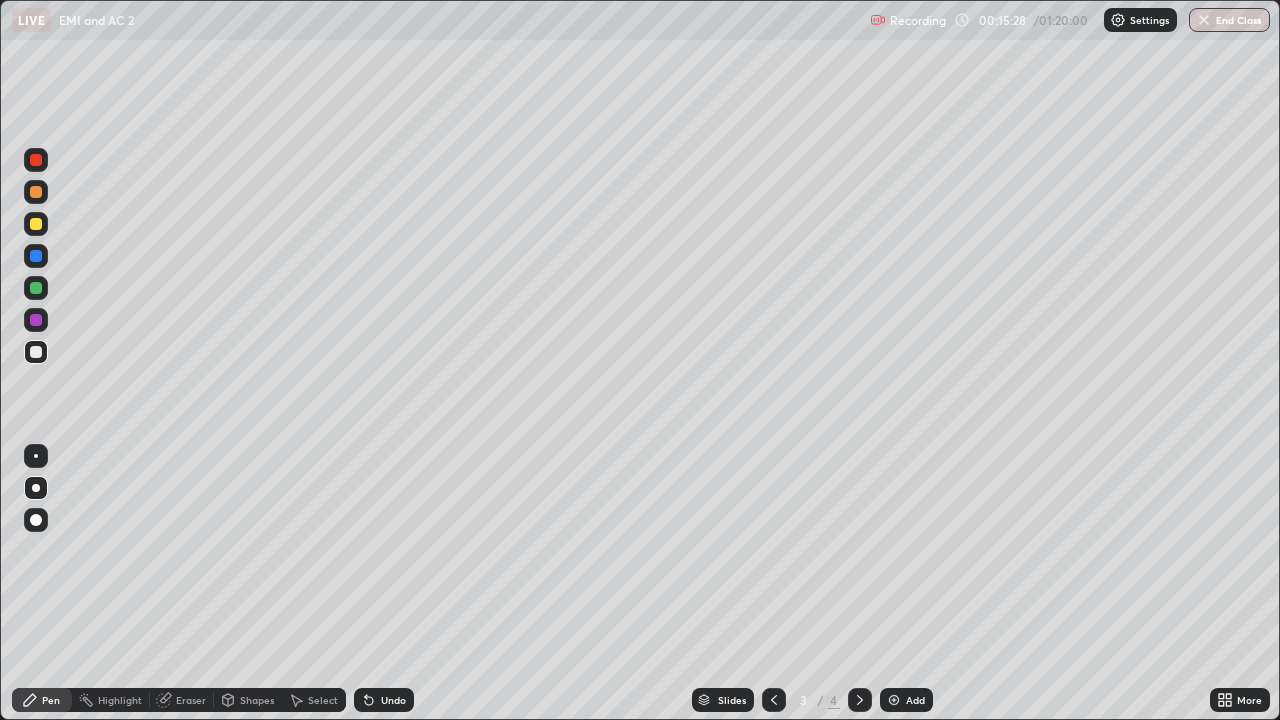 click 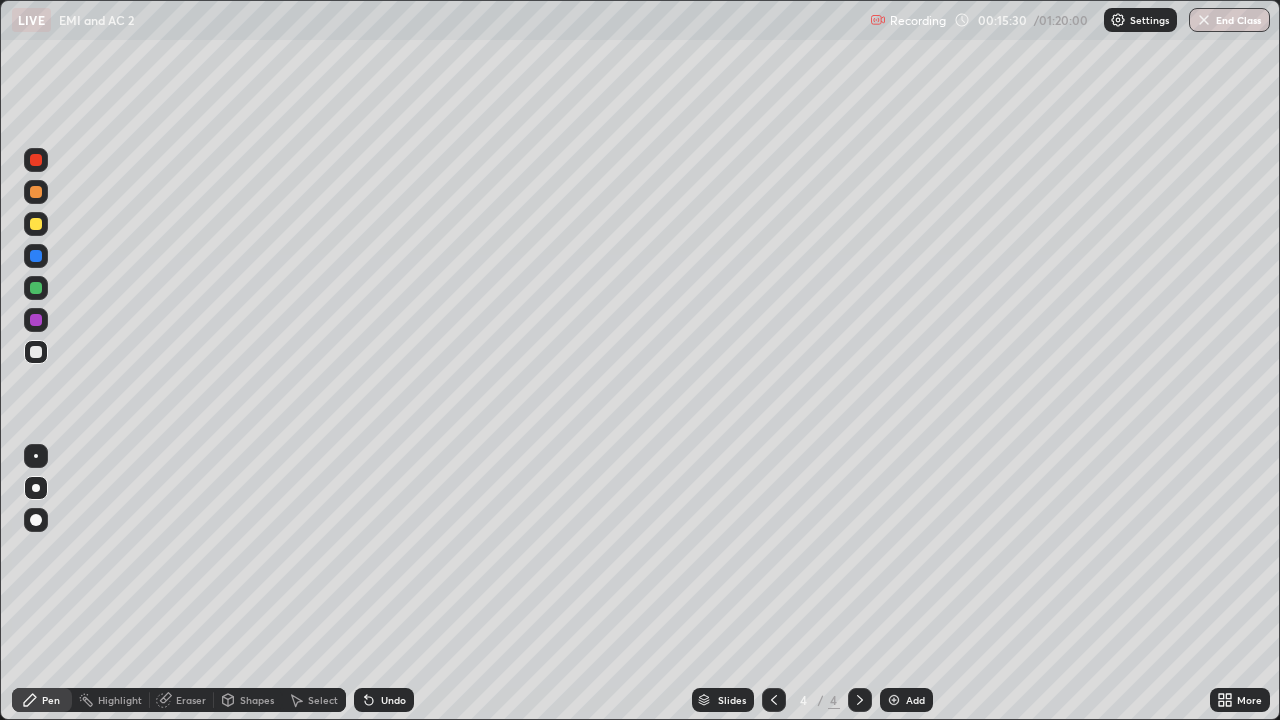 click on "Undo" at bounding box center (393, 700) 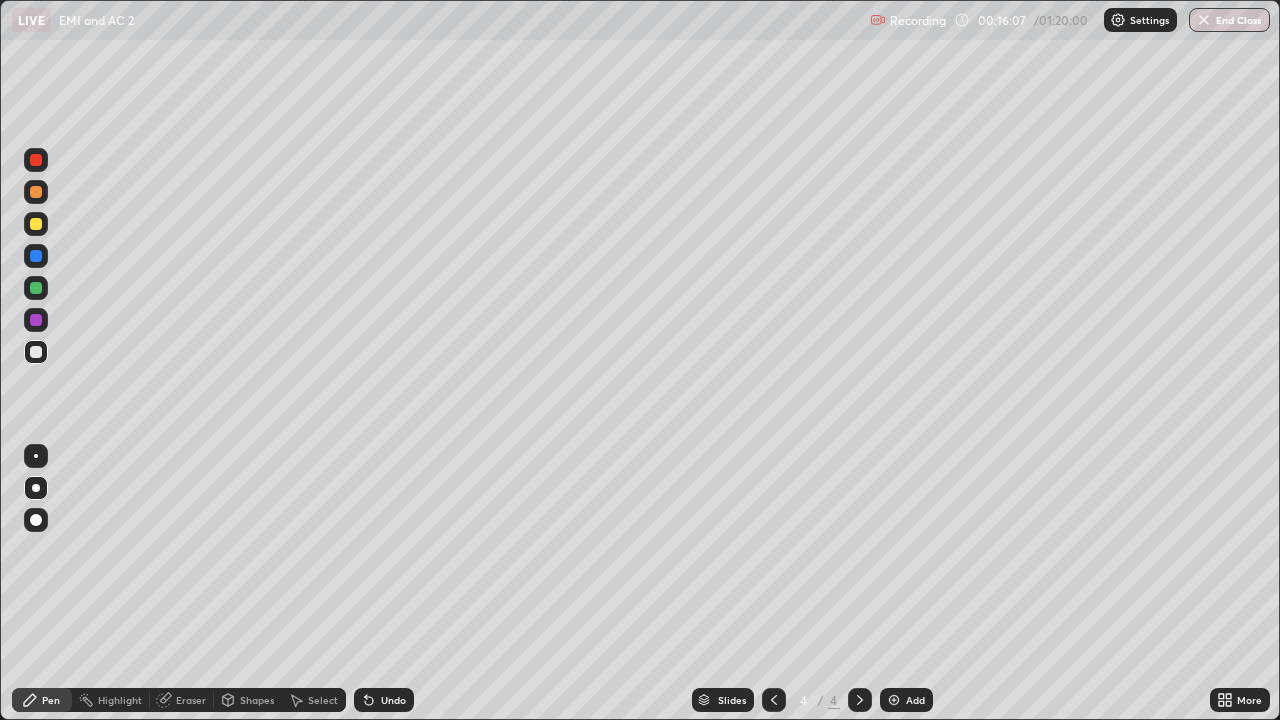 click 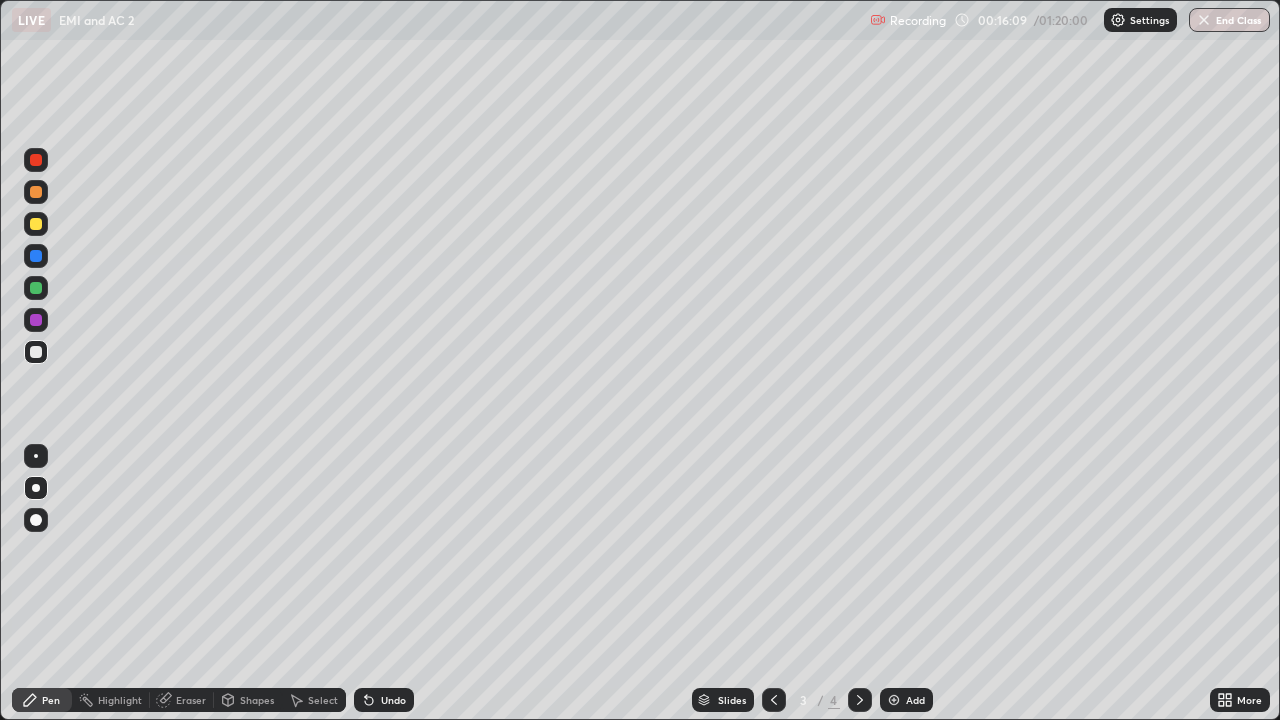 click 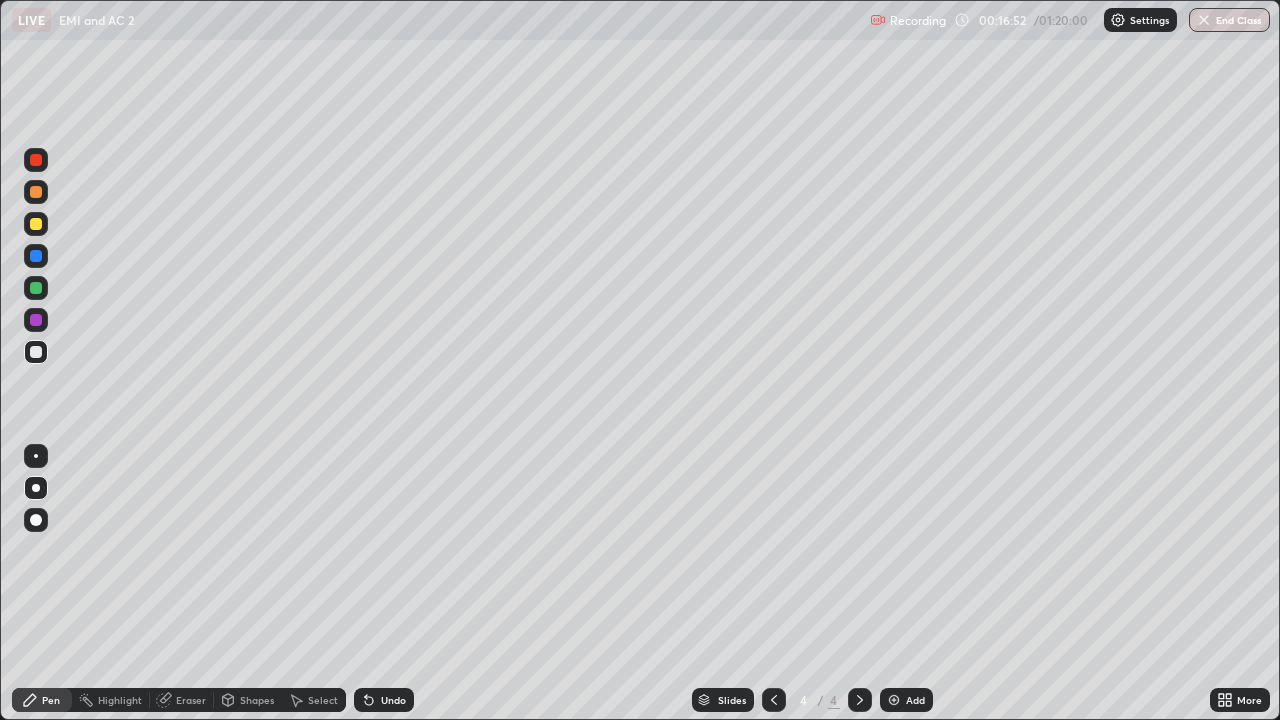 click on "Undo" at bounding box center (393, 700) 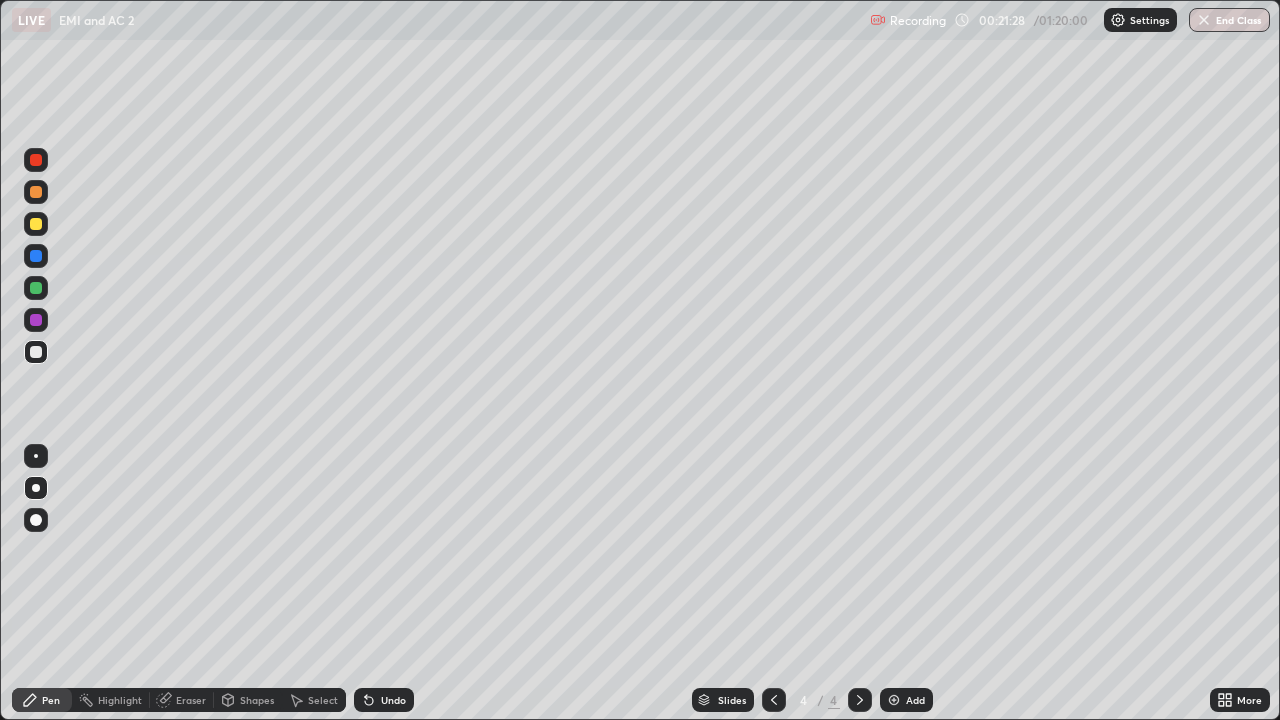 click 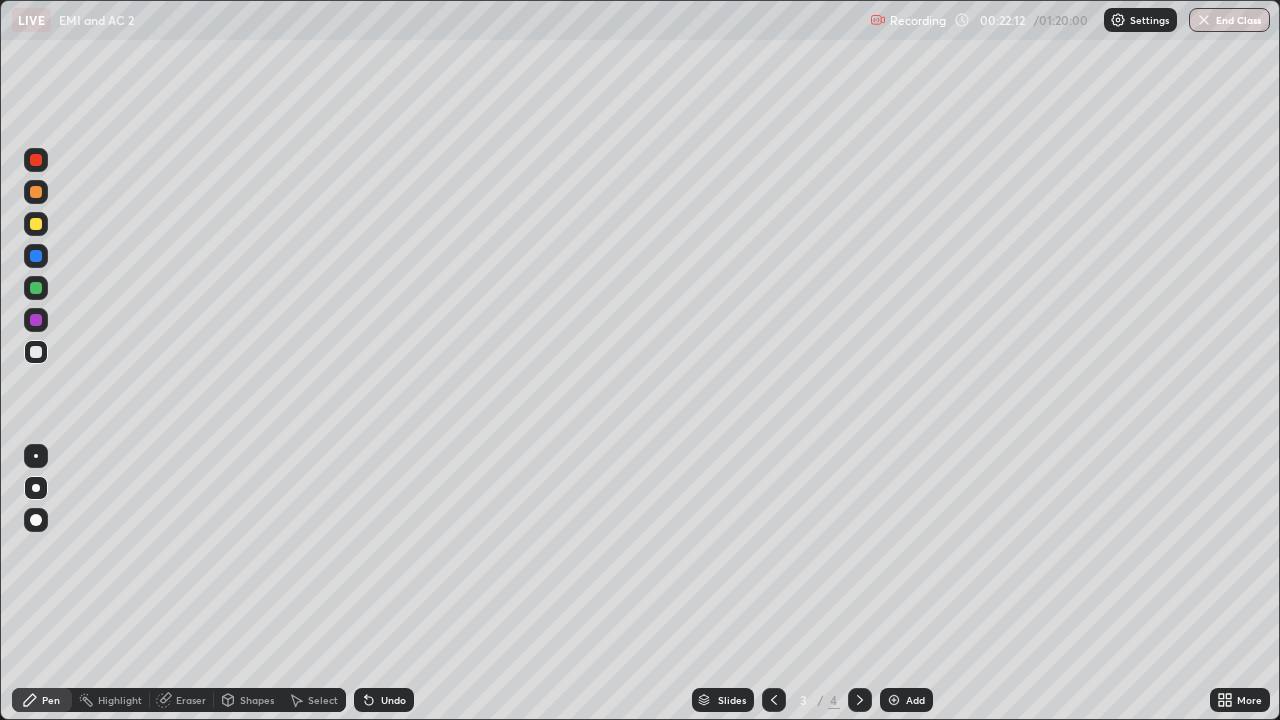 click 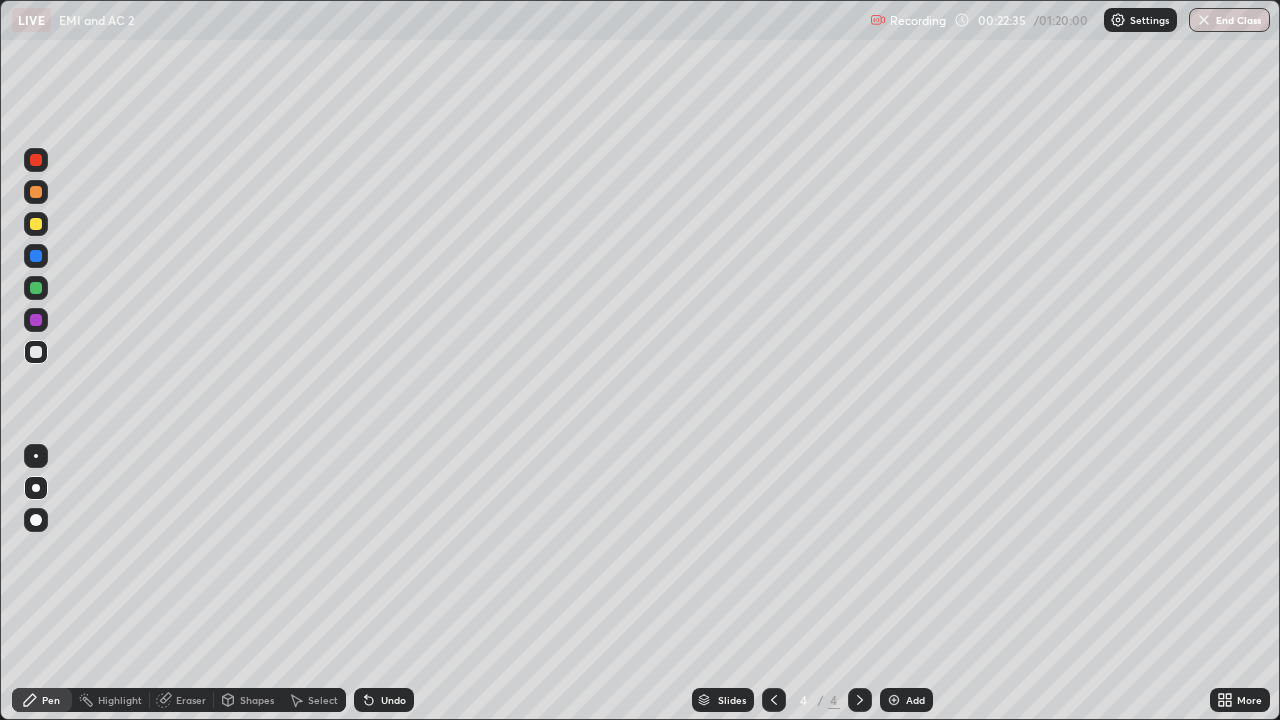 click on "Add" at bounding box center (915, 700) 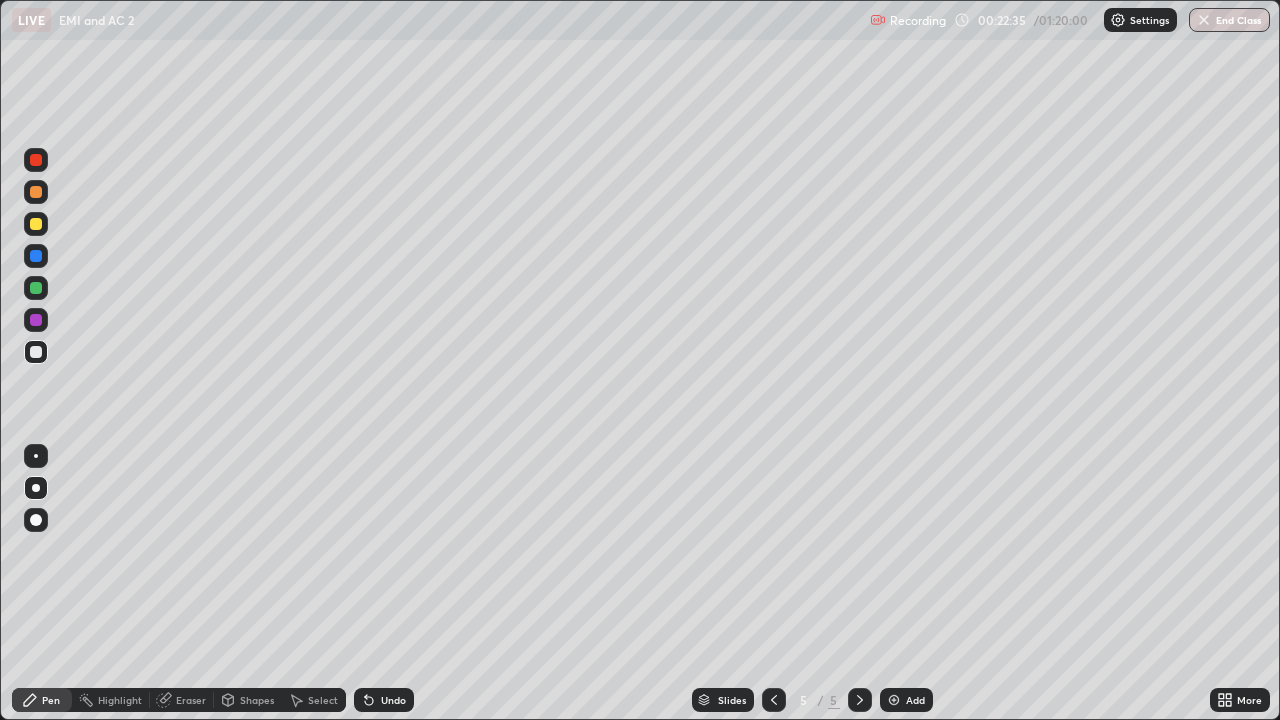 click on "Add" at bounding box center (906, 700) 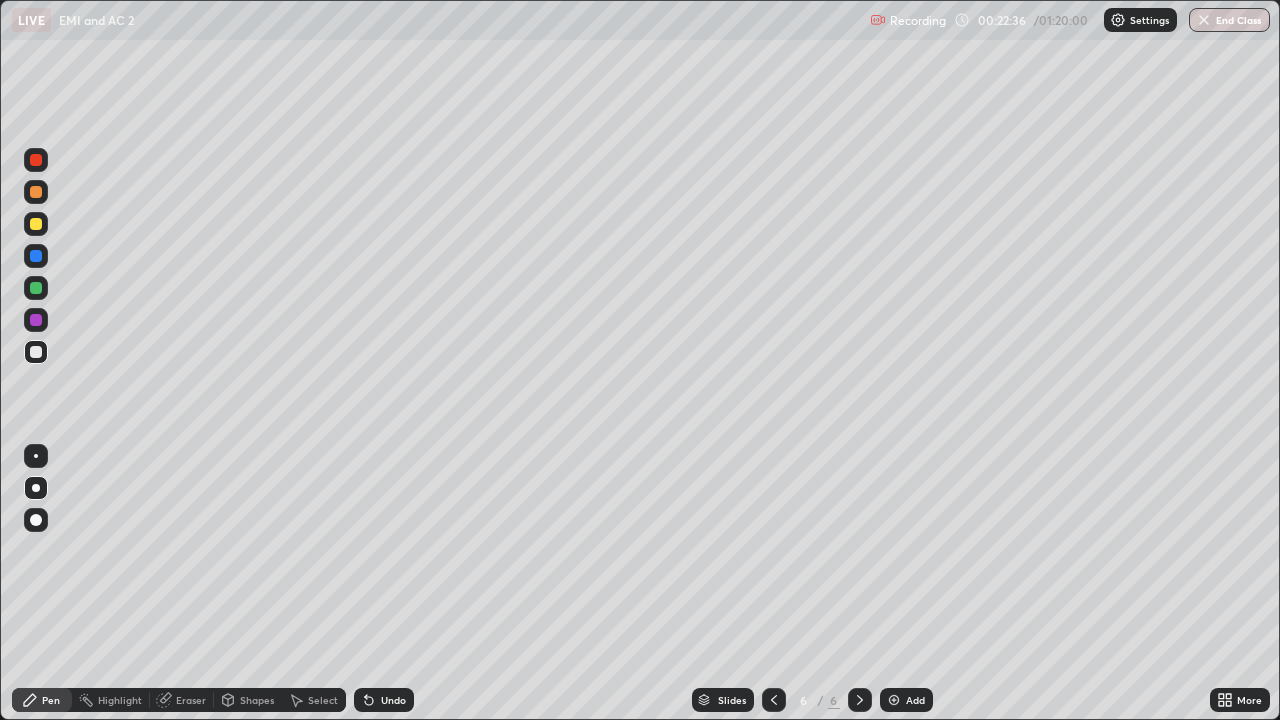 click 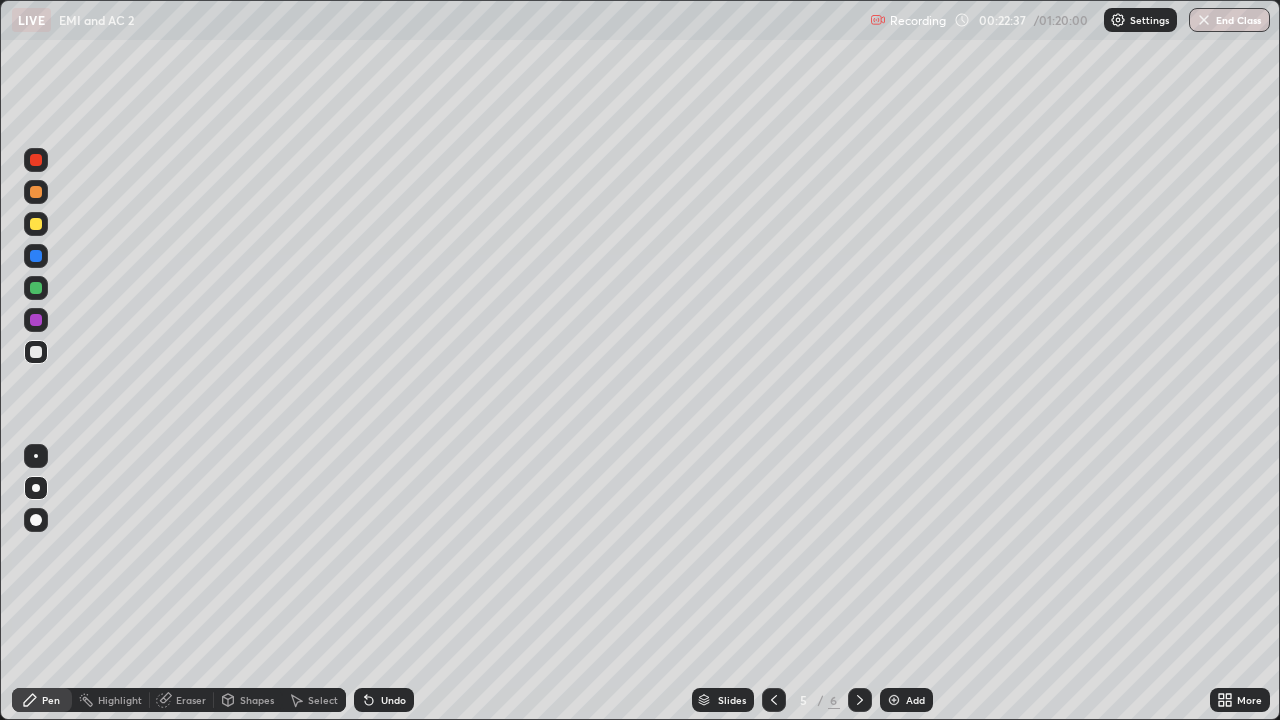click on "Shapes" at bounding box center (257, 700) 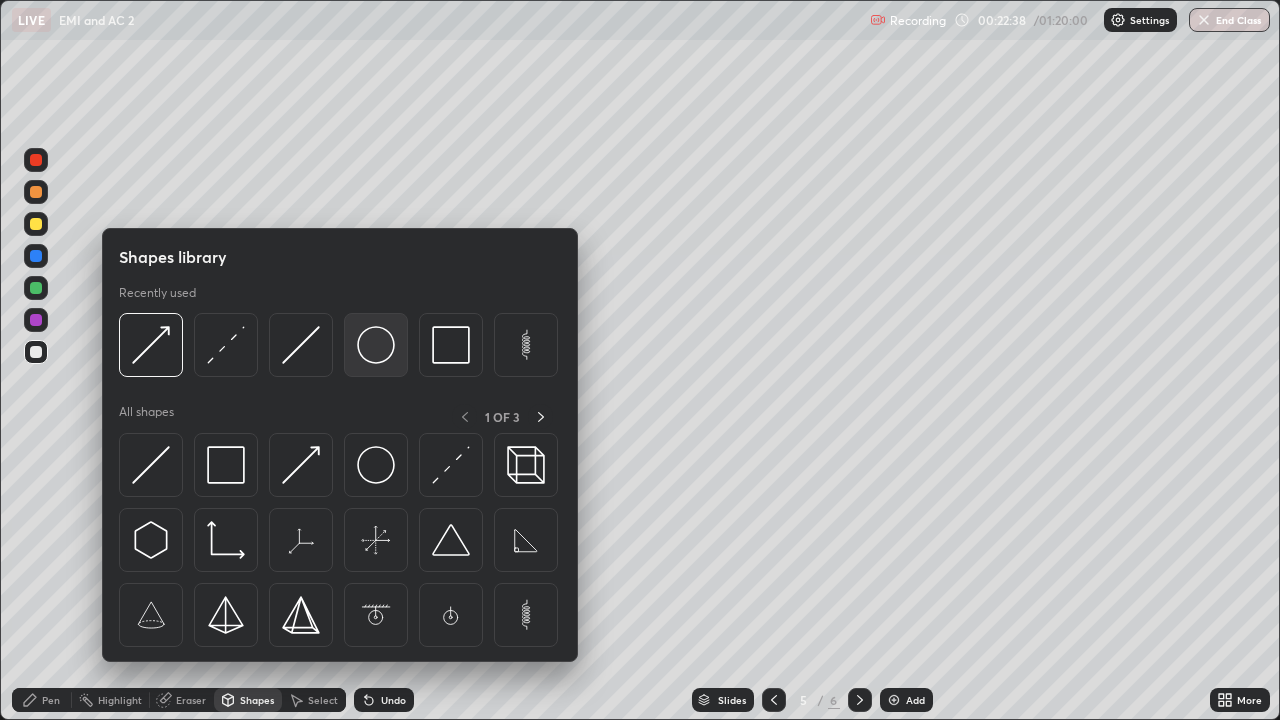 click at bounding box center [376, 345] 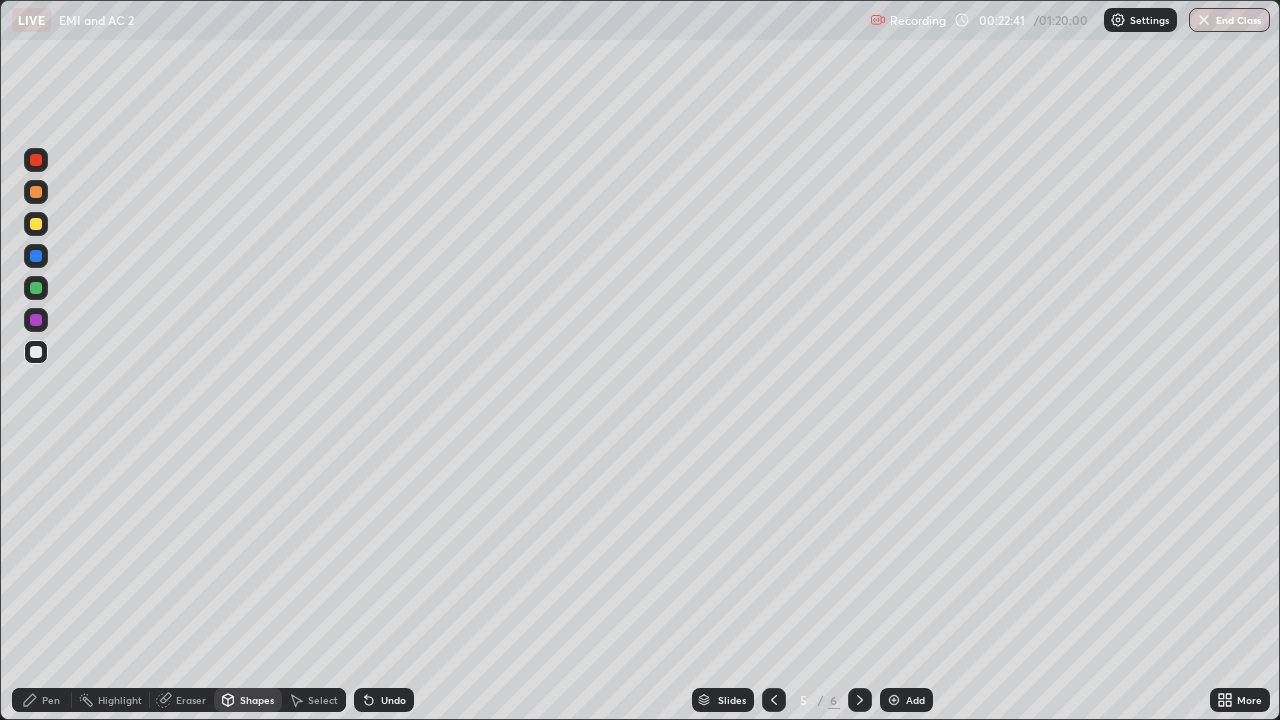 click on "Shapes" at bounding box center (257, 700) 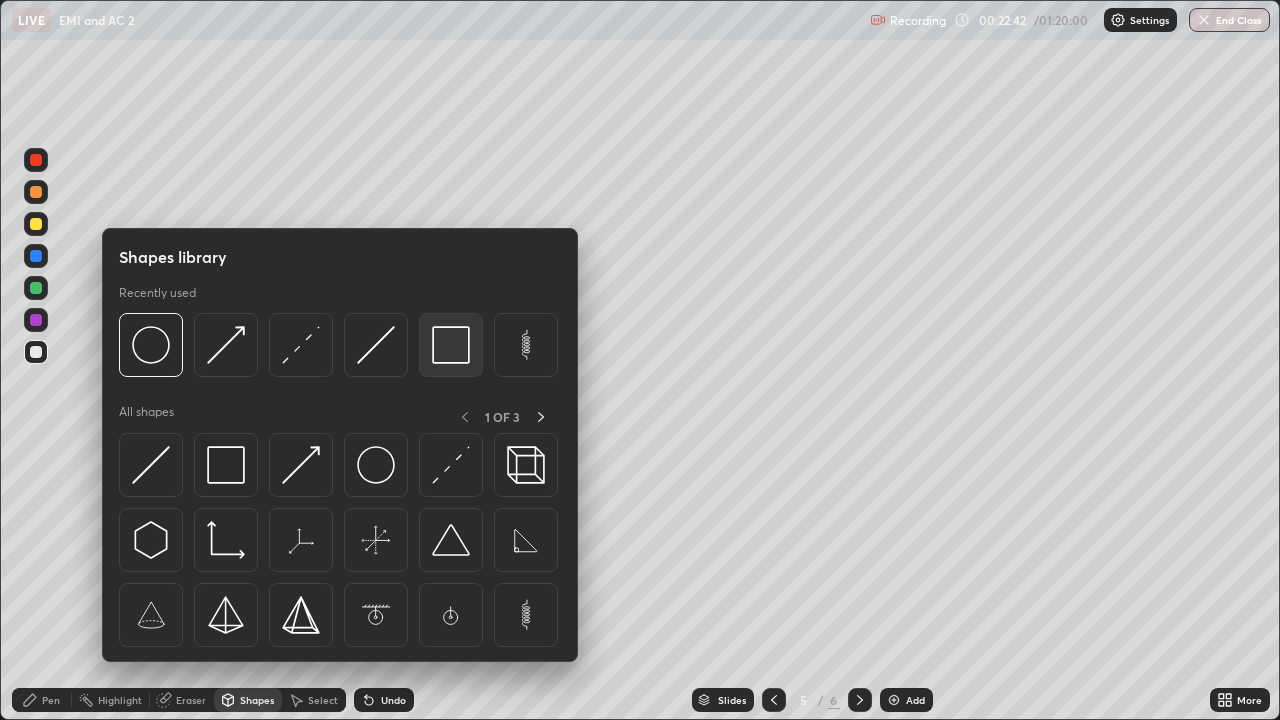 click at bounding box center (451, 345) 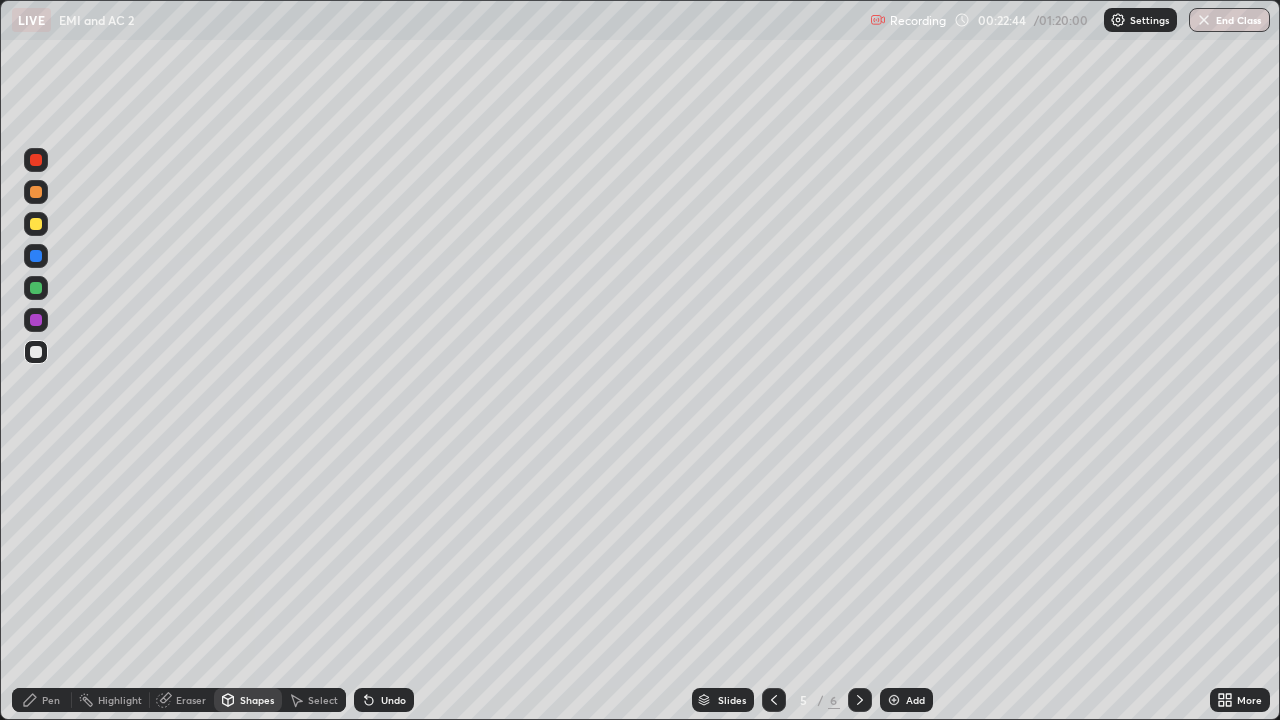 click on "Shapes" at bounding box center [257, 700] 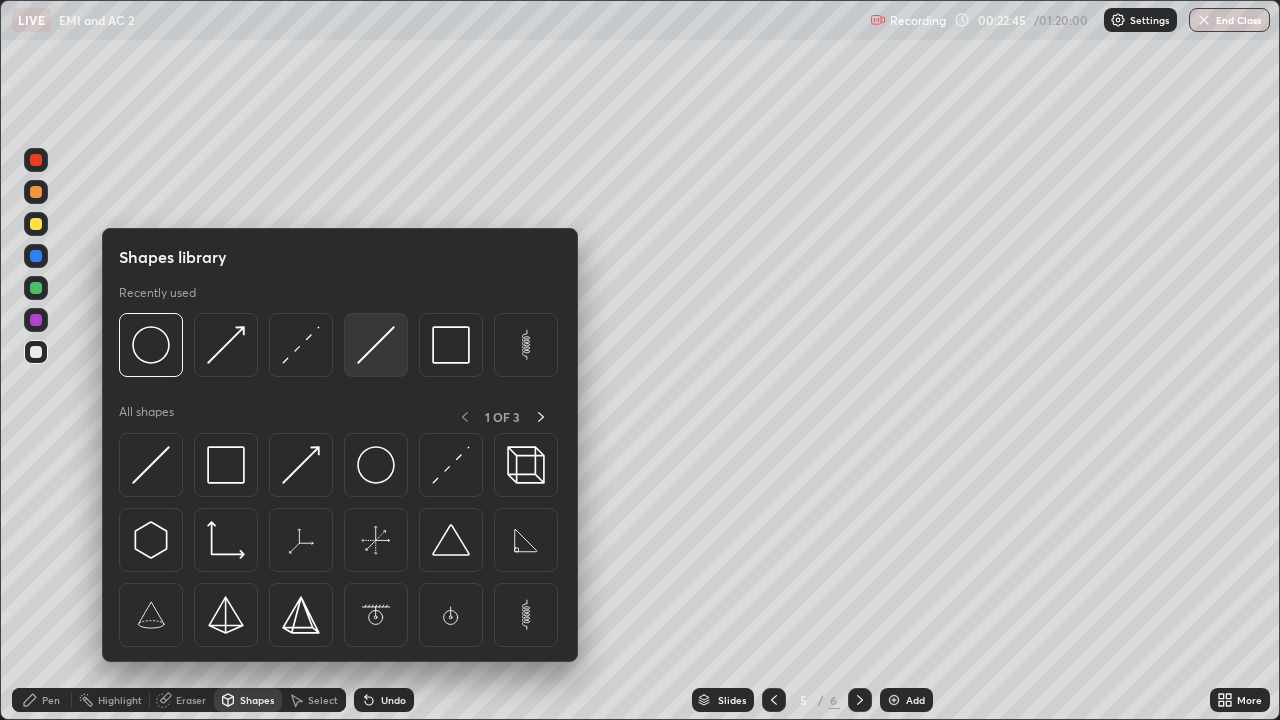 click at bounding box center (376, 345) 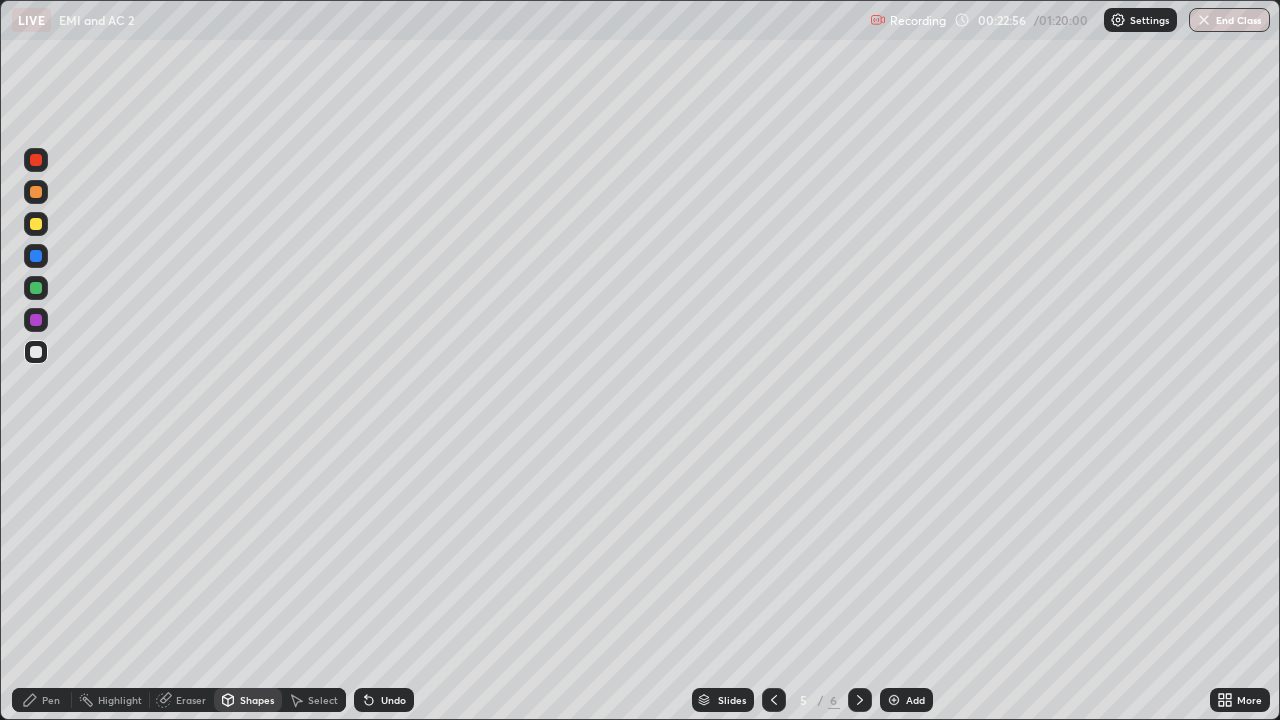 click on "Pen" at bounding box center [42, 700] 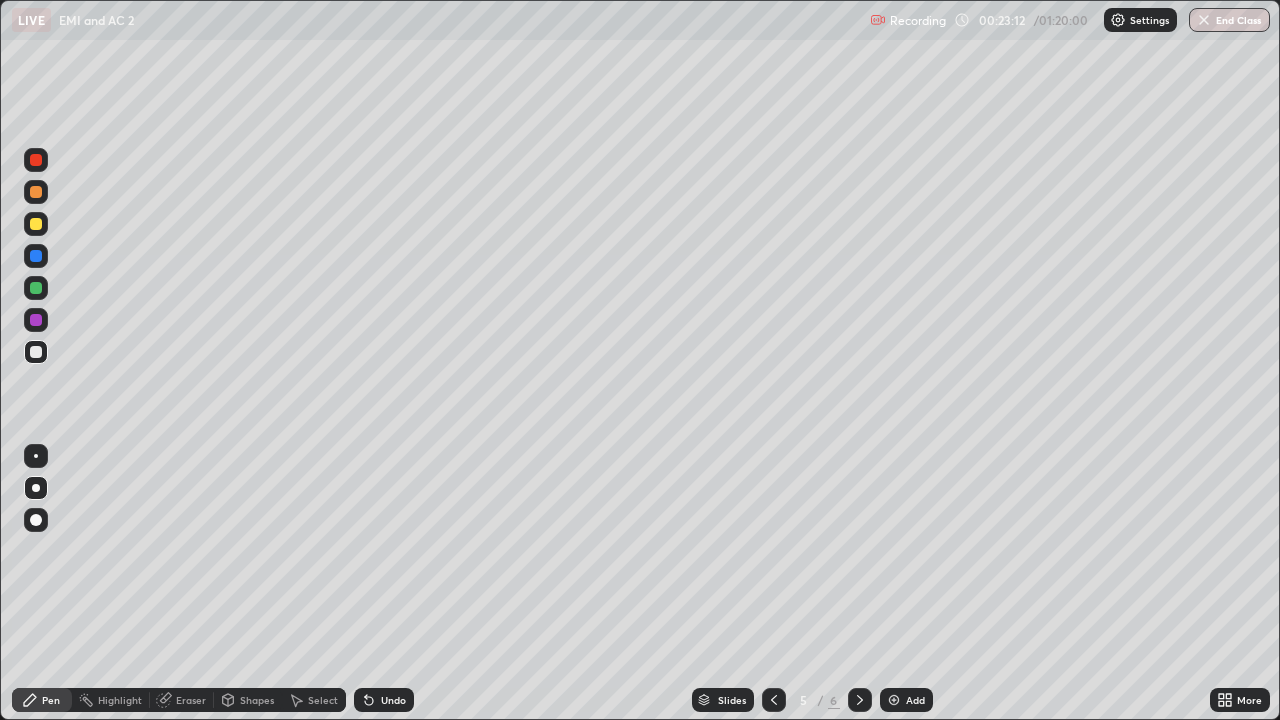 click on "Shapes" at bounding box center [257, 700] 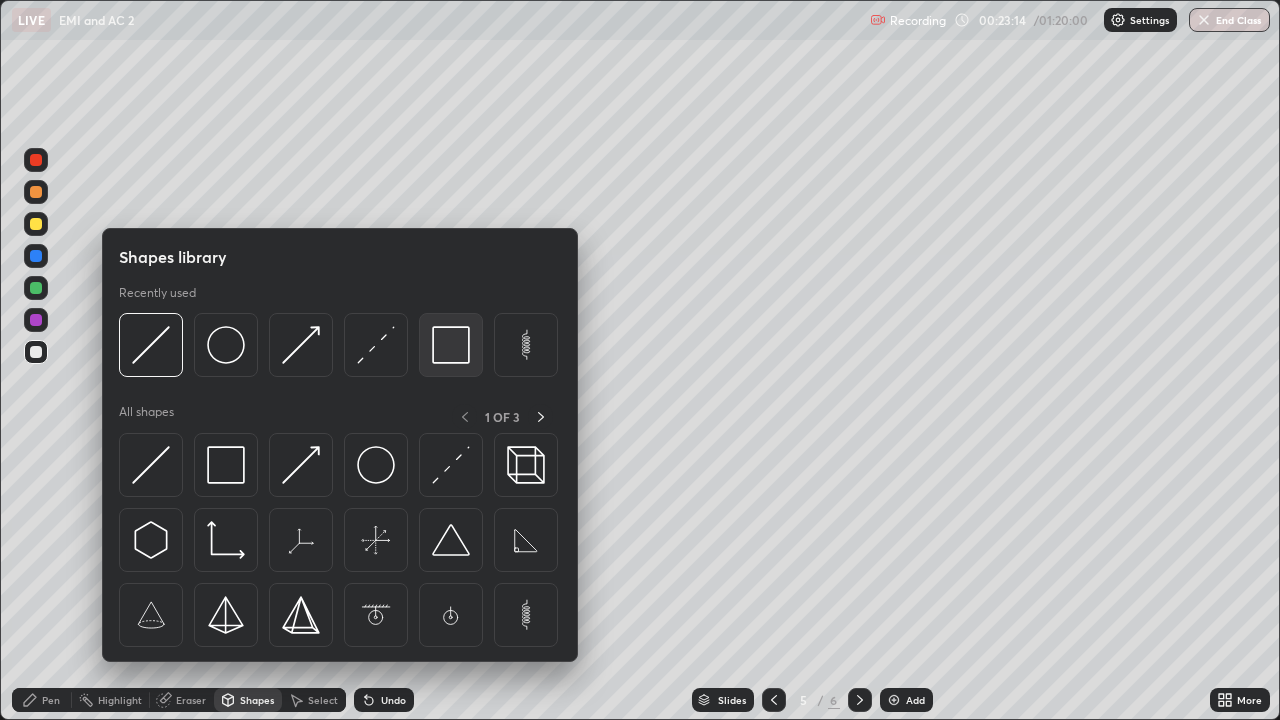 click at bounding box center [451, 345] 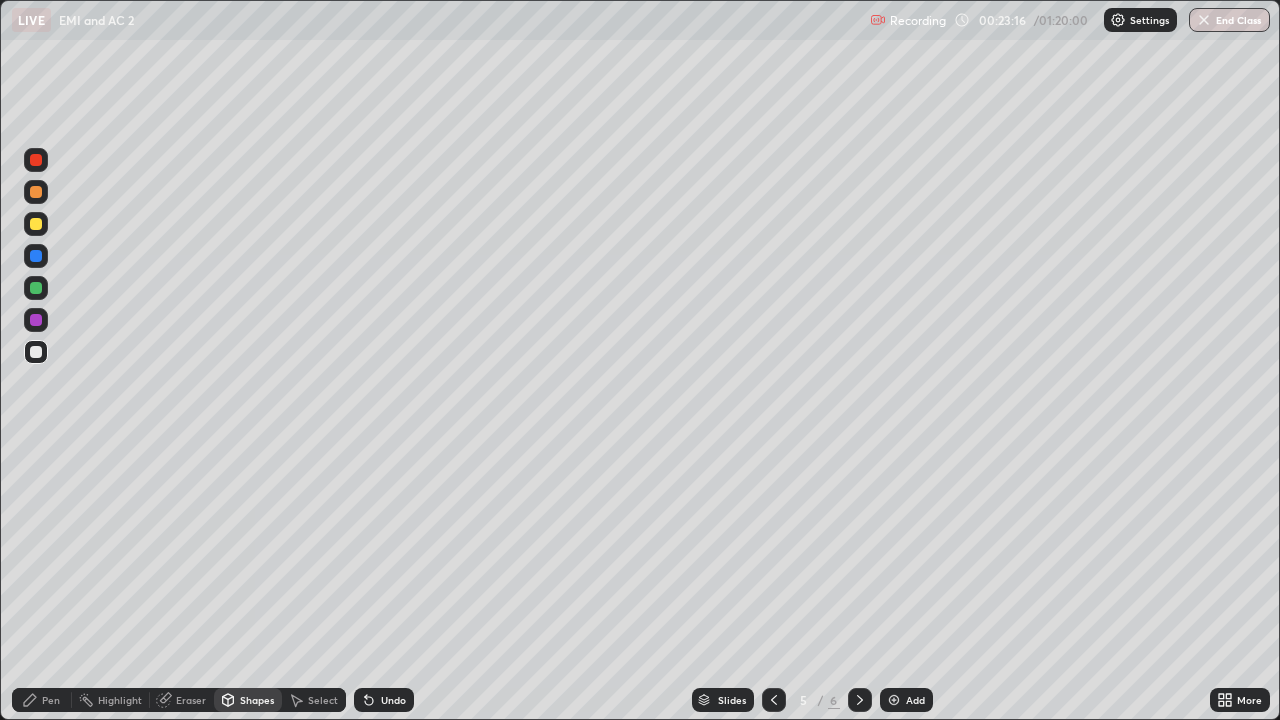 click at bounding box center (36, 224) 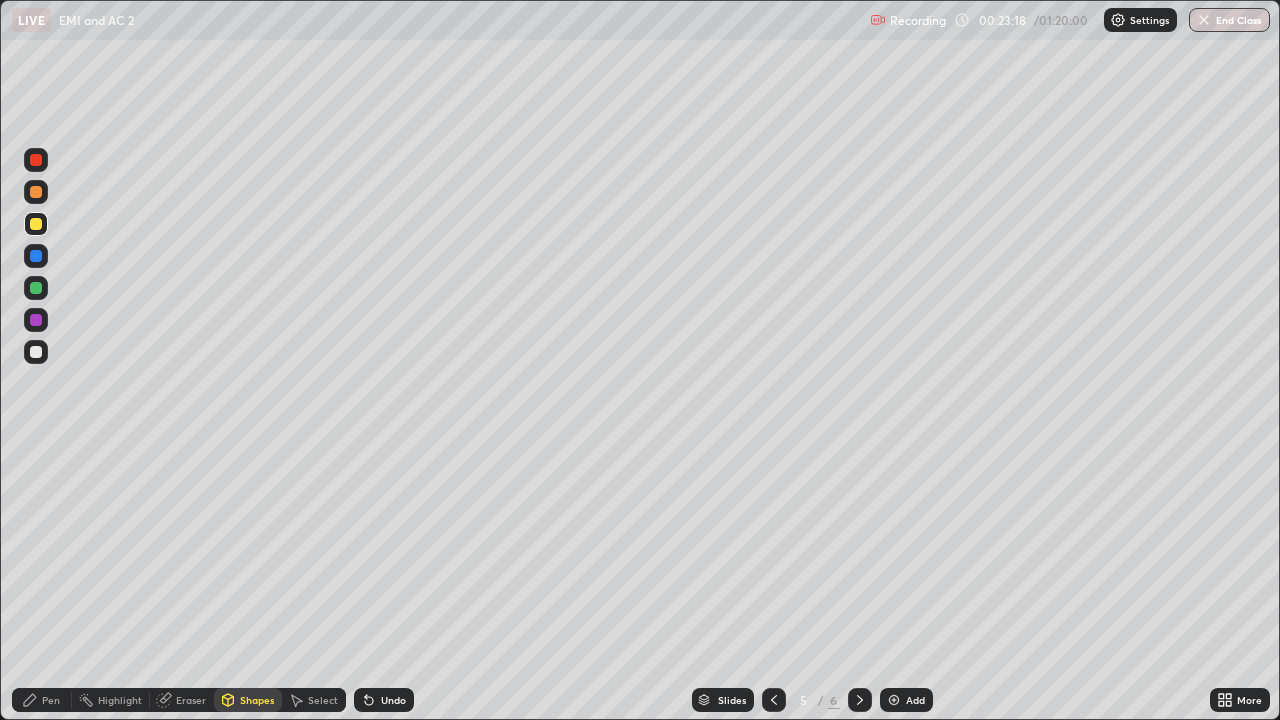 click on "Undo" at bounding box center (393, 700) 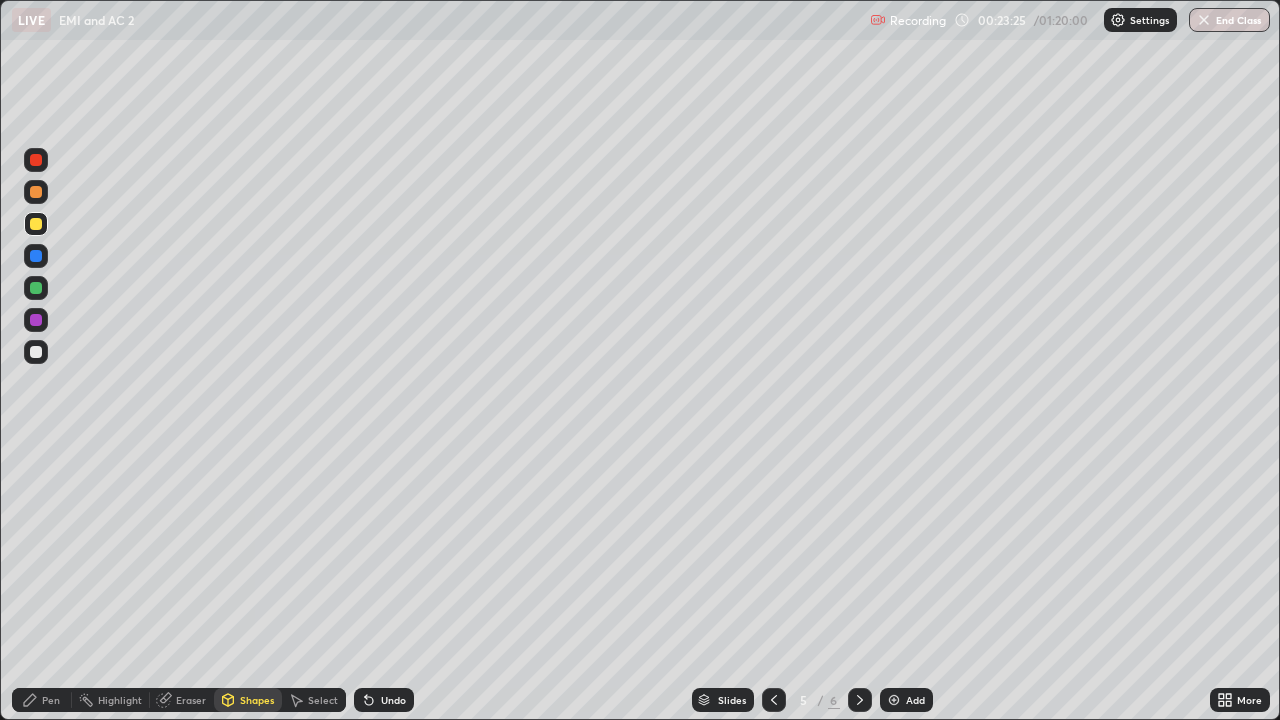click 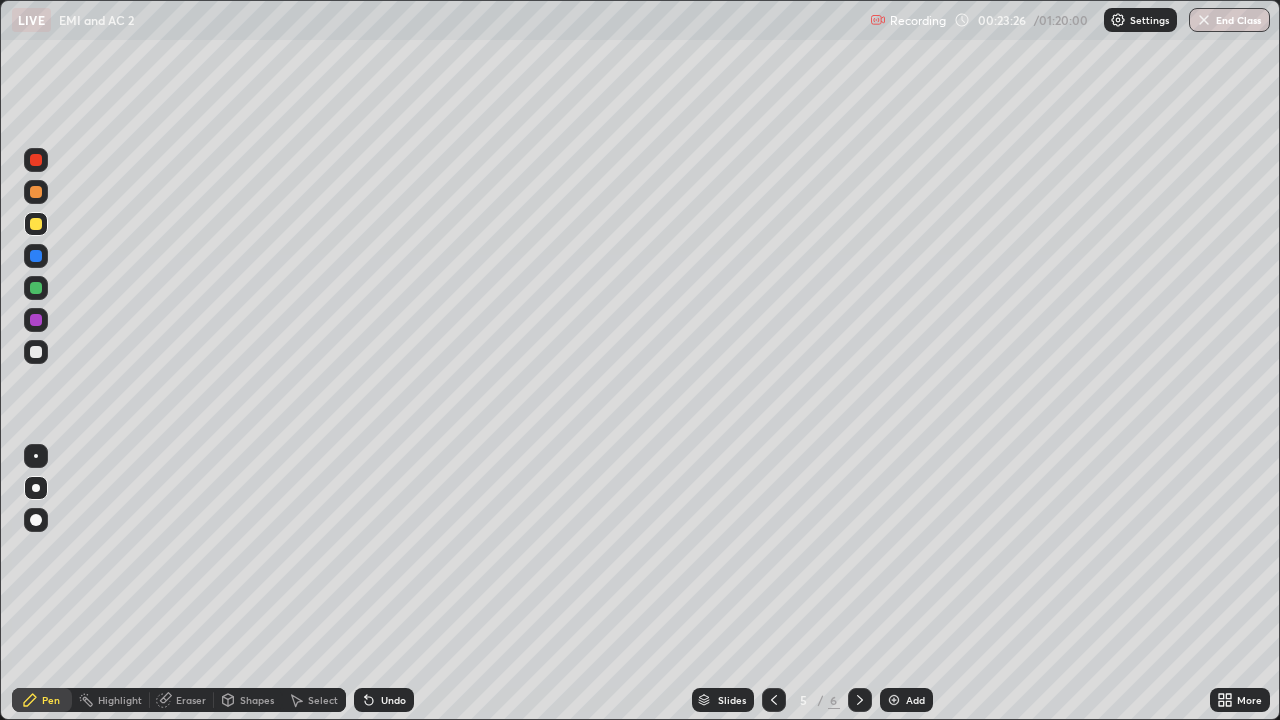 click at bounding box center [36, 352] 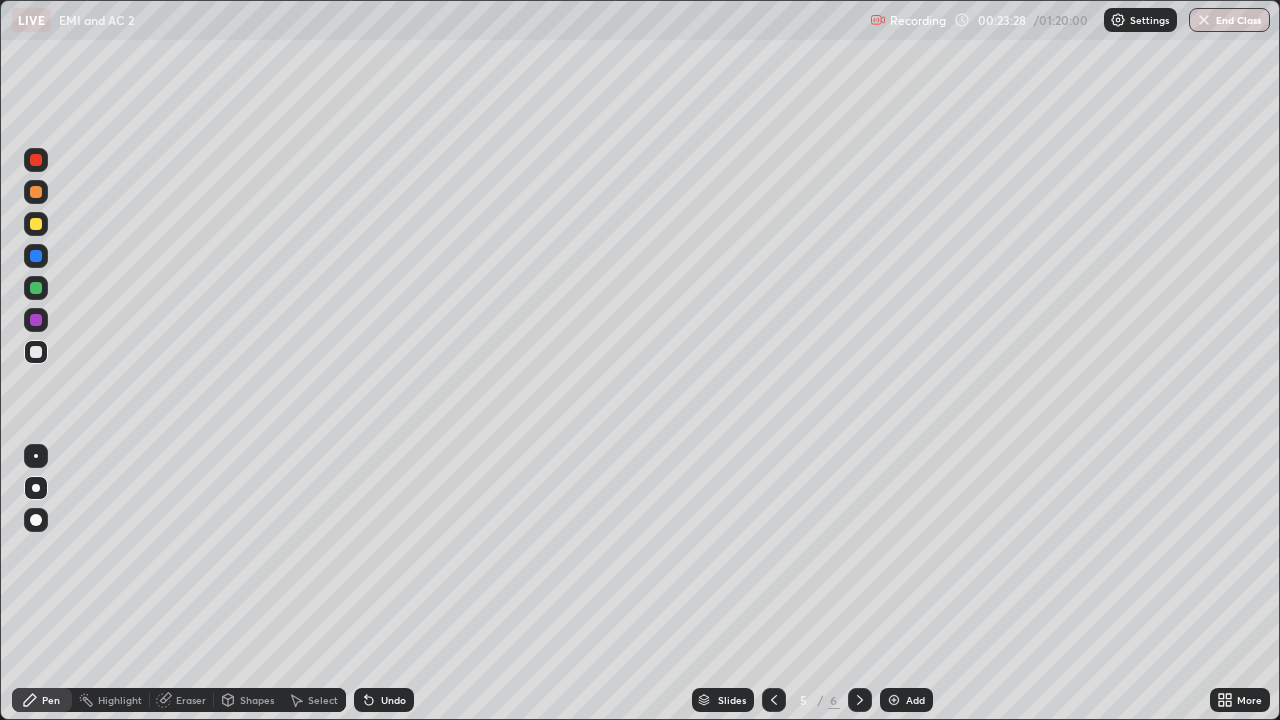 click on "Shapes" at bounding box center (257, 700) 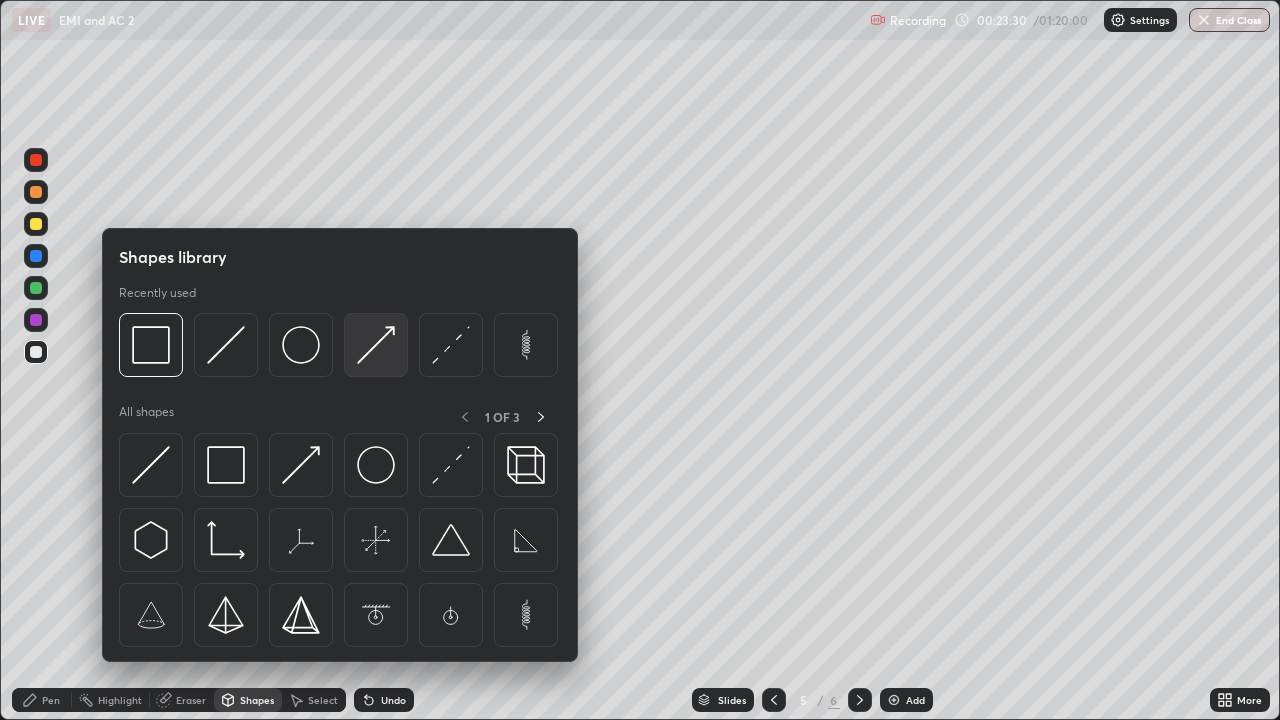 click at bounding box center [376, 345] 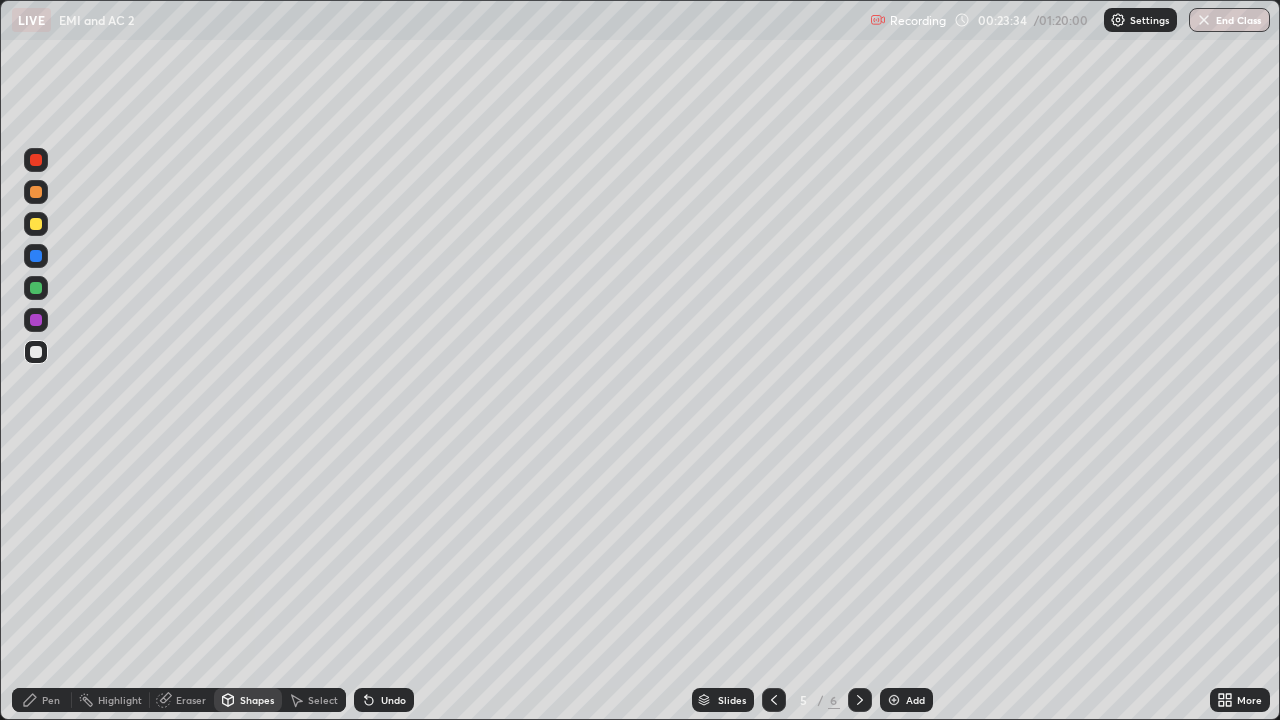 click 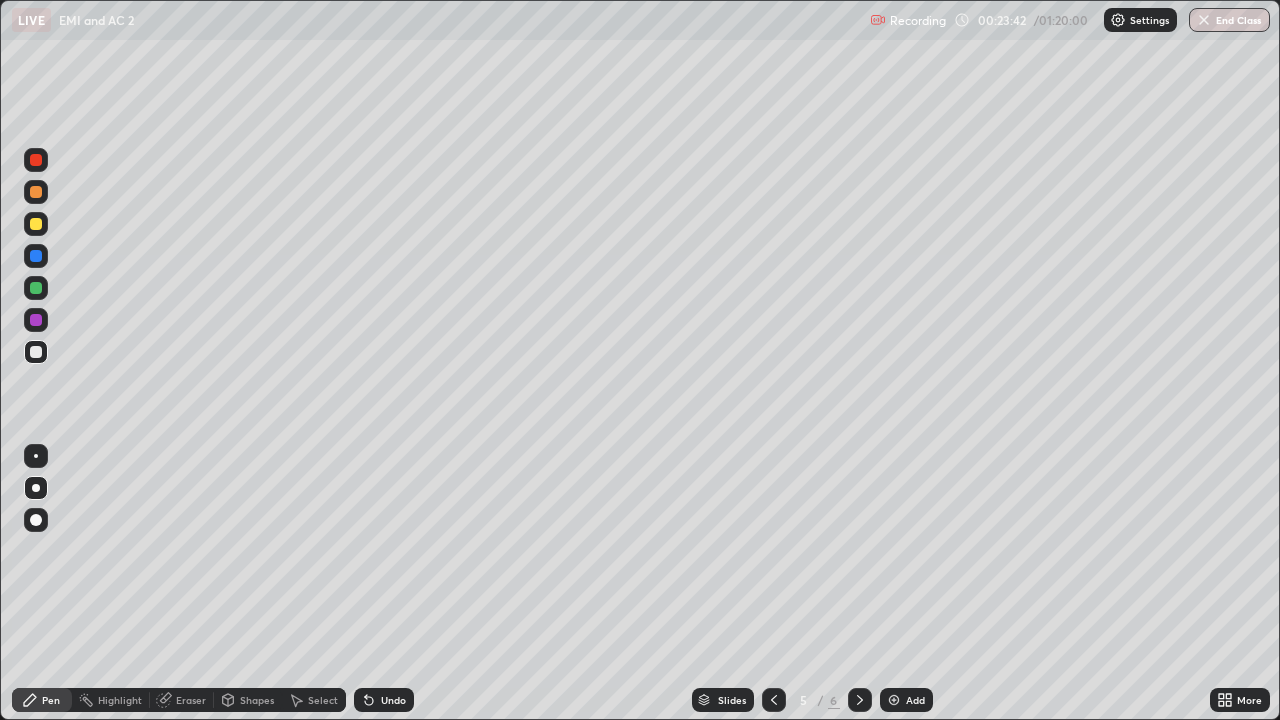 click at bounding box center [36, 288] 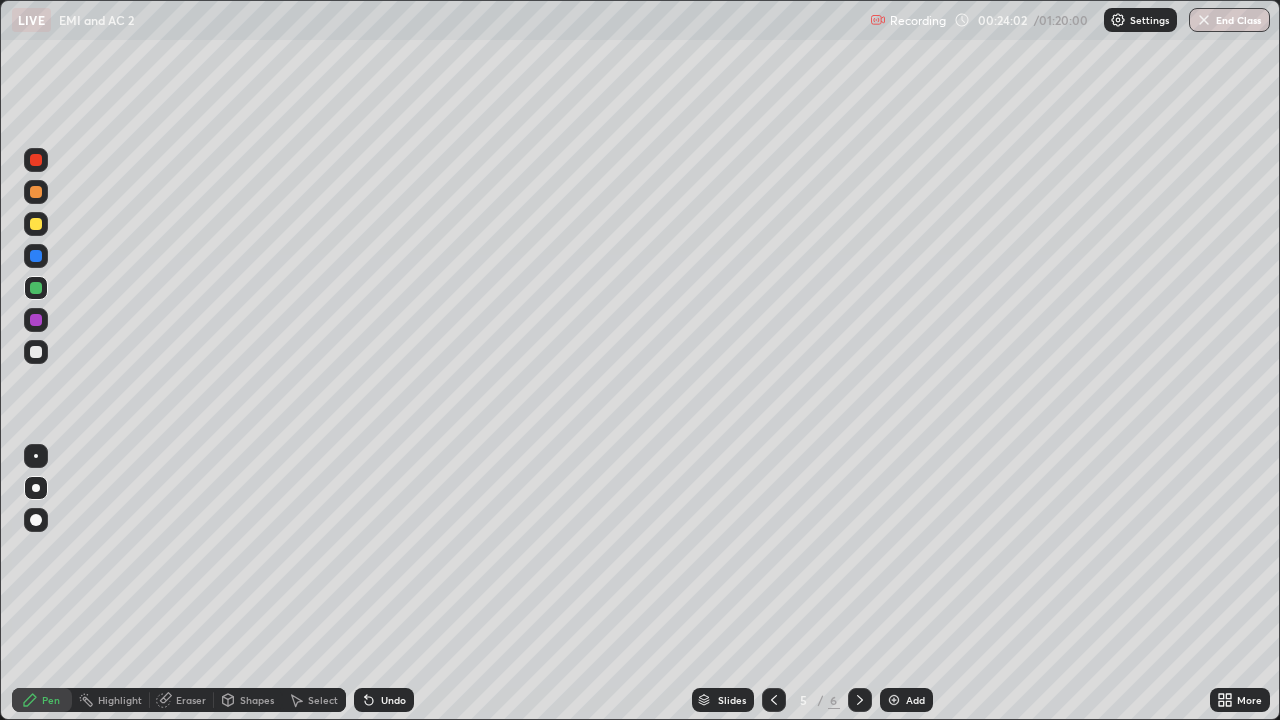 click on "Undo" at bounding box center [384, 700] 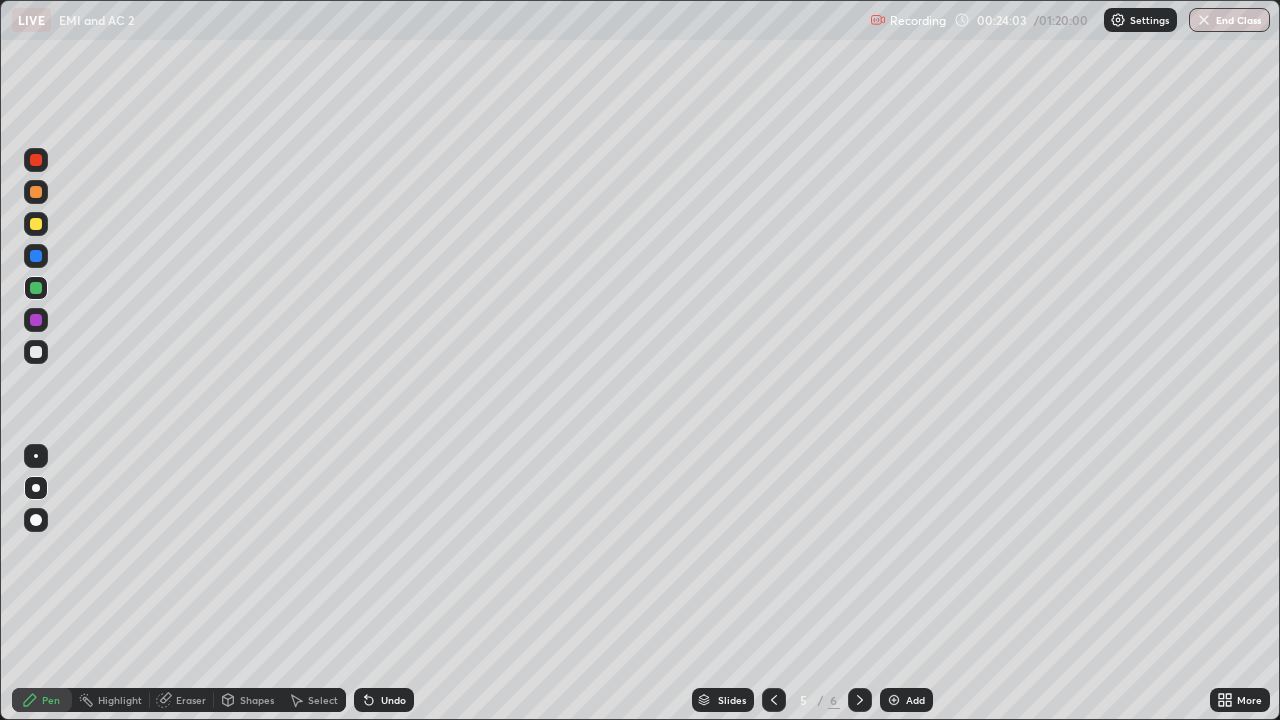 click on "Undo" at bounding box center [393, 700] 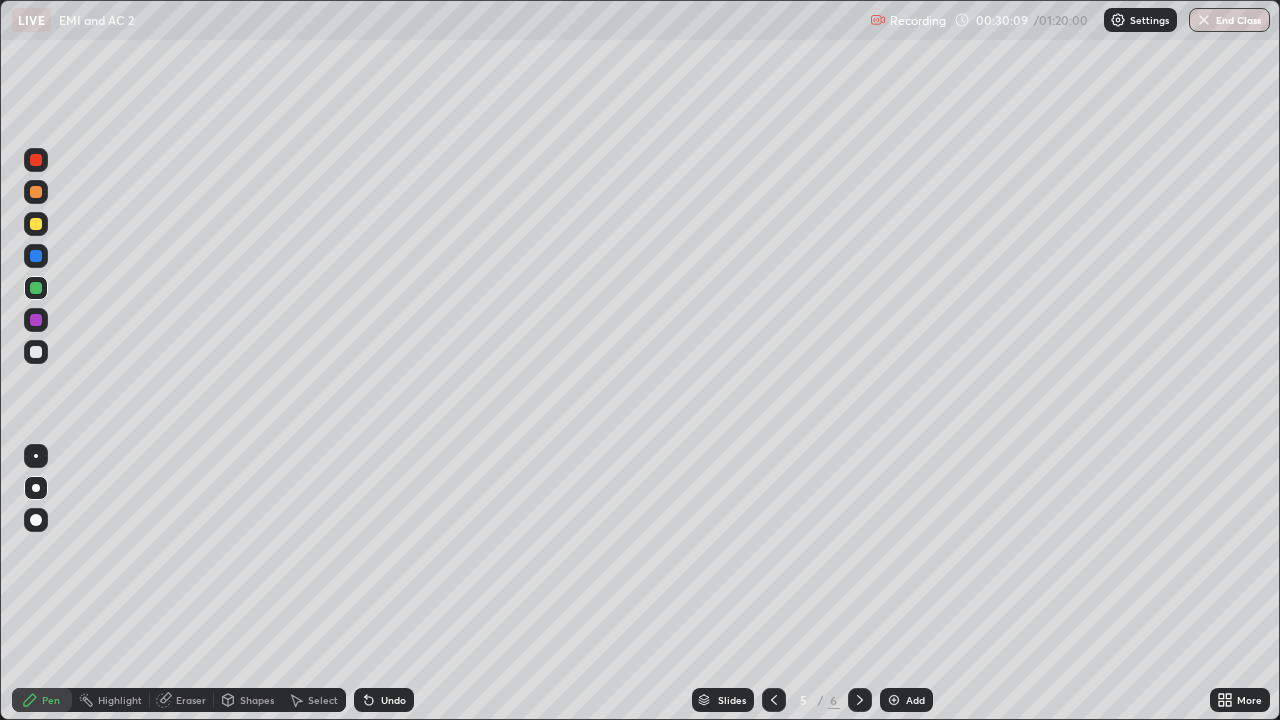 click at bounding box center (36, 352) 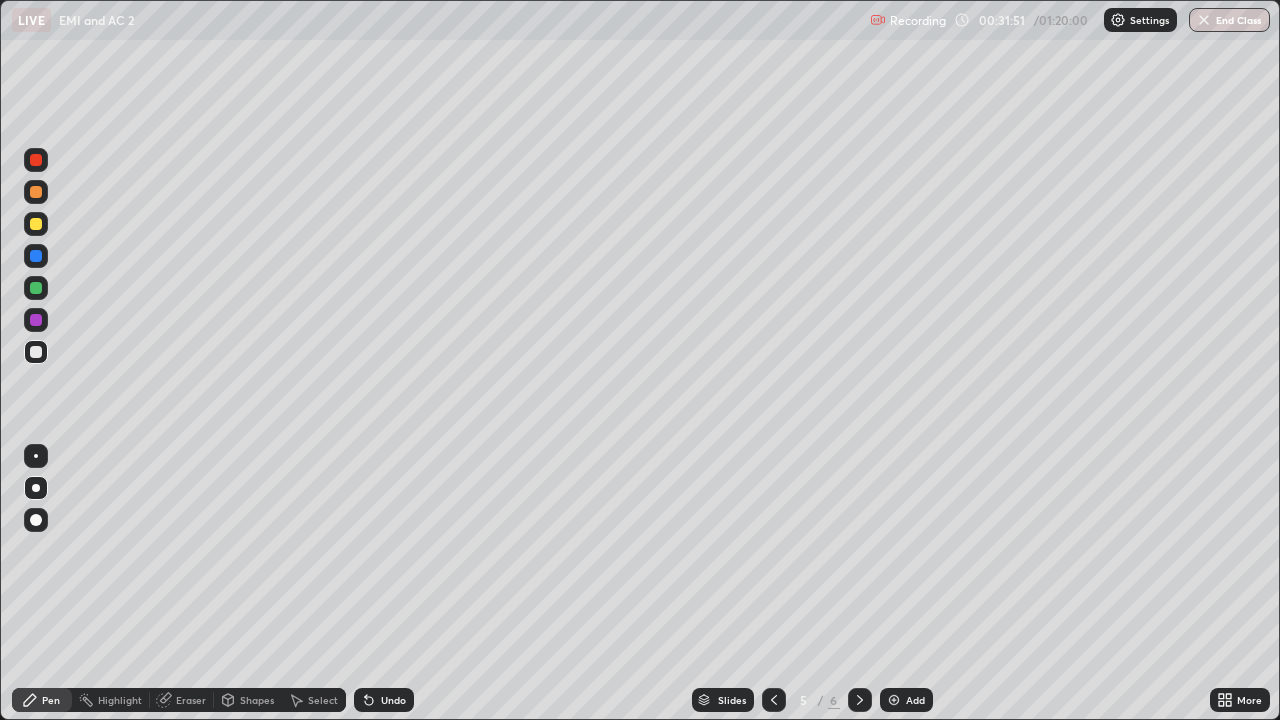 click on "Select" at bounding box center [323, 700] 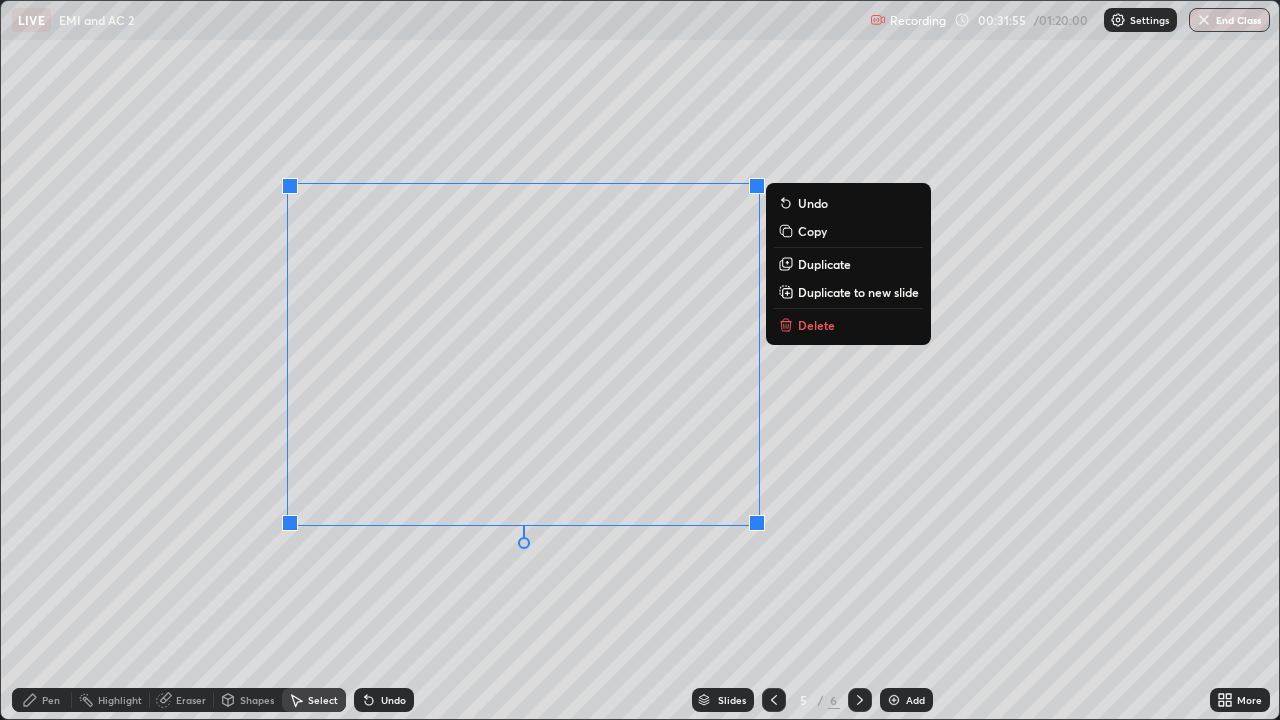 click on "Duplicate to new slide" at bounding box center [858, 292] 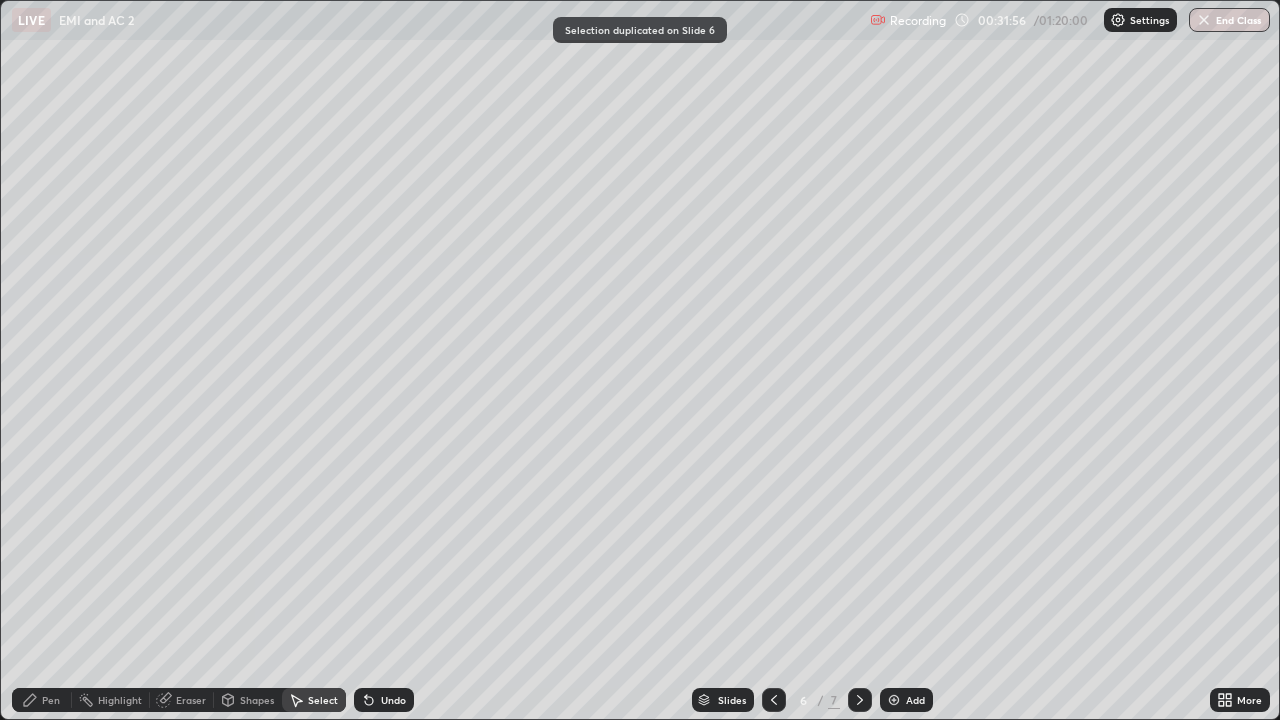click on "Shapes" at bounding box center [248, 700] 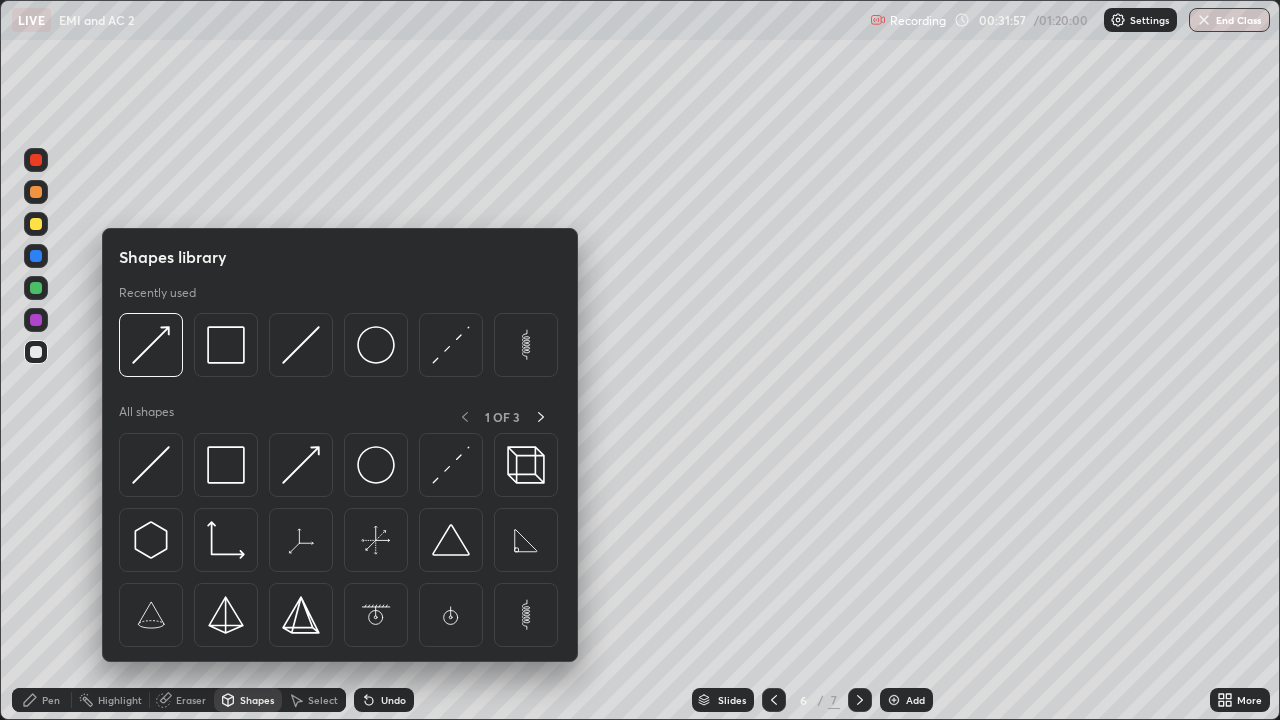 click on "Pen" at bounding box center (42, 700) 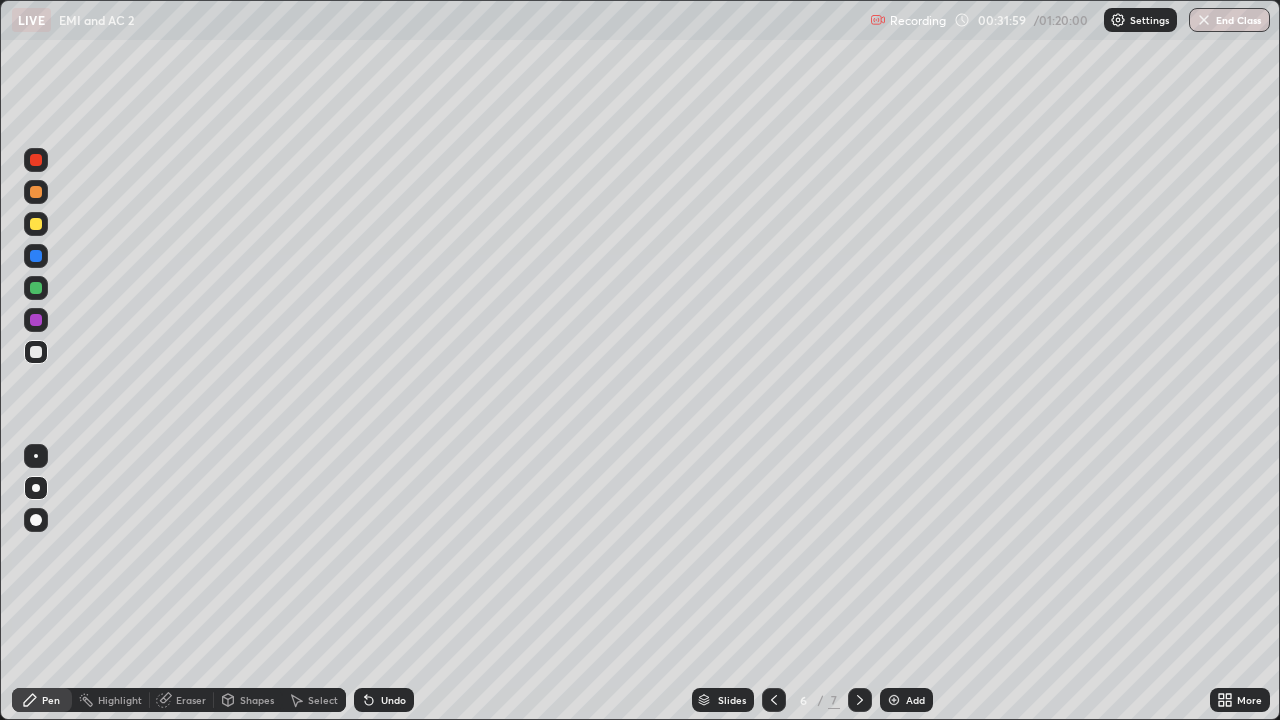 click on "Shapes" at bounding box center [257, 700] 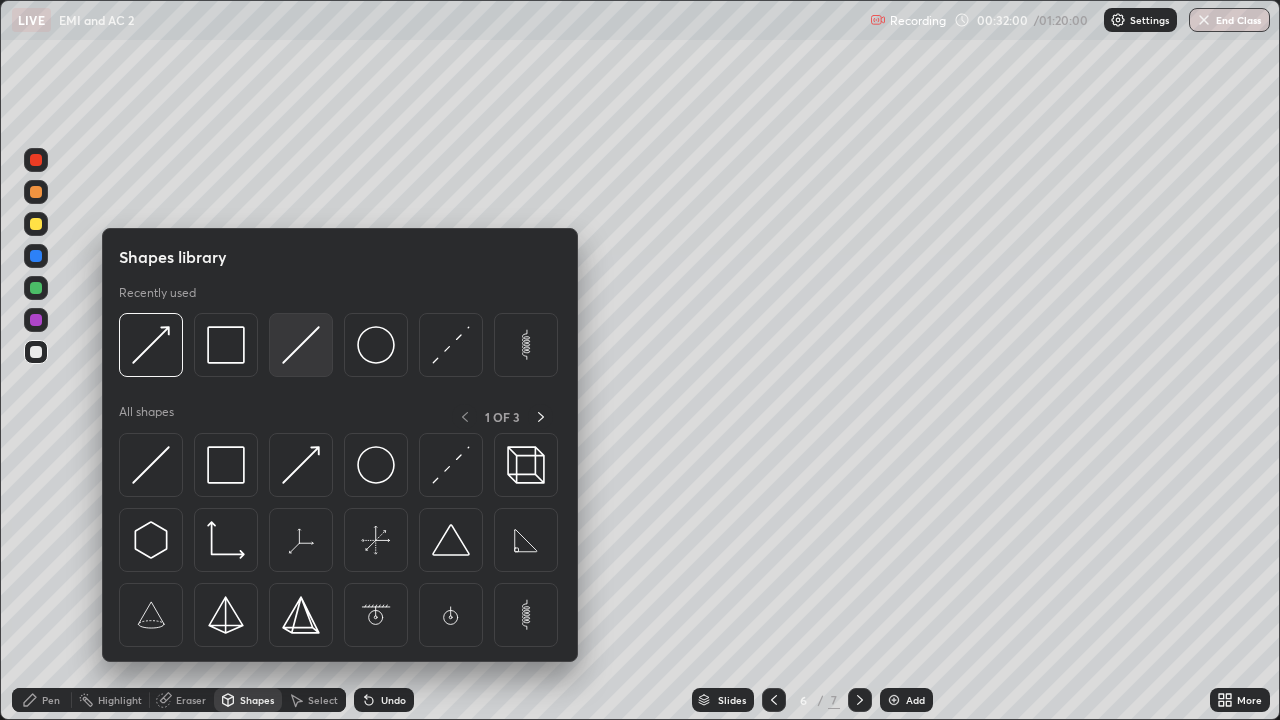 click at bounding box center (301, 345) 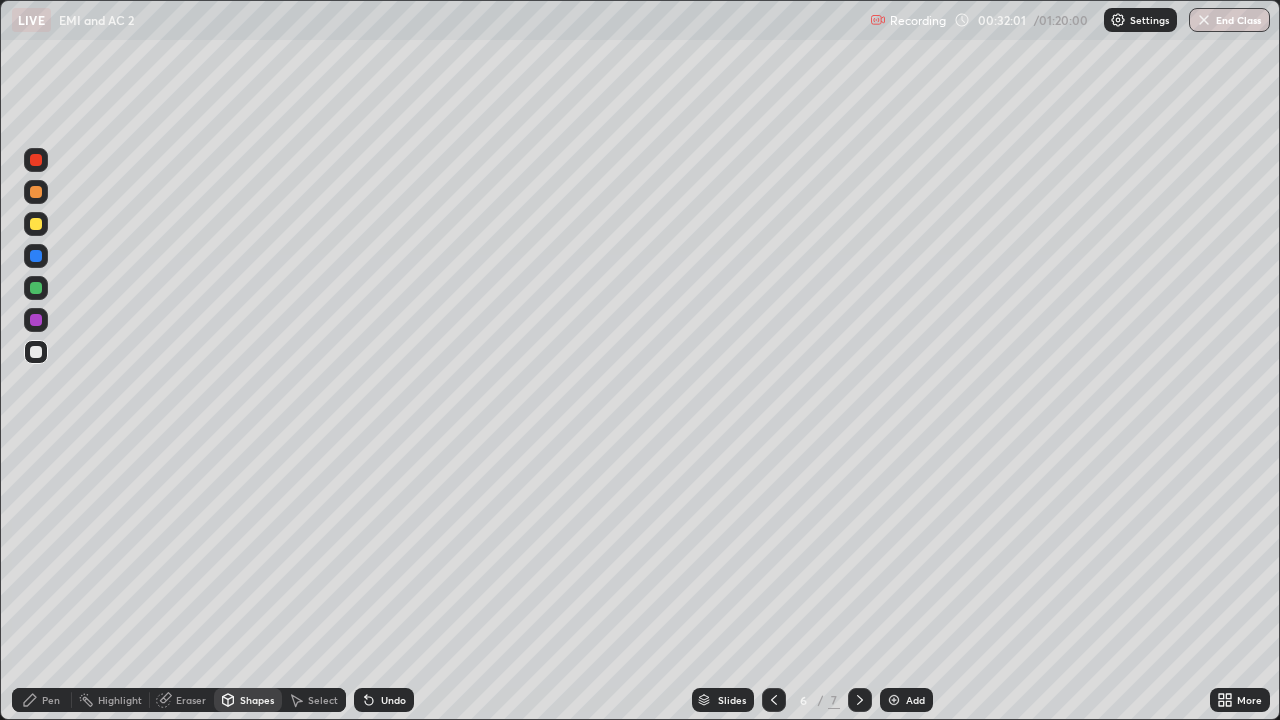 click at bounding box center [36, 192] 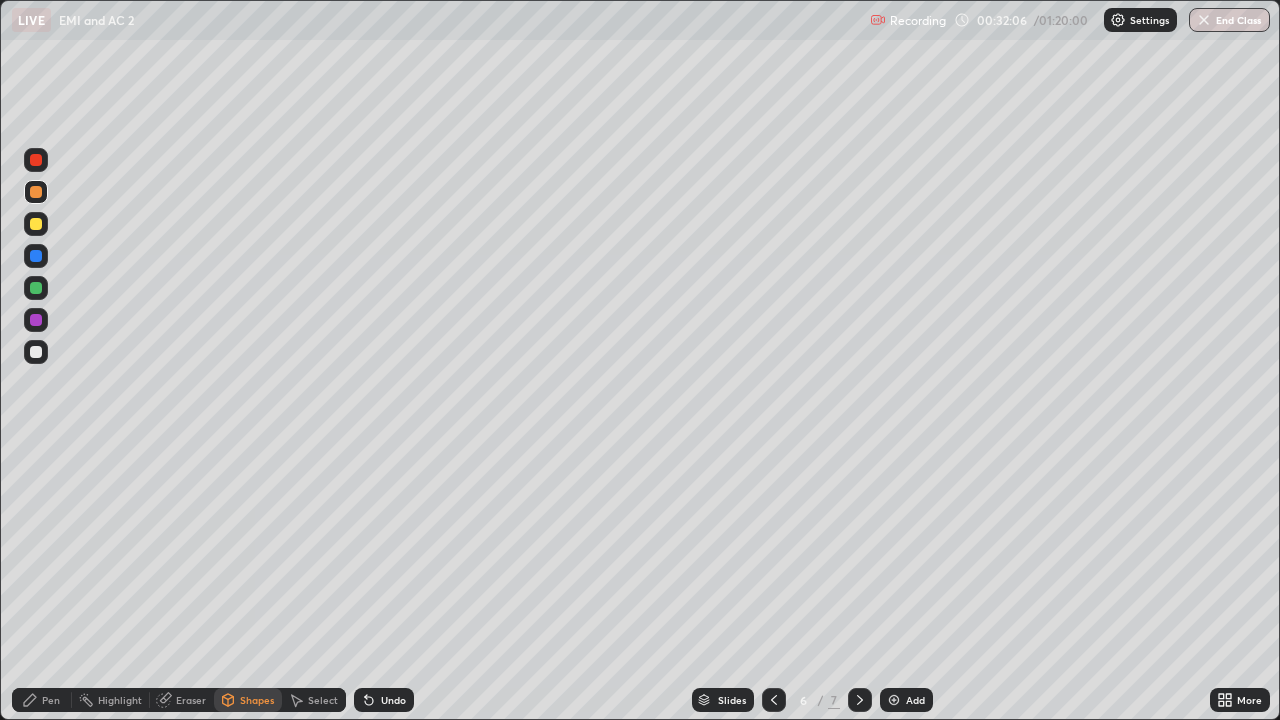 click on "Shapes" at bounding box center (257, 700) 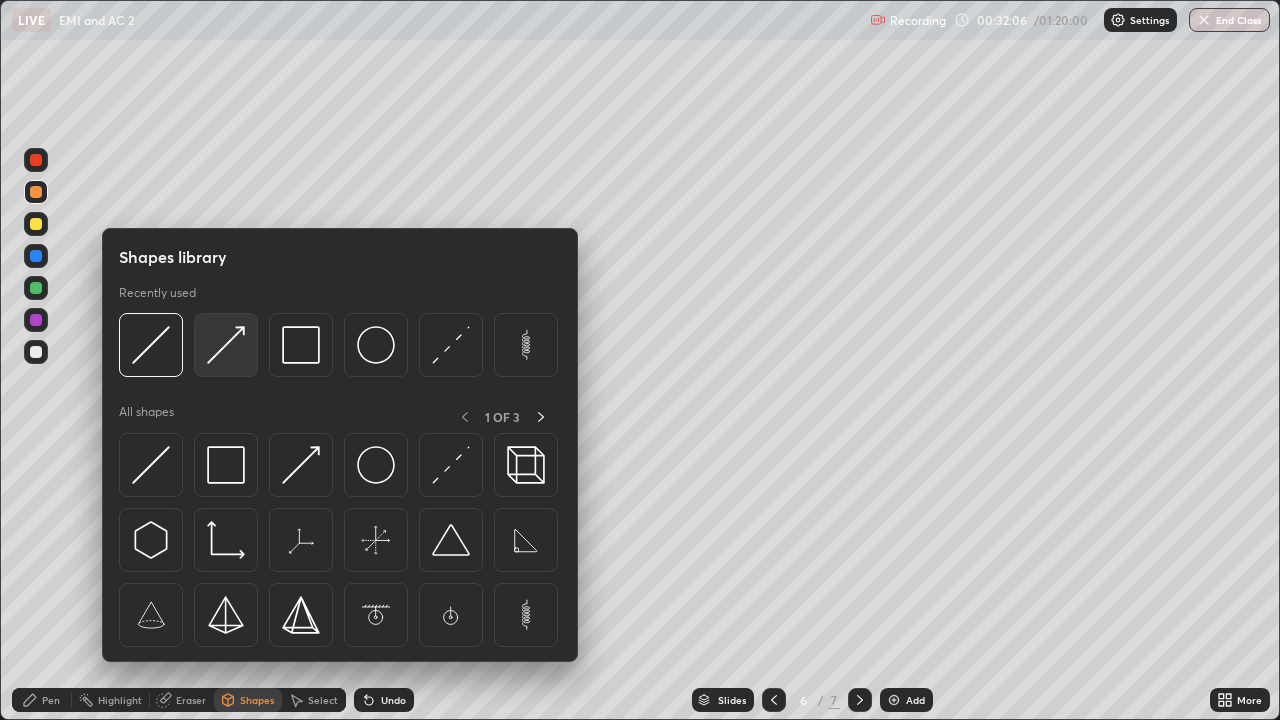 click at bounding box center (226, 345) 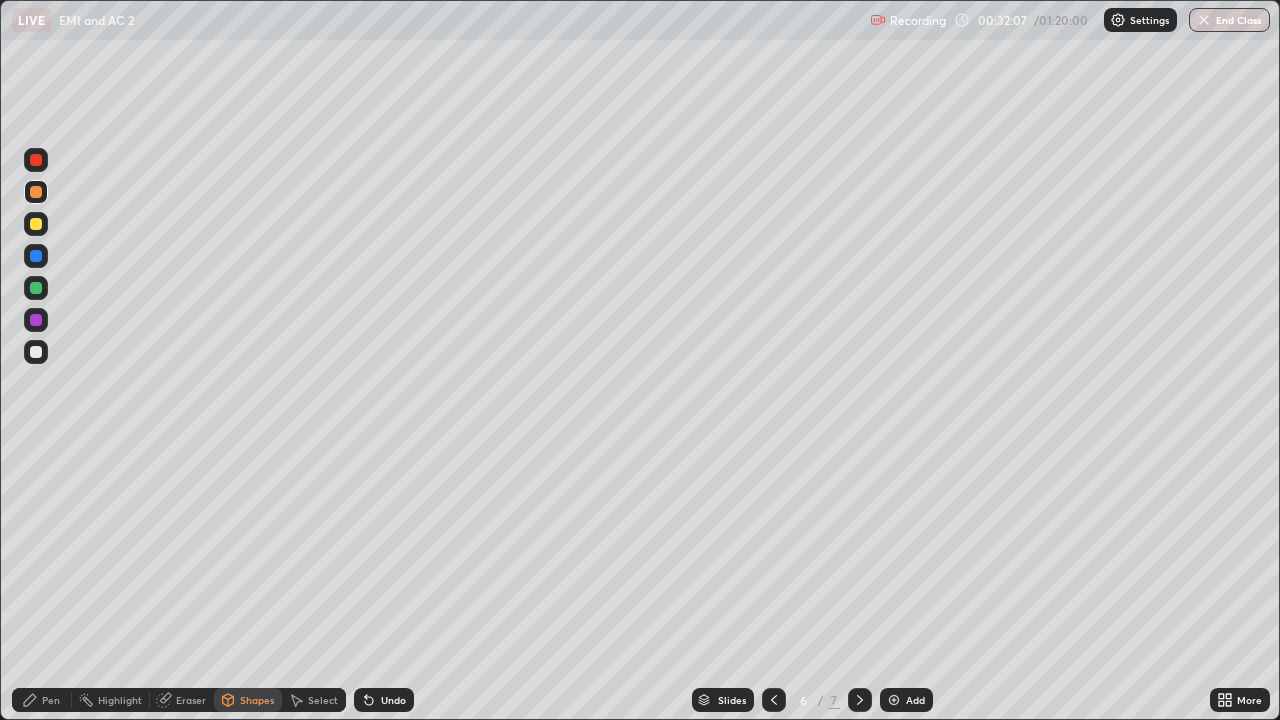 click at bounding box center [36, 288] 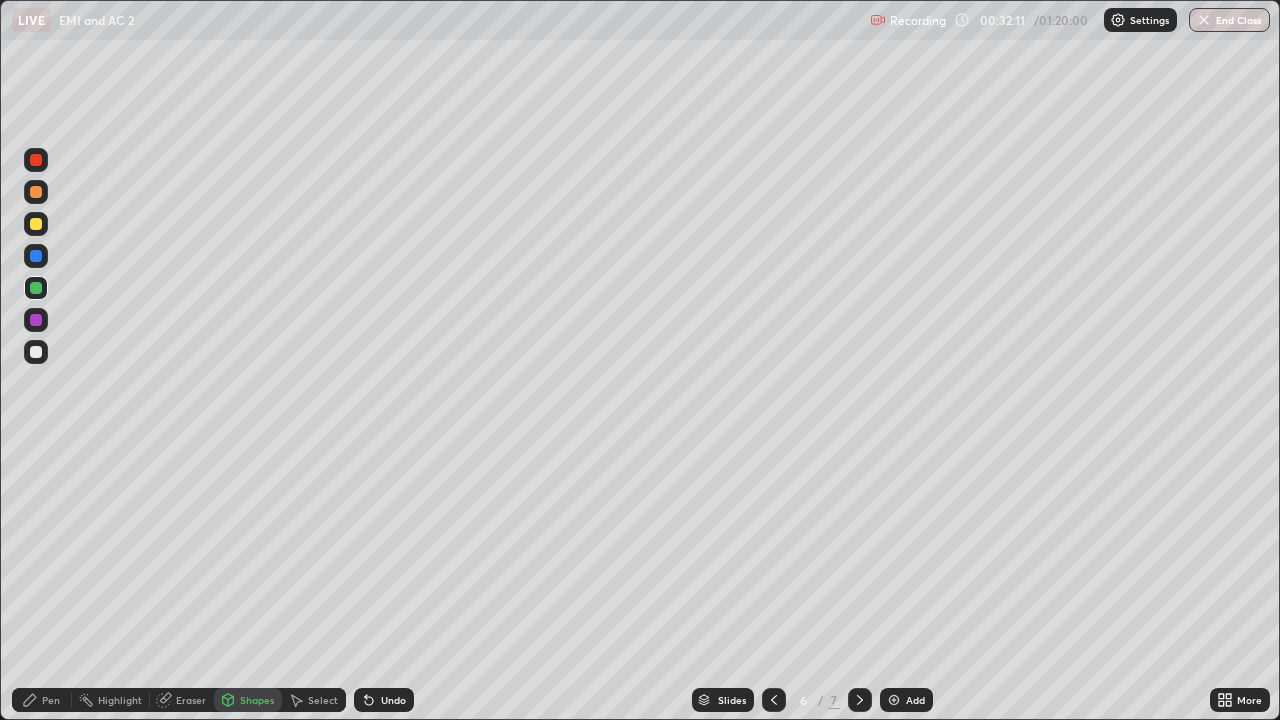 click on "Pen" at bounding box center (51, 700) 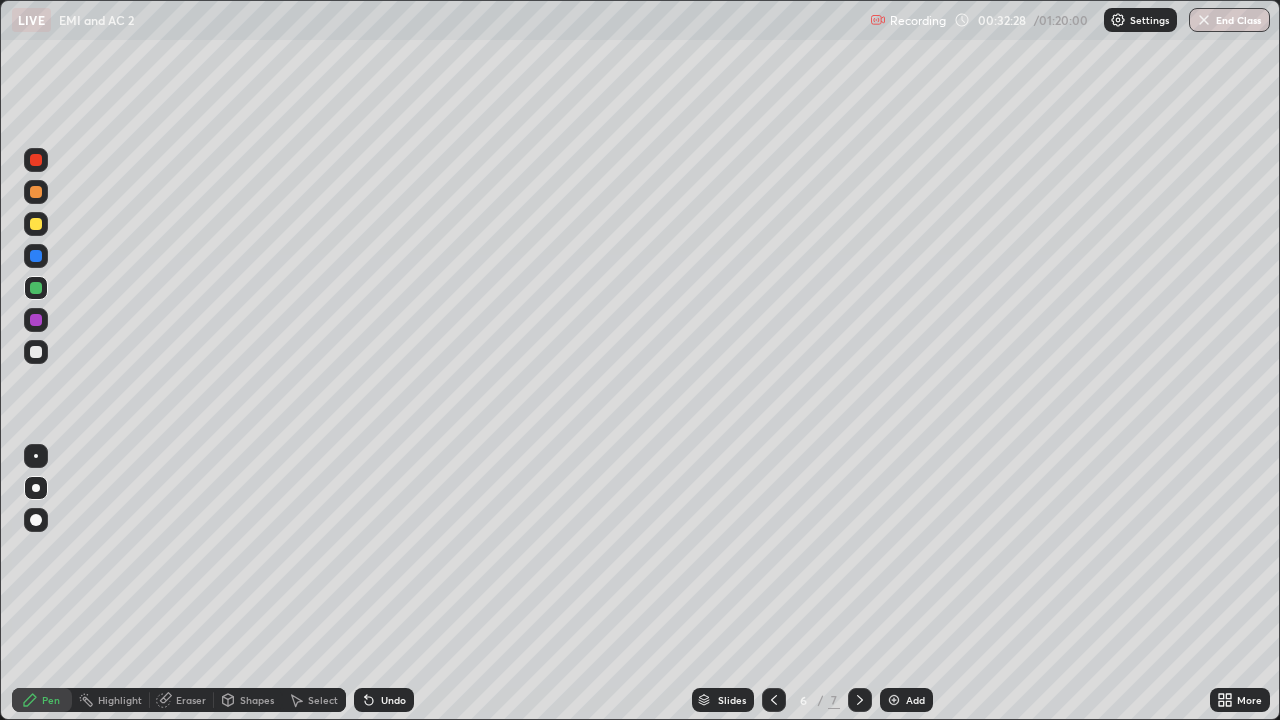 click at bounding box center (36, 352) 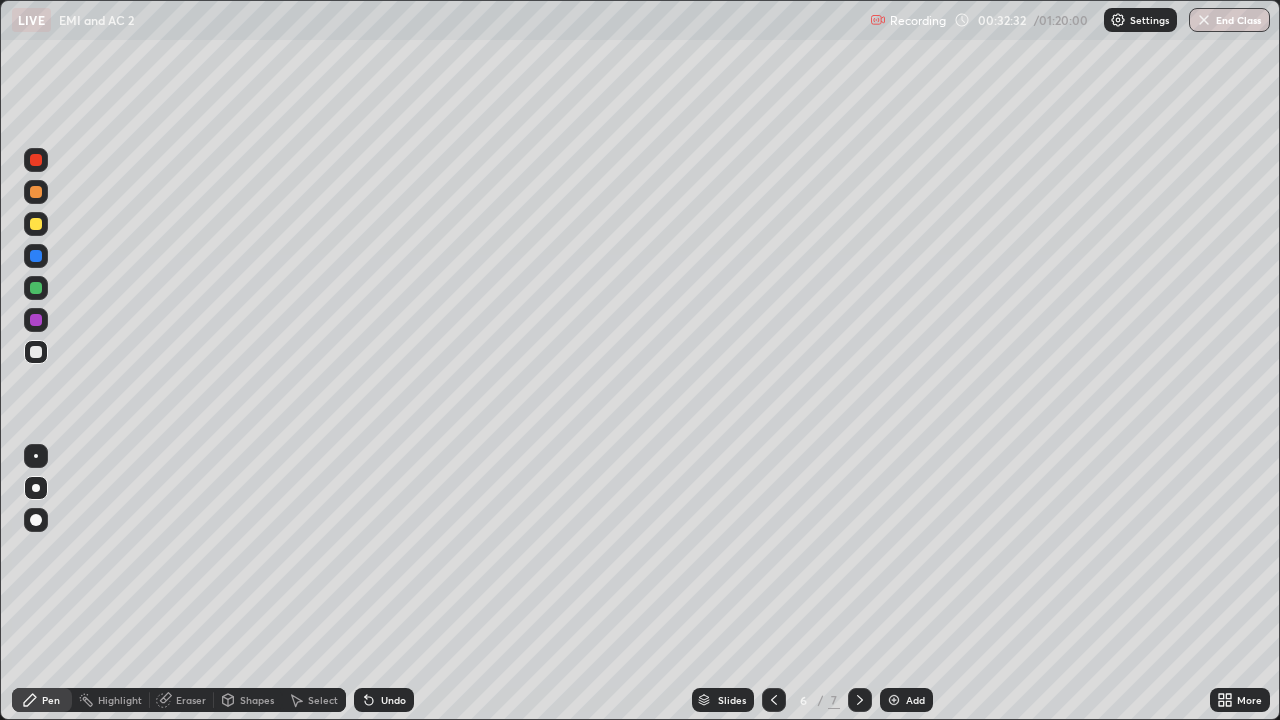 click on "Shapes" at bounding box center [248, 700] 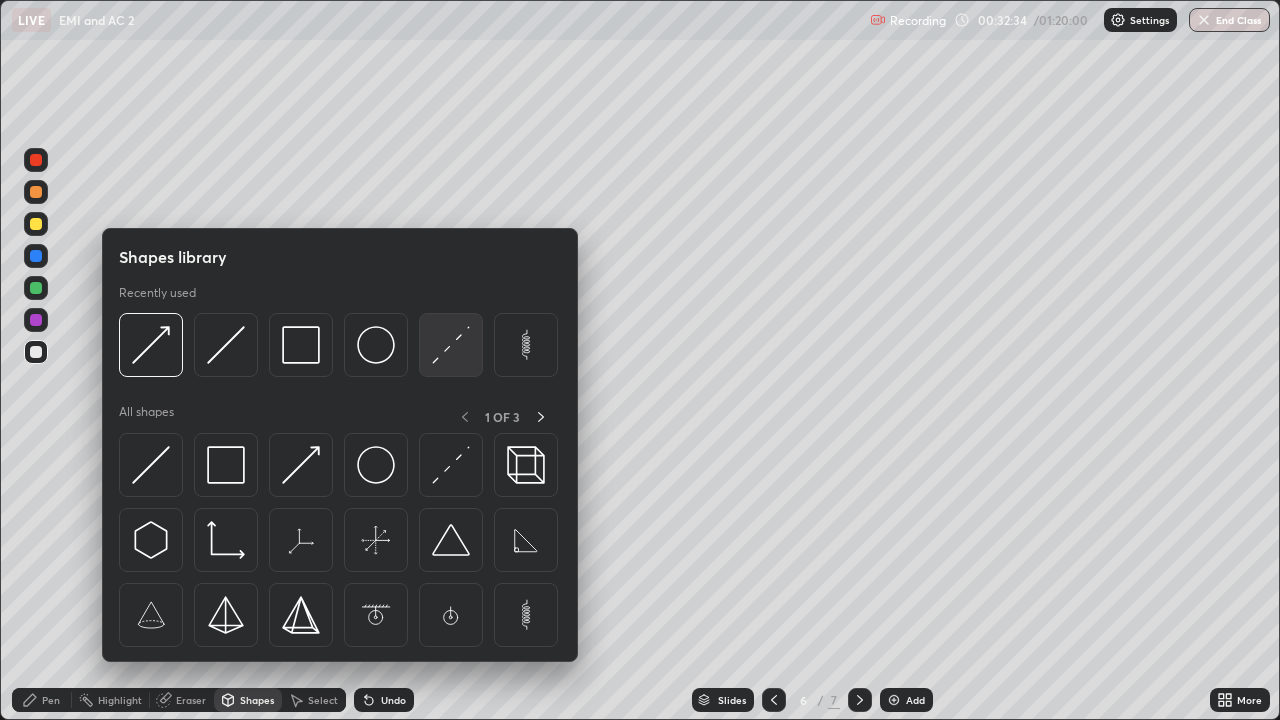 click at bounding box center [451, 345] 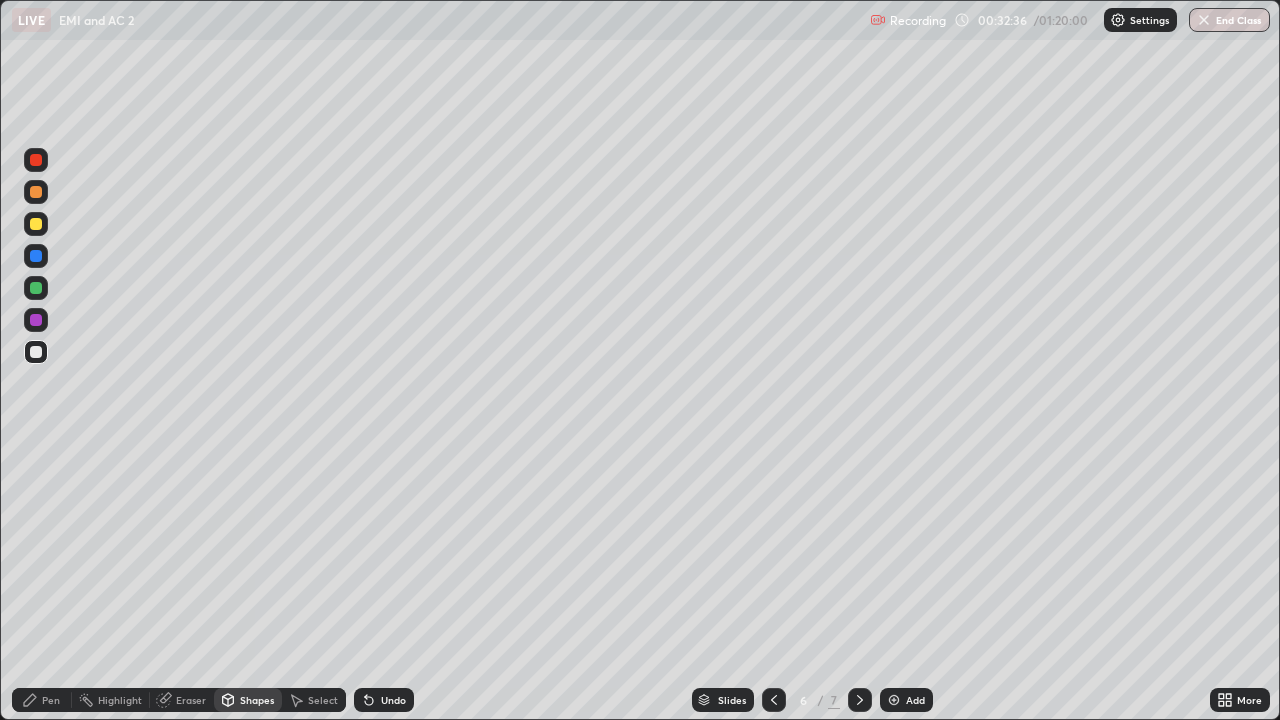 click 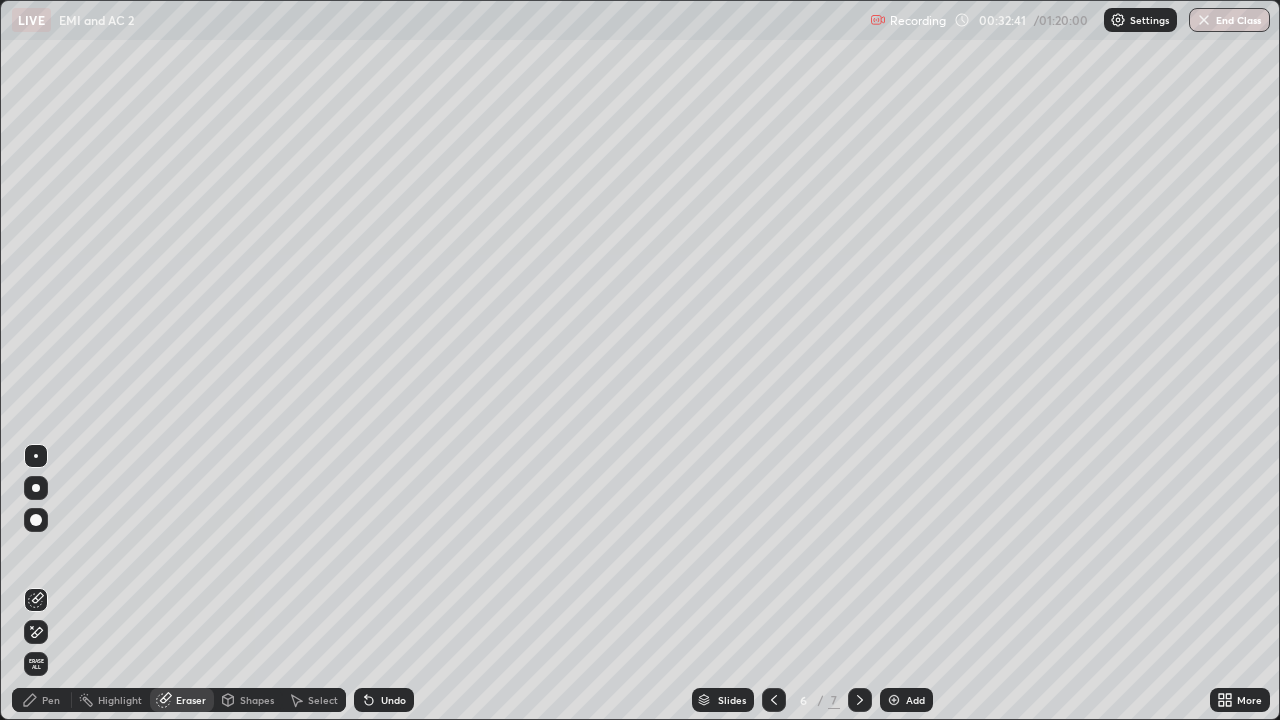 click 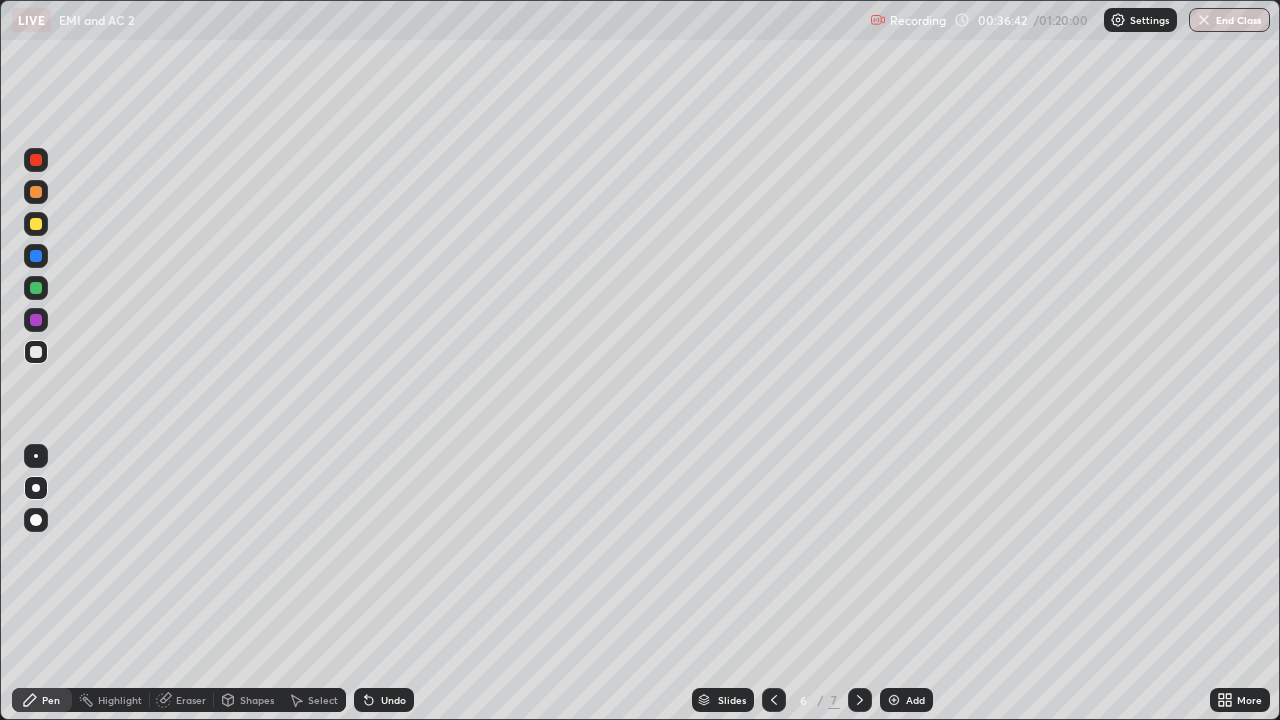 click at bounding box center (774, 700) 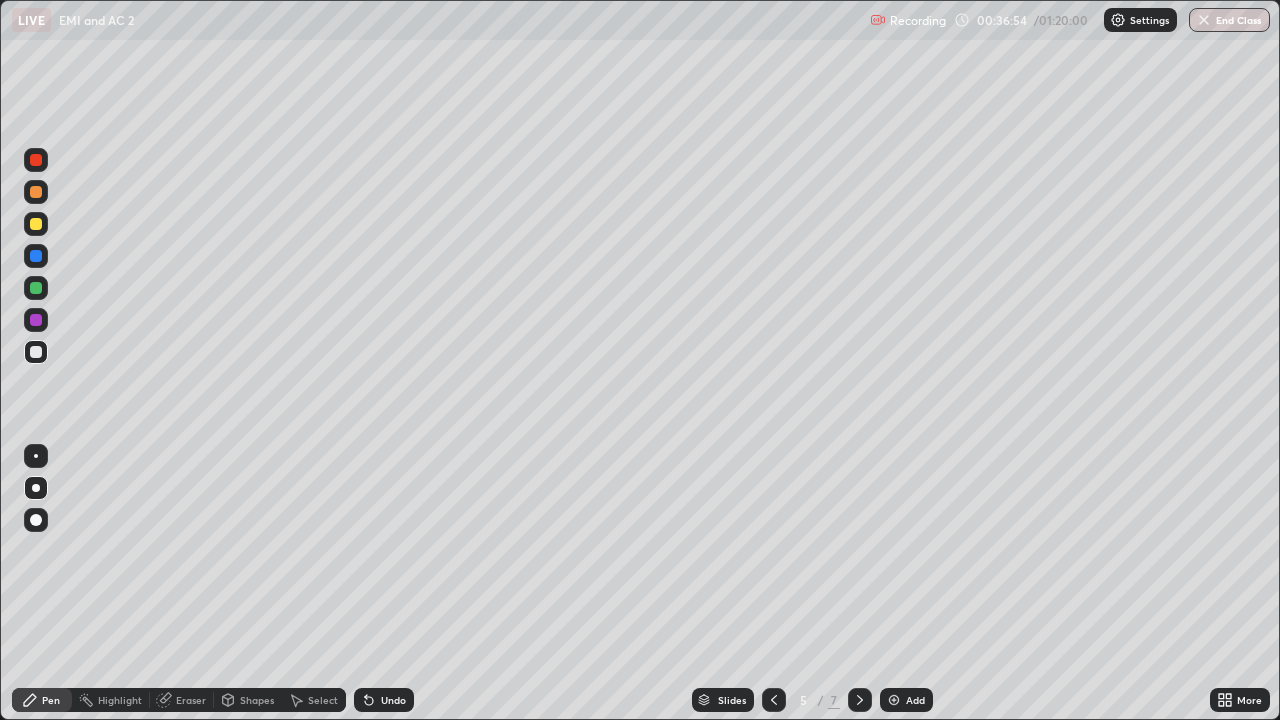 click on "Shapes" at bounding box center [257, 700] 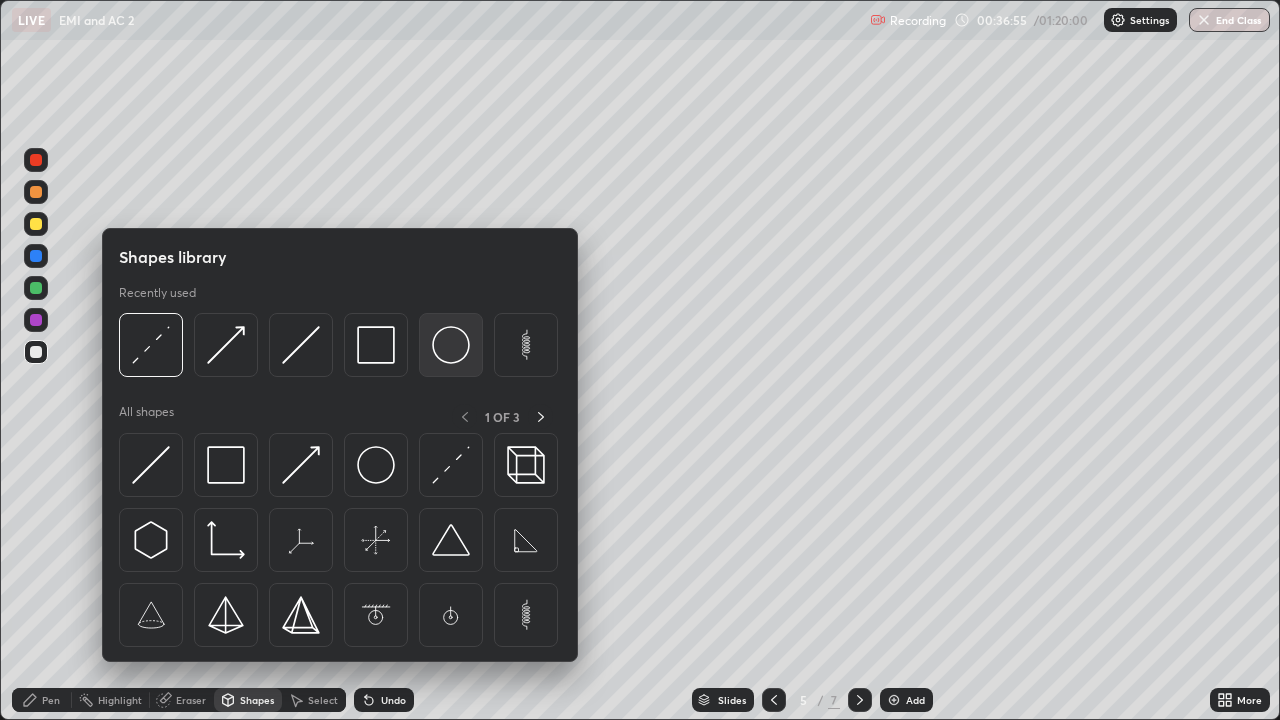 click at bounding box center (451, 345) 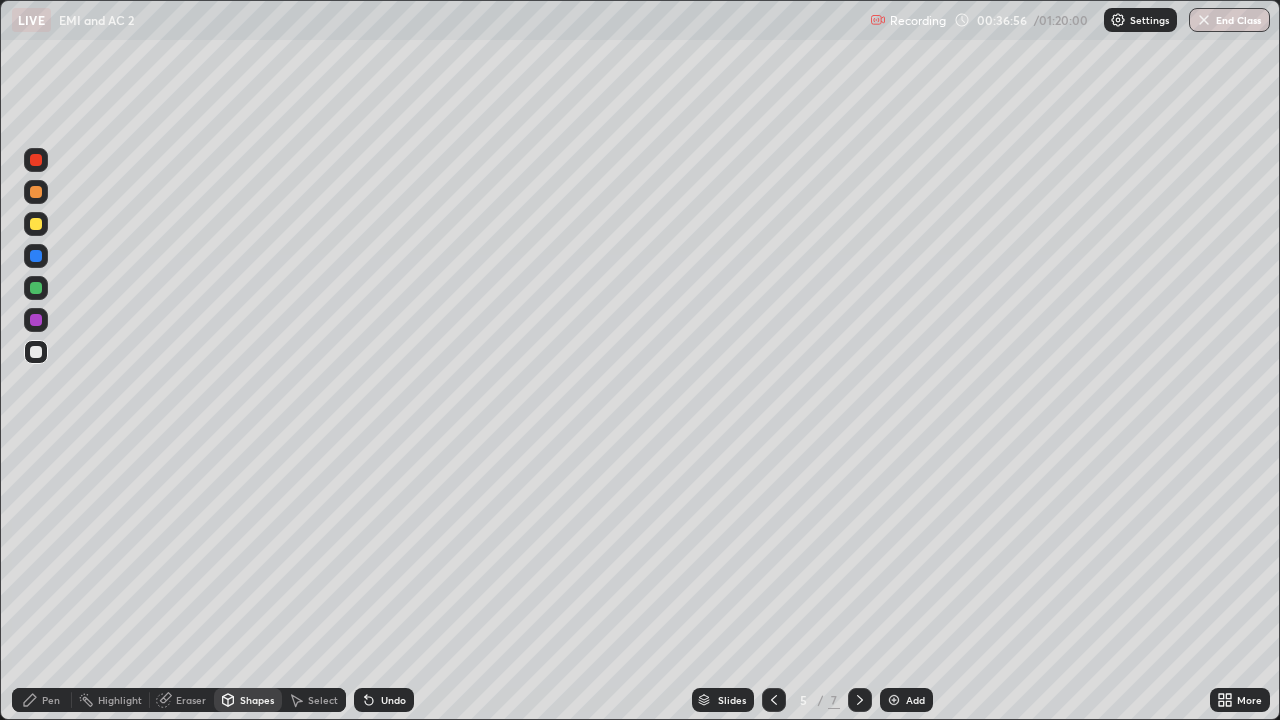 click at bounding box center (36, 192) 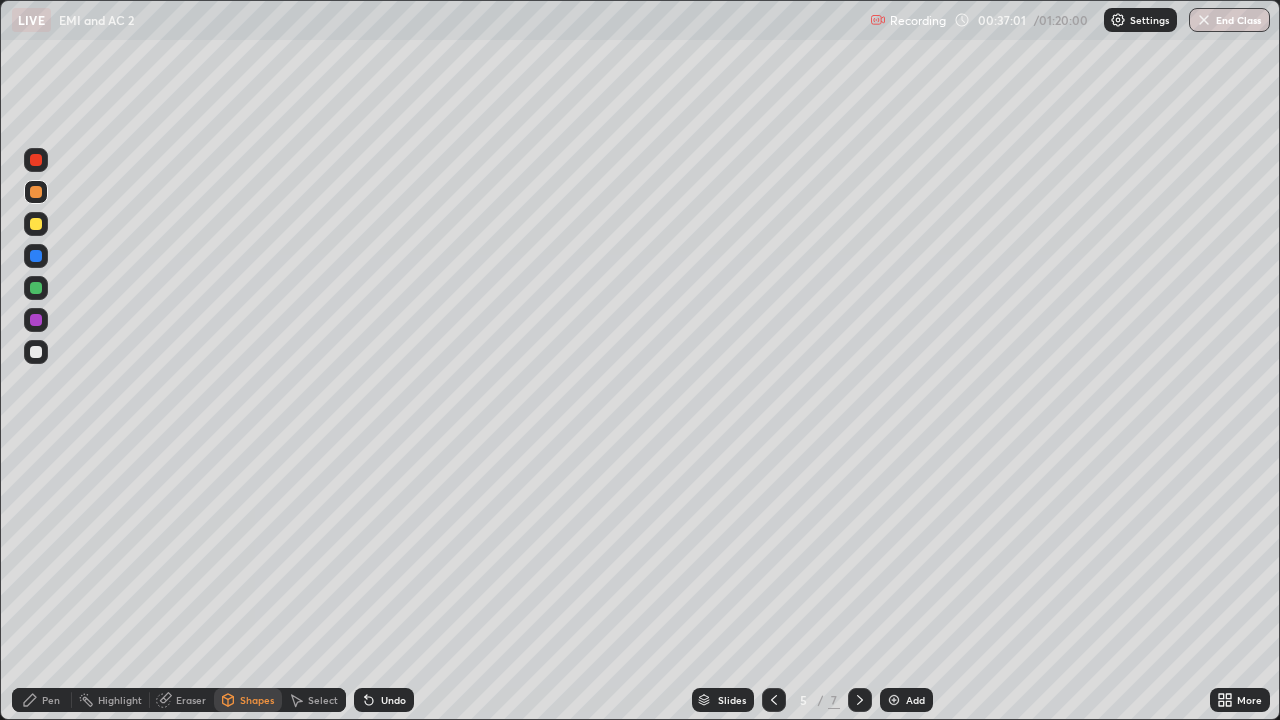 click on "Select" at bounding box center [323, 700] 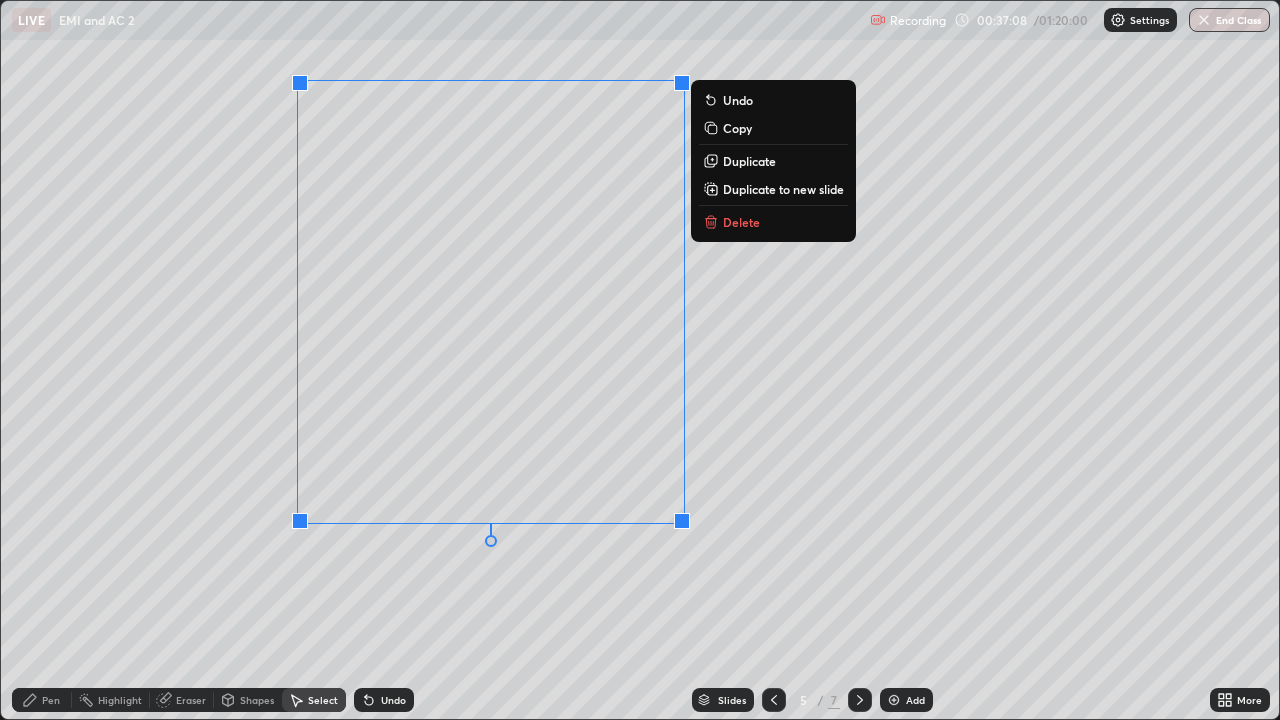 click on "Erase all" at bounding box center [36, 360] 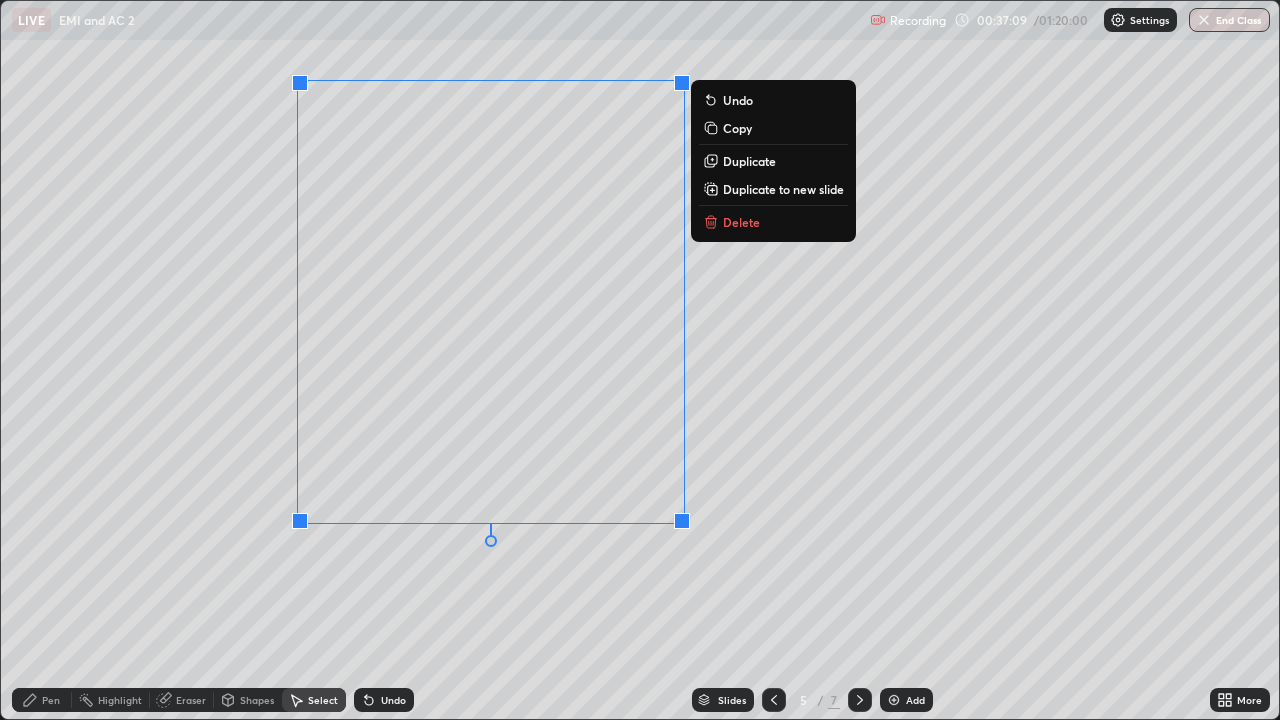 click 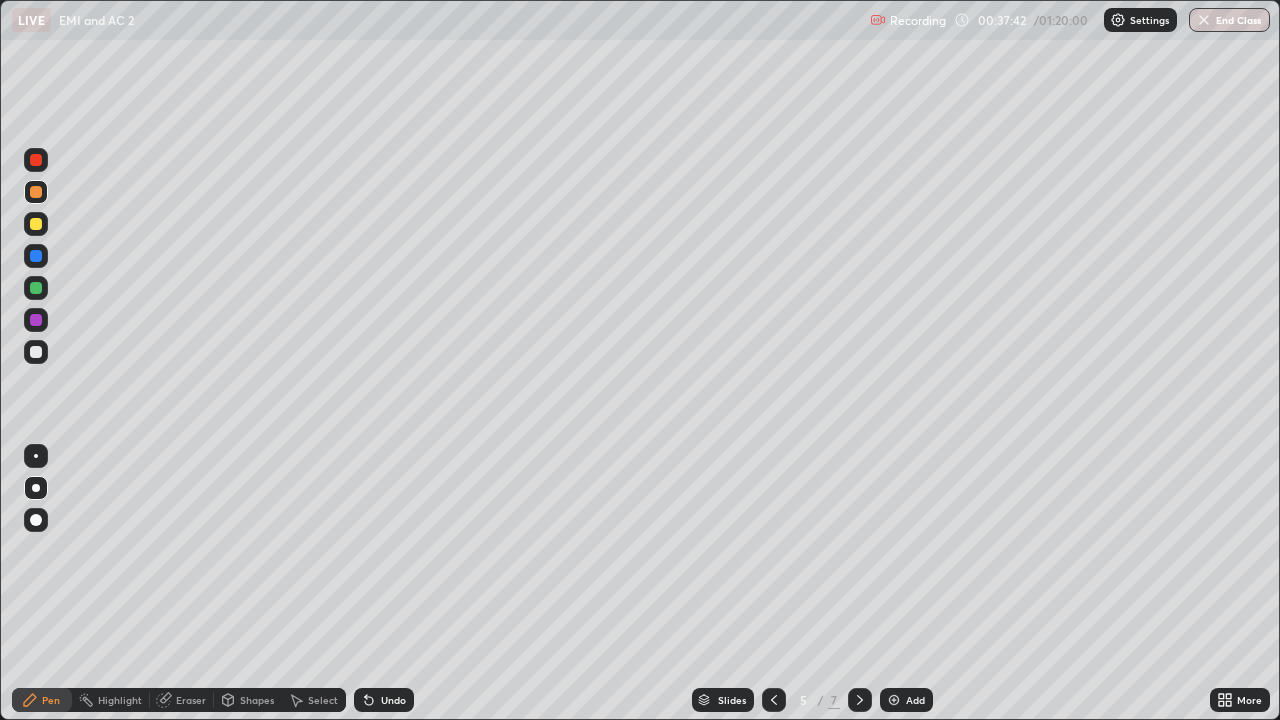 click on "Shapes" at bounding box center (248, 700) 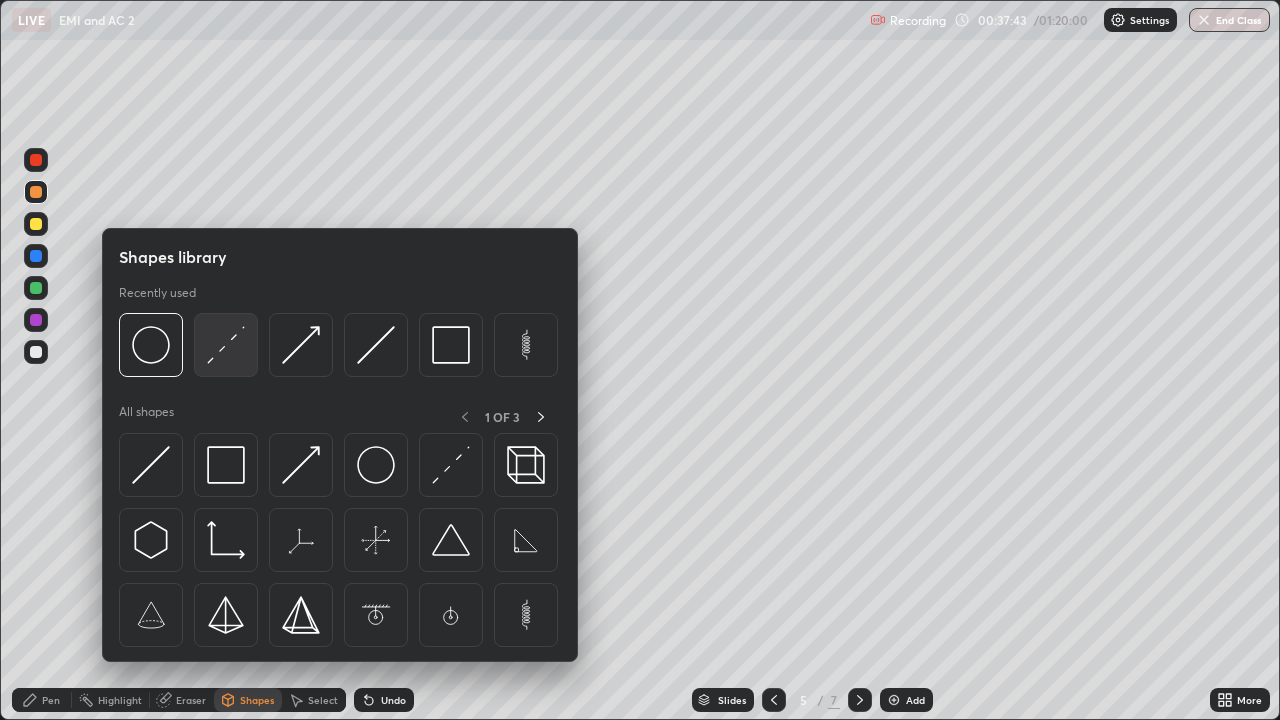click at bounding box center (226, 345) 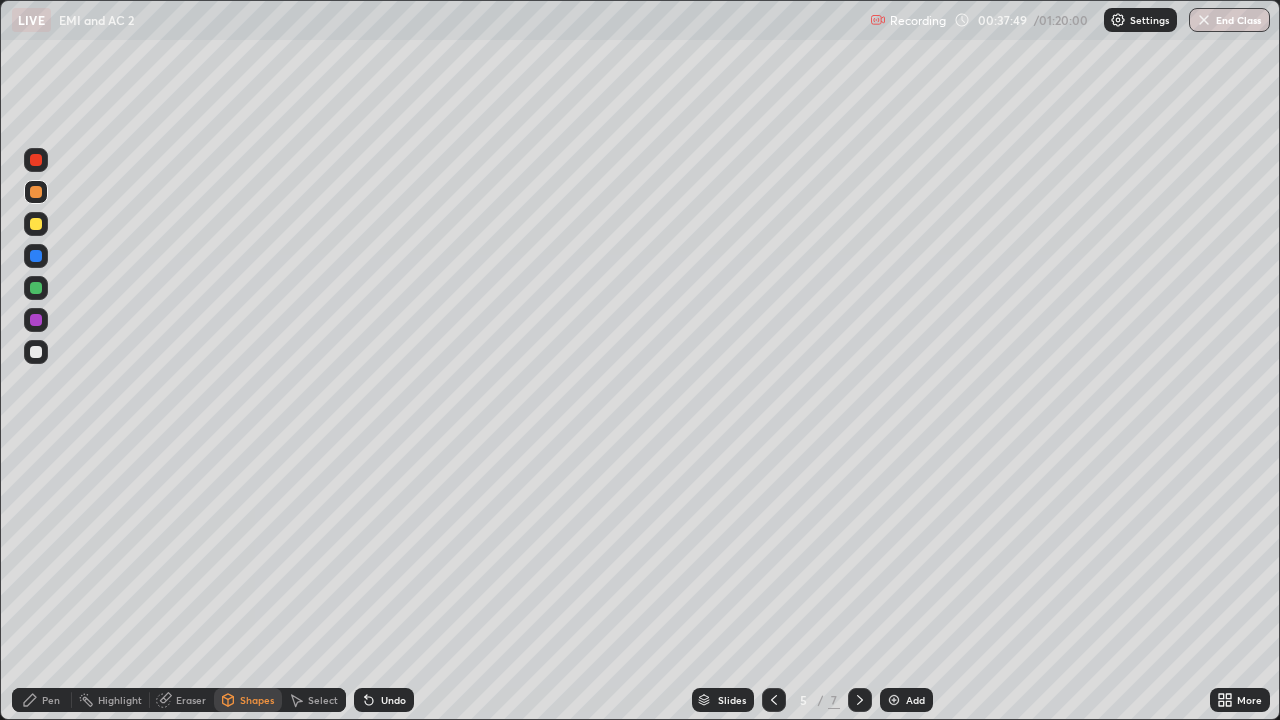 click on "Pen" at bounding box center (42, 700) 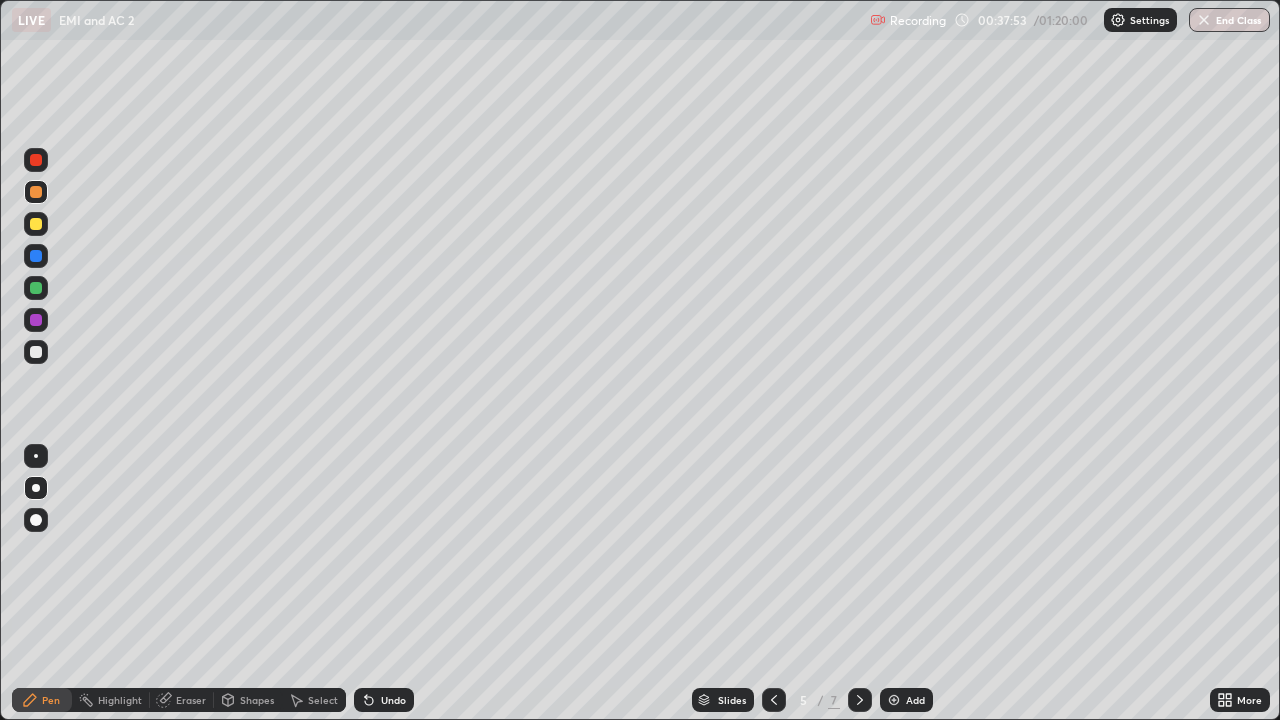 click at bounding box center [36, 352] 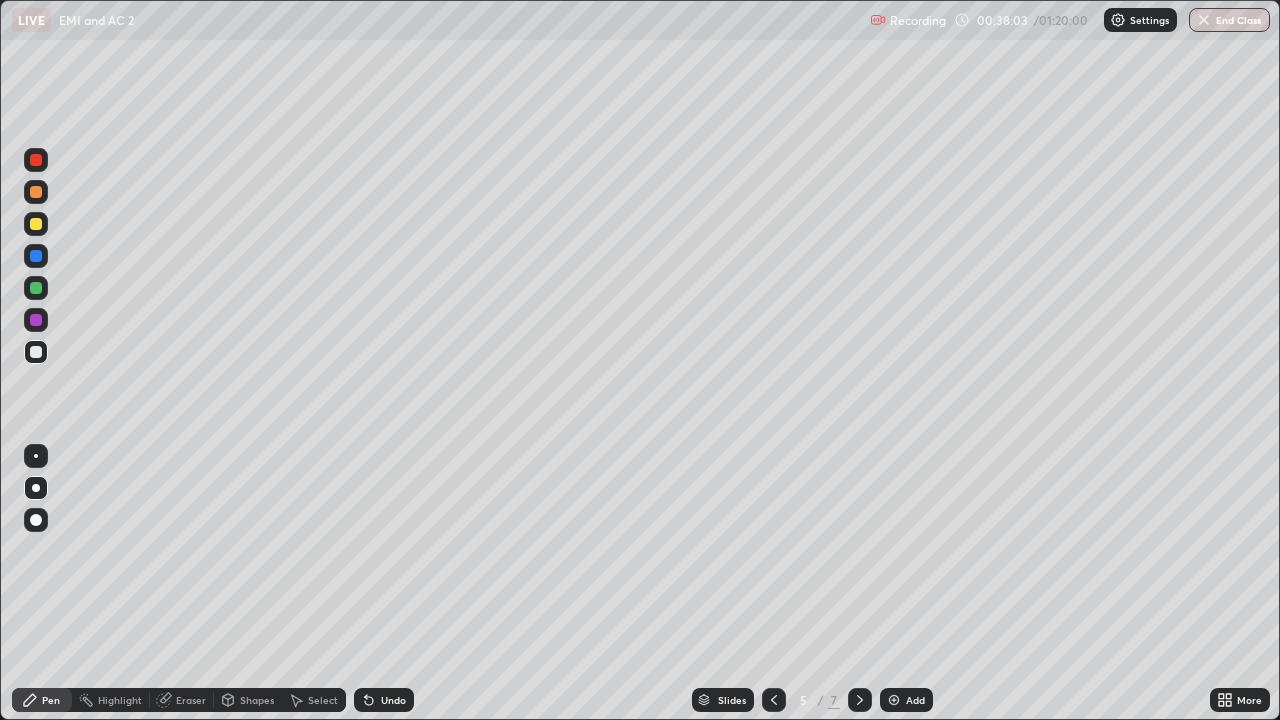 click on "Undo" at bounding box center (393, 700) 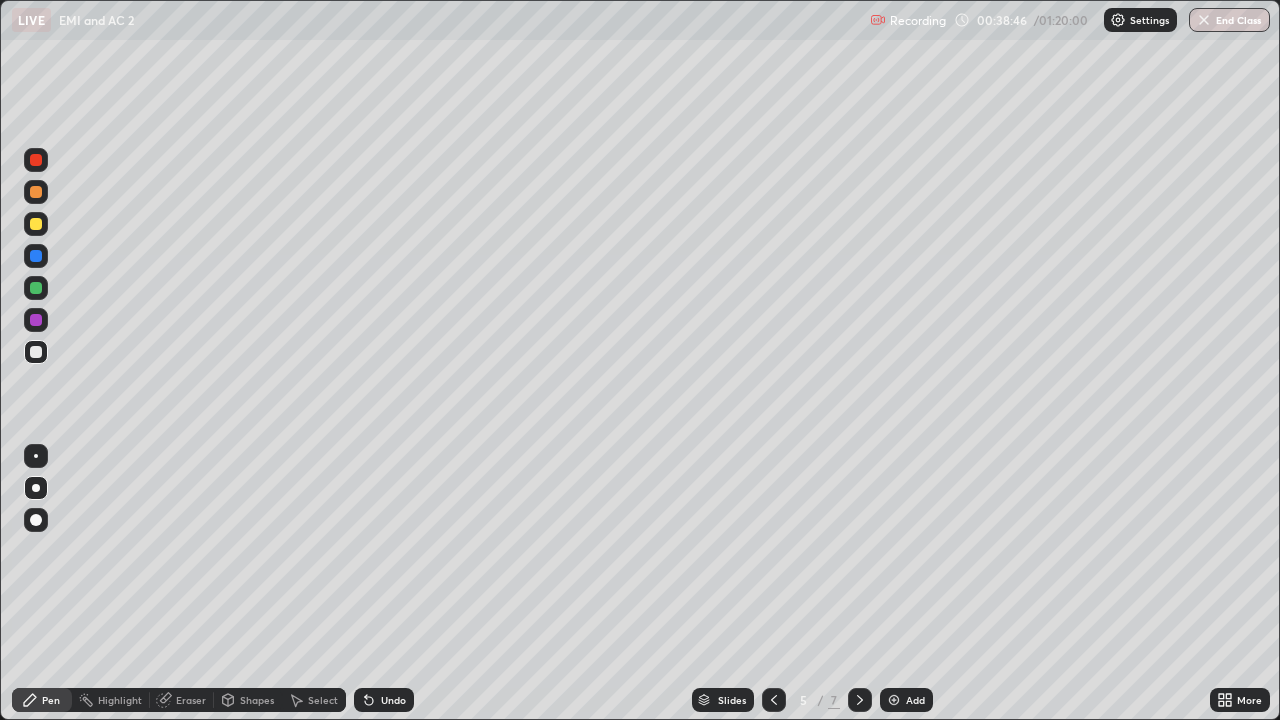 click 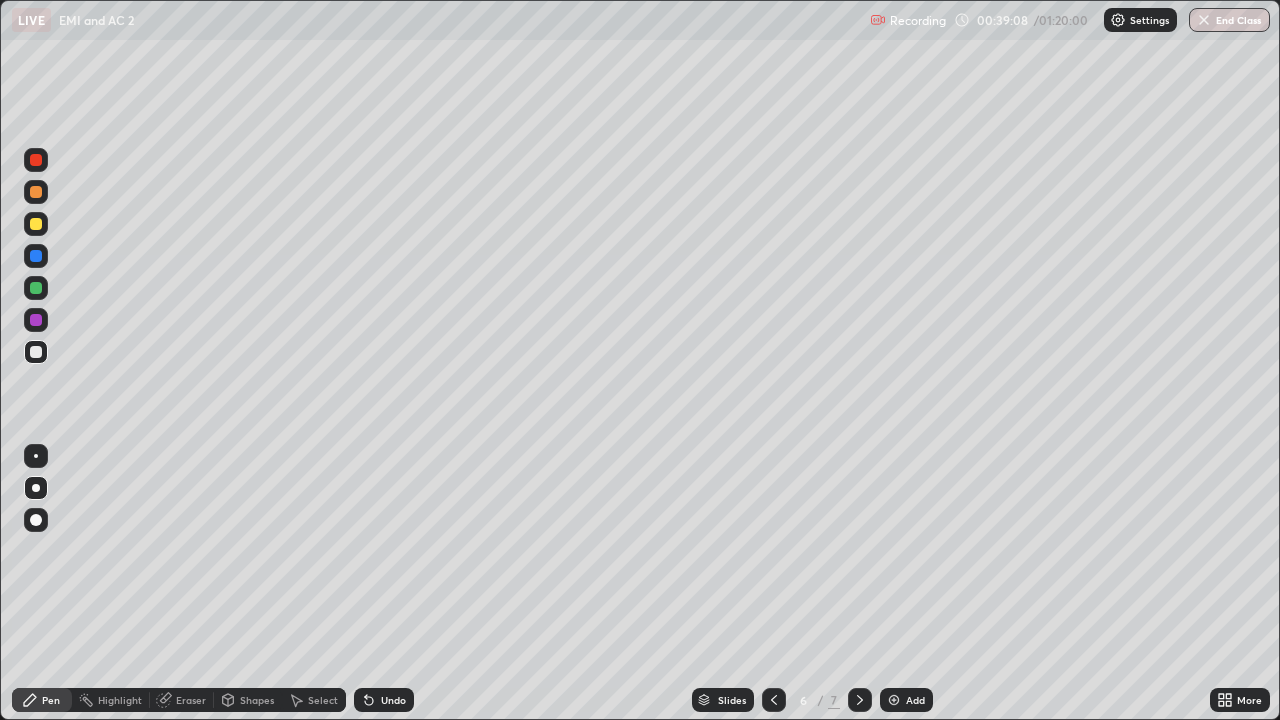 click 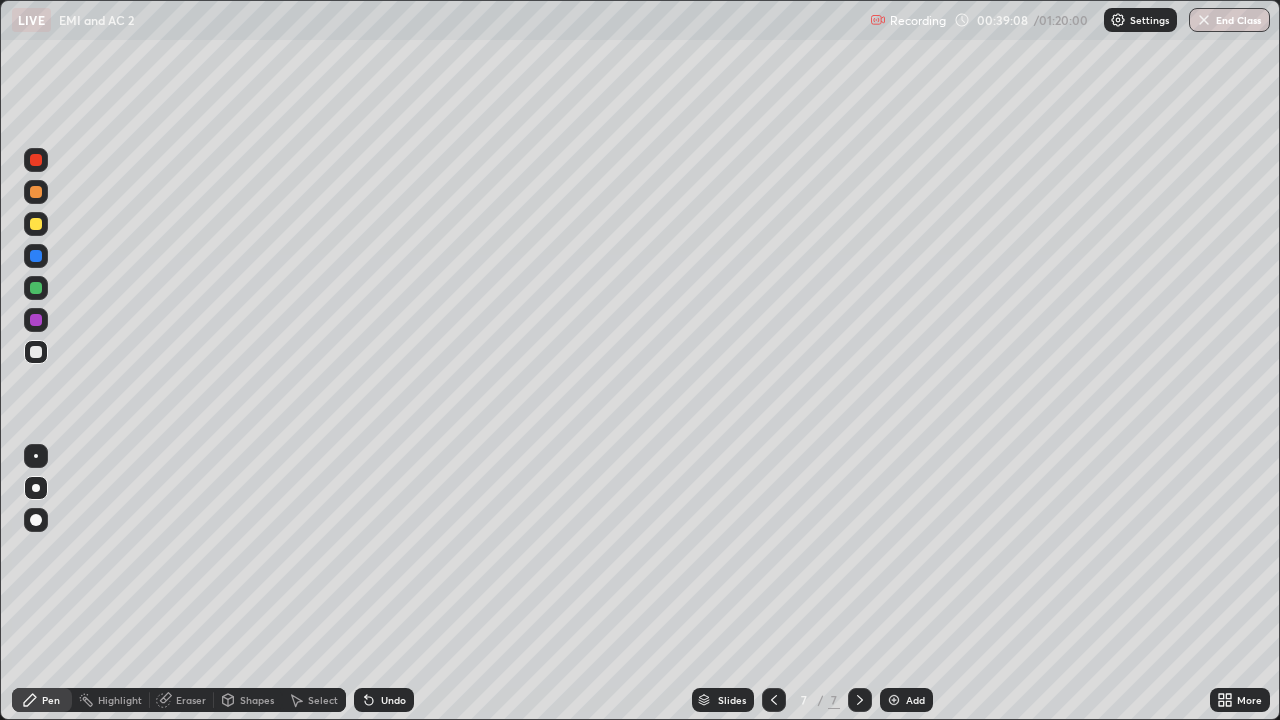 click 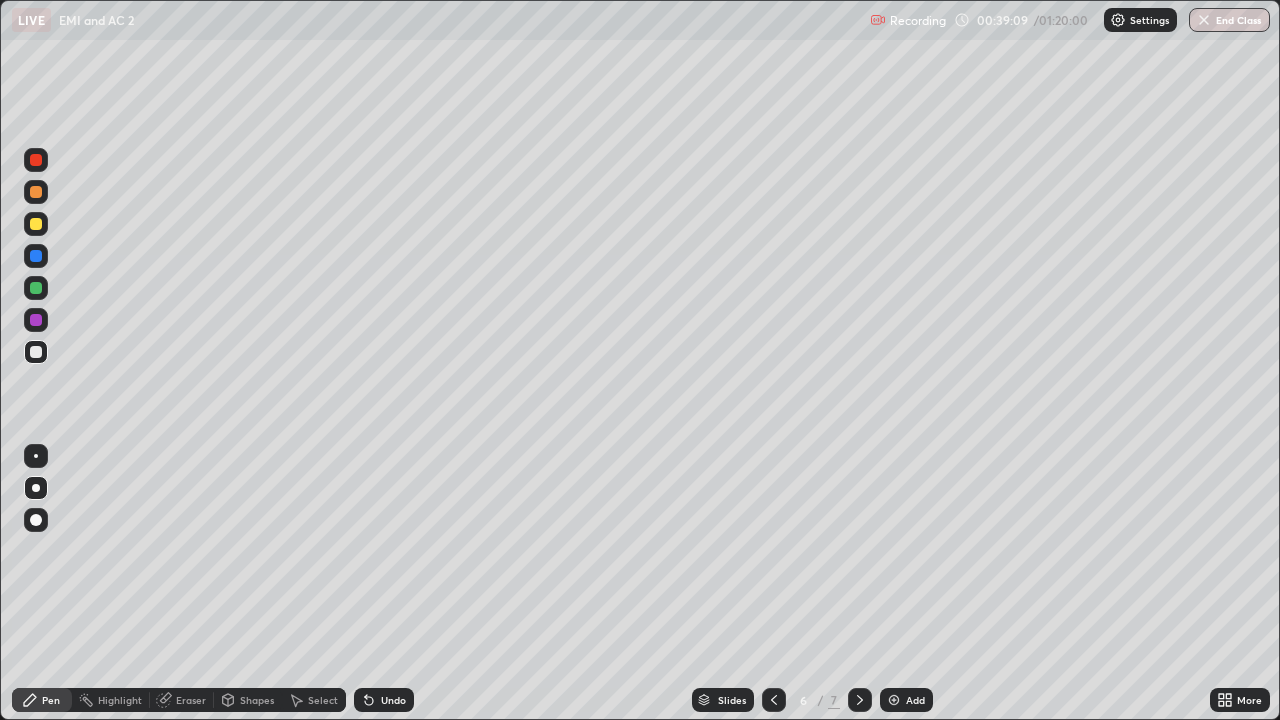 click 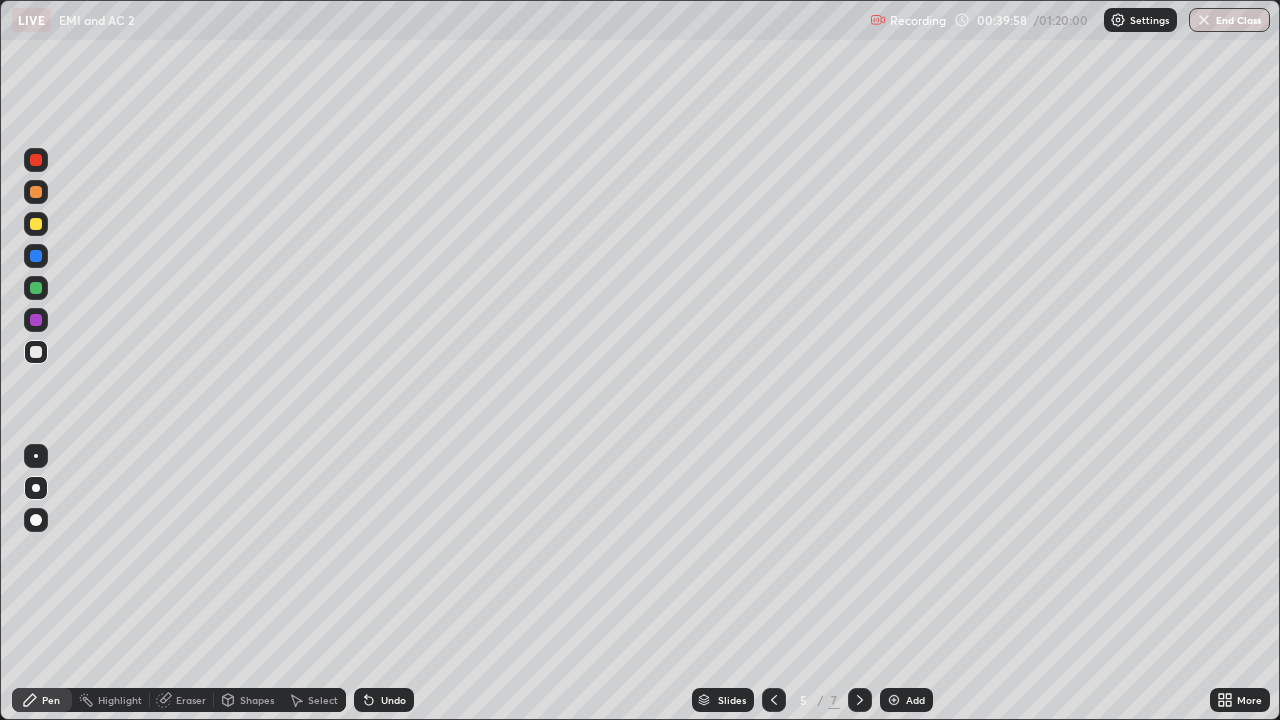 click 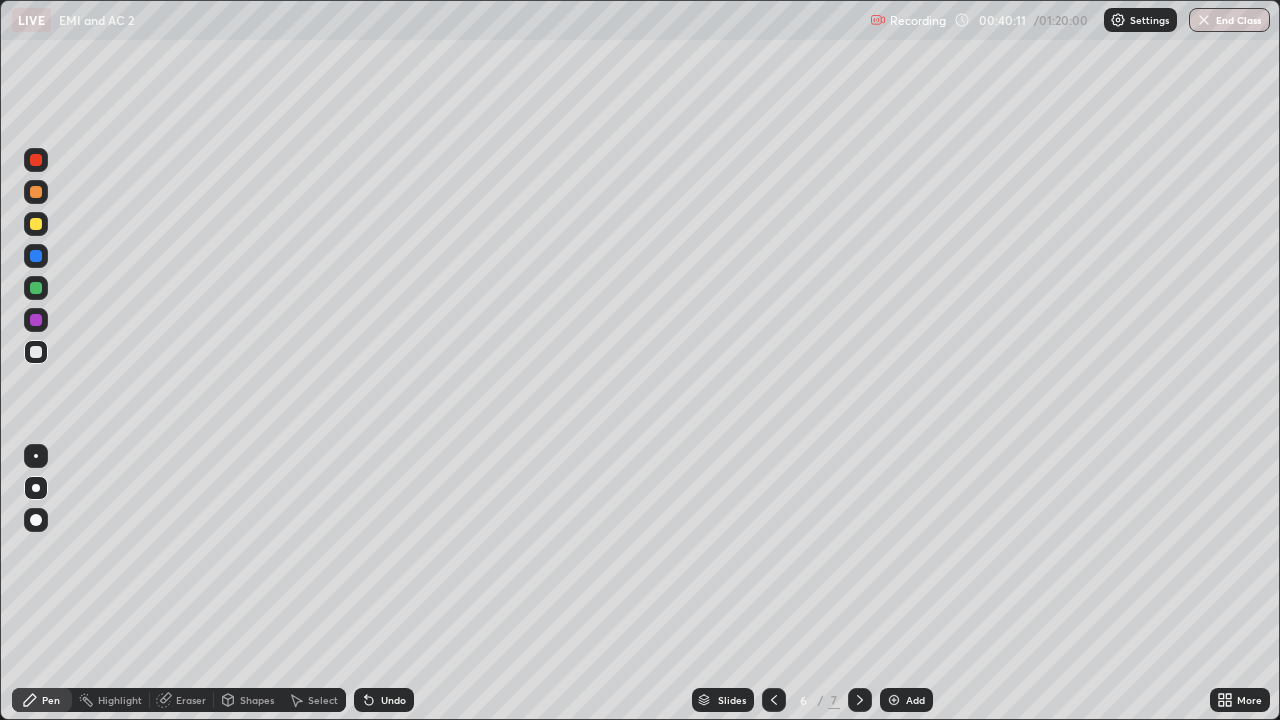 click 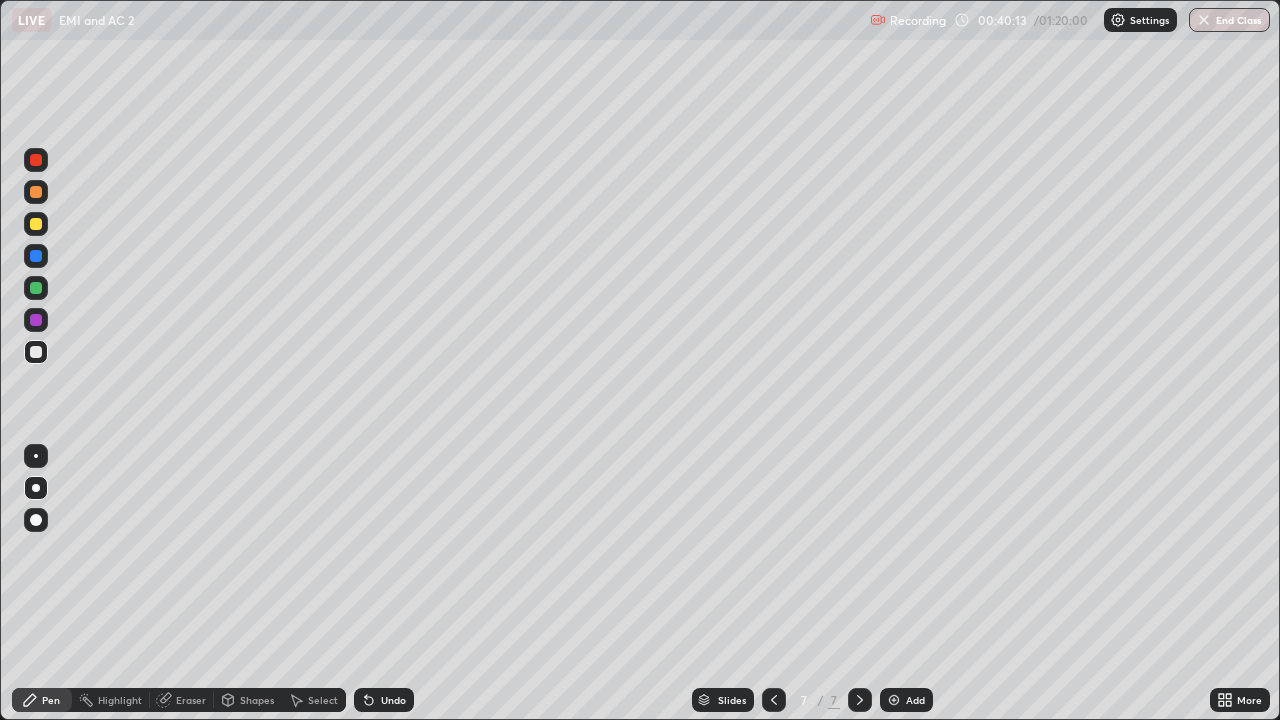 click 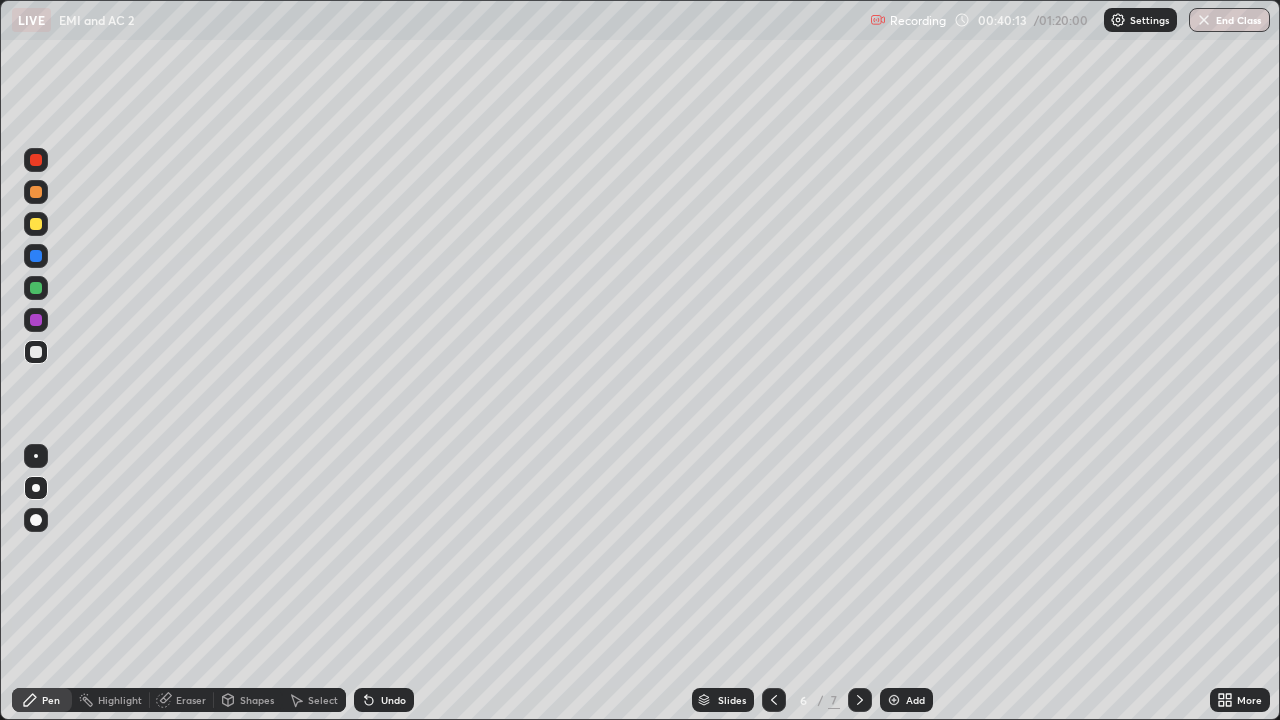 click 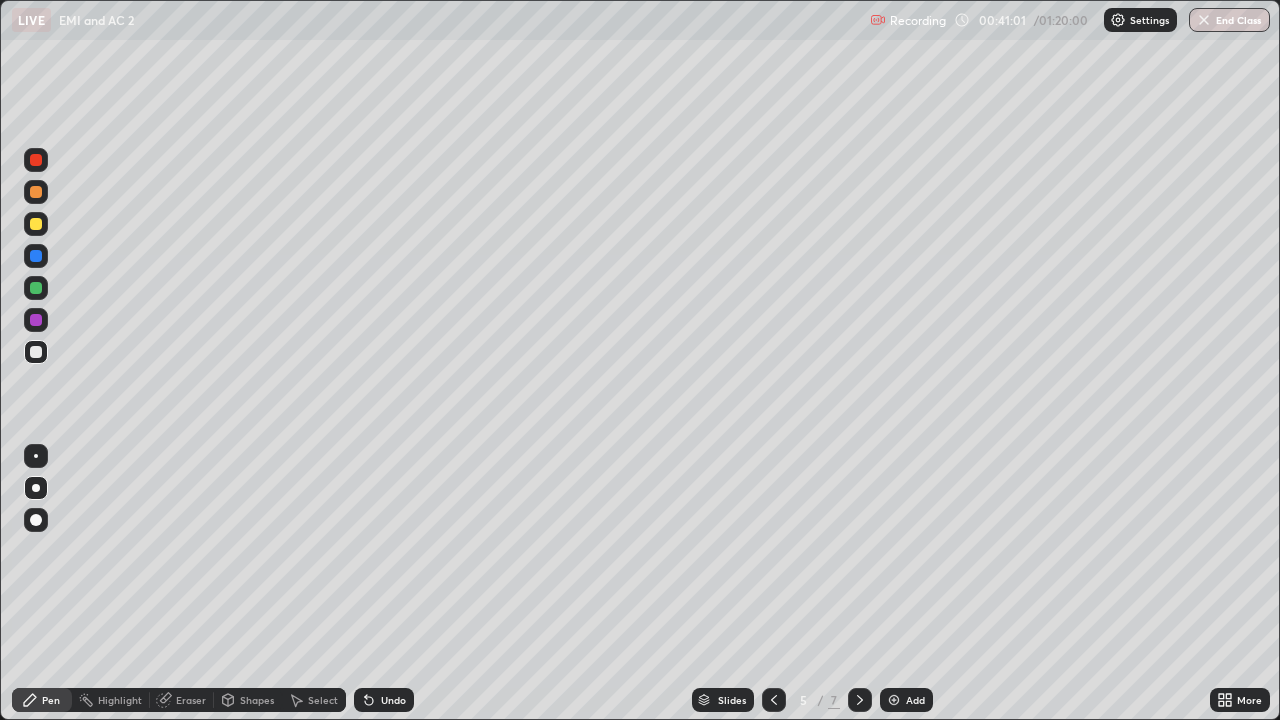 click on "Eraser" at bounding box center [191, 700] 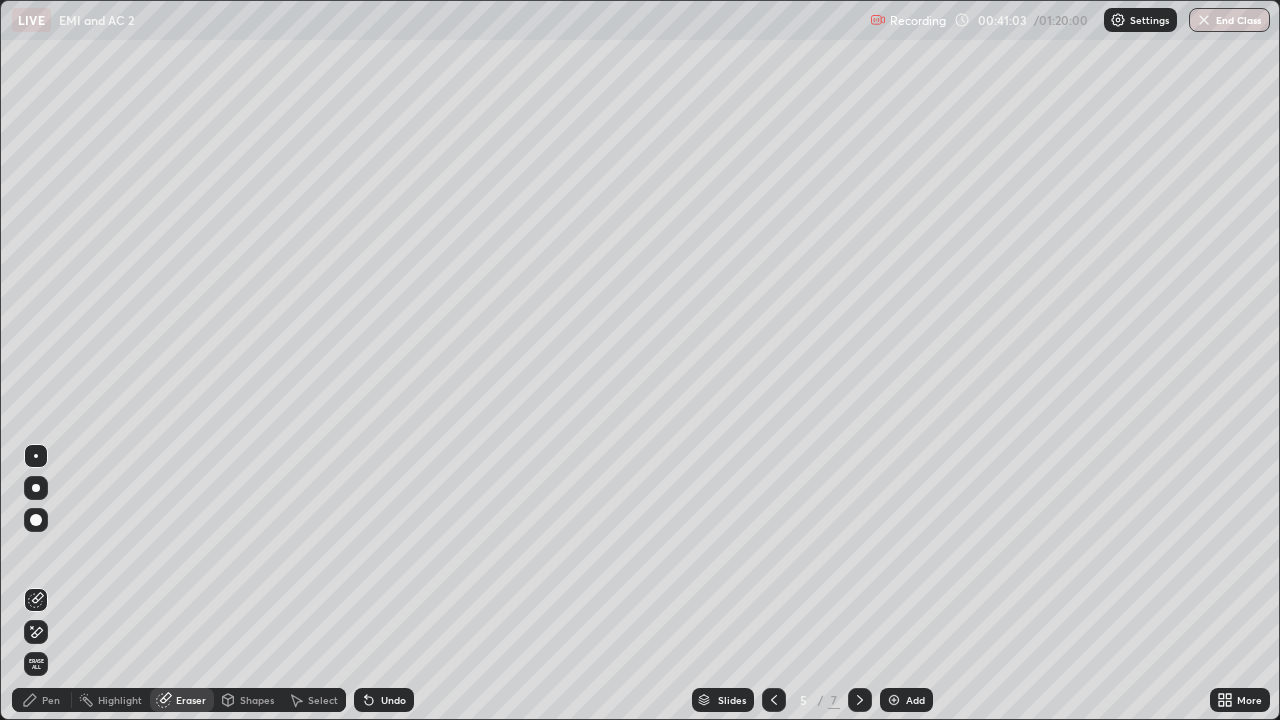 click on "Pen" at bounding box center (51, 700) 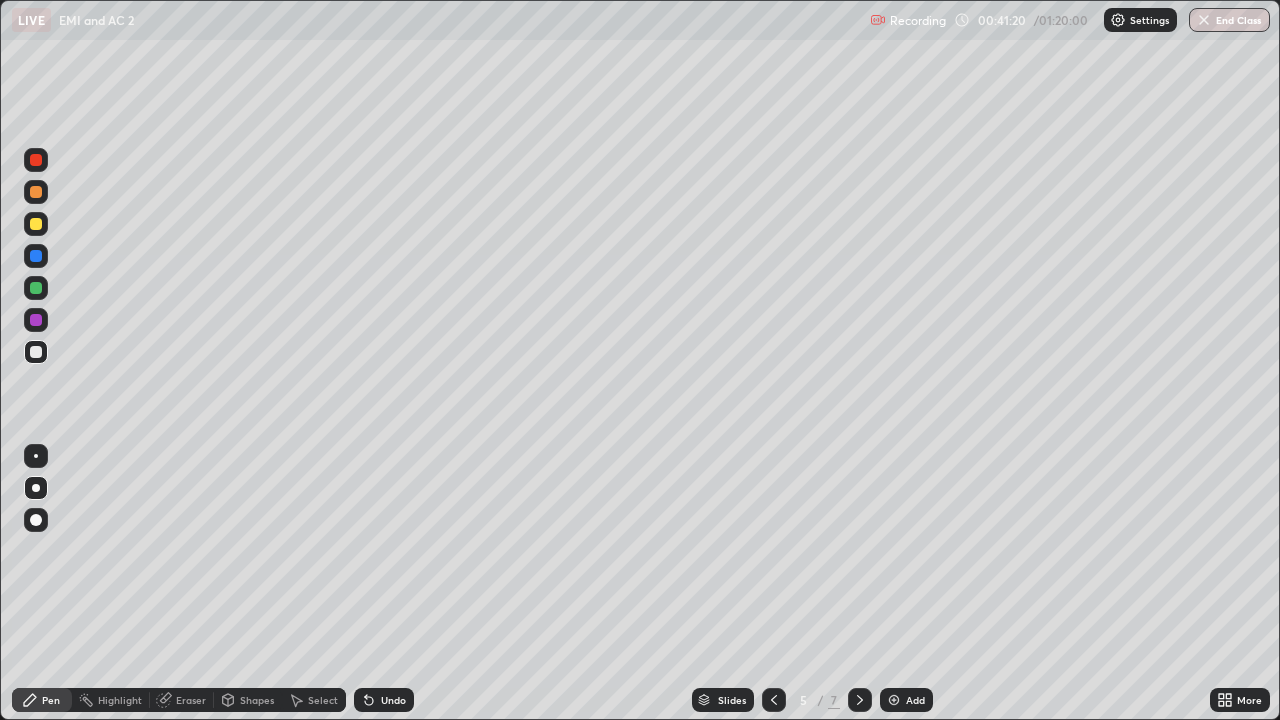 click on "Shapes" at bounding box center (257, 700) 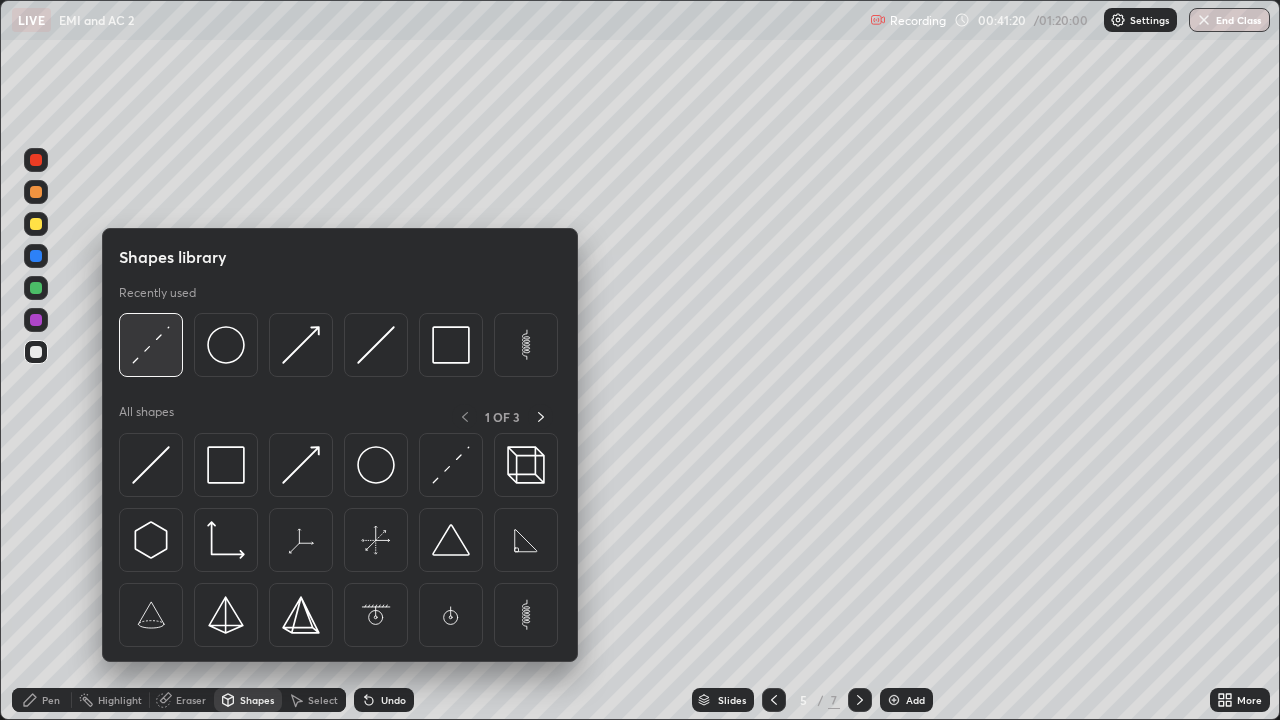 click at bounding box center [151, 345] 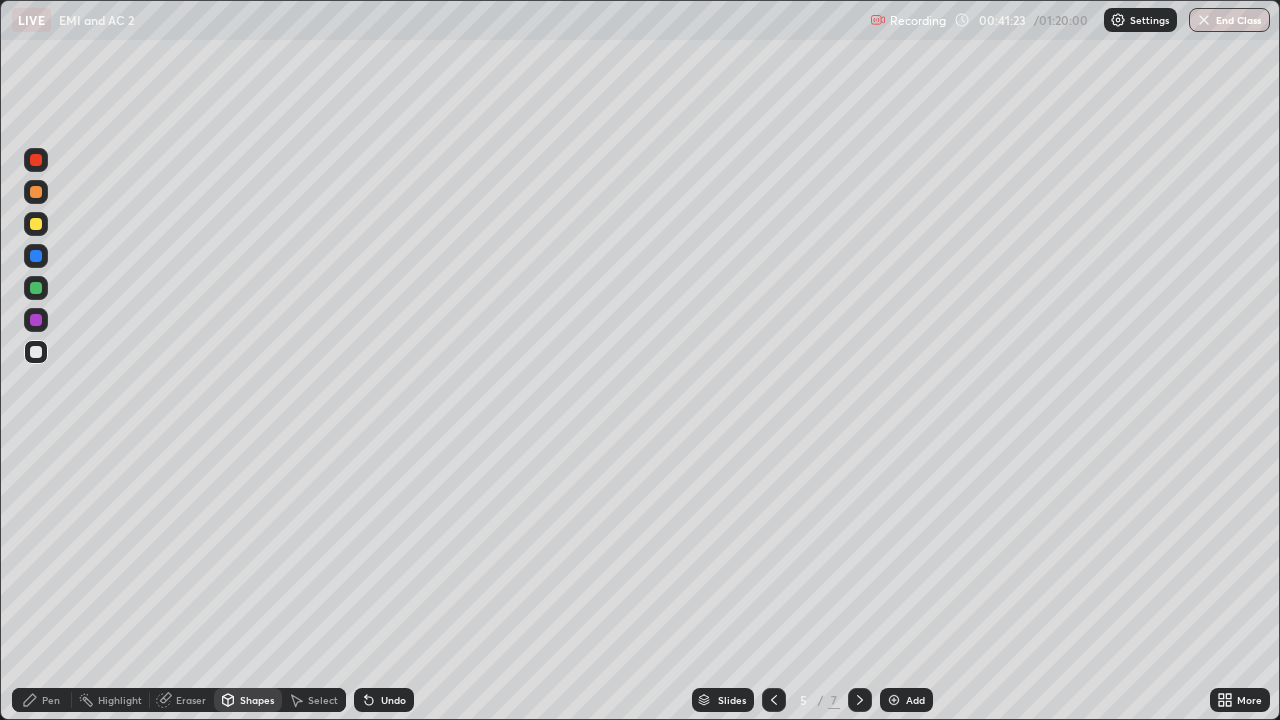 click 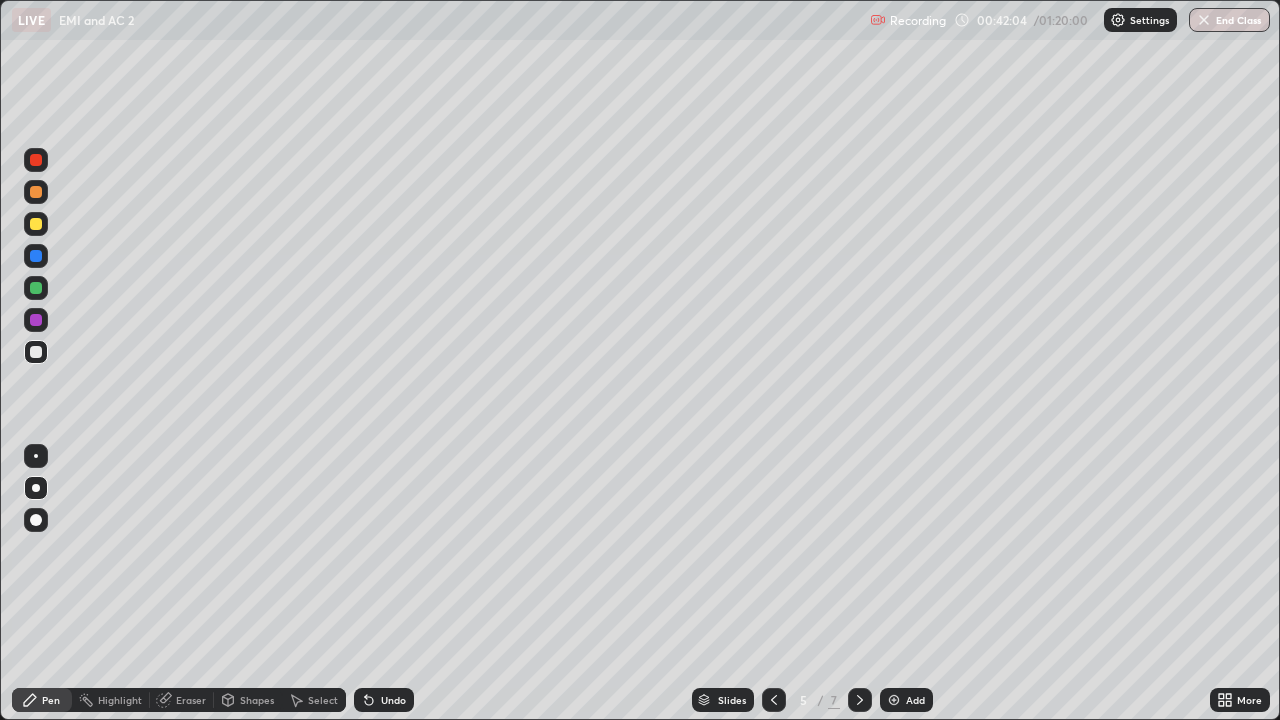click on "Undo" at bounding box center (393, 700) 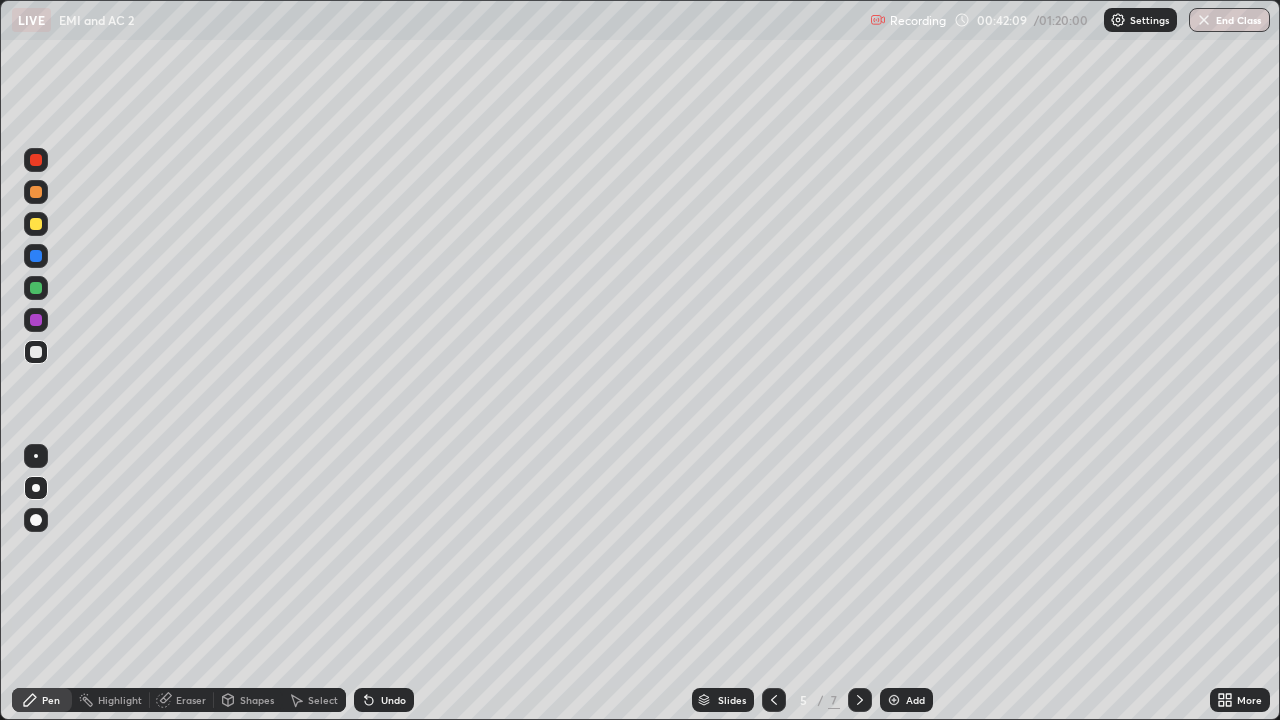 click at bounding box center [860, 700] 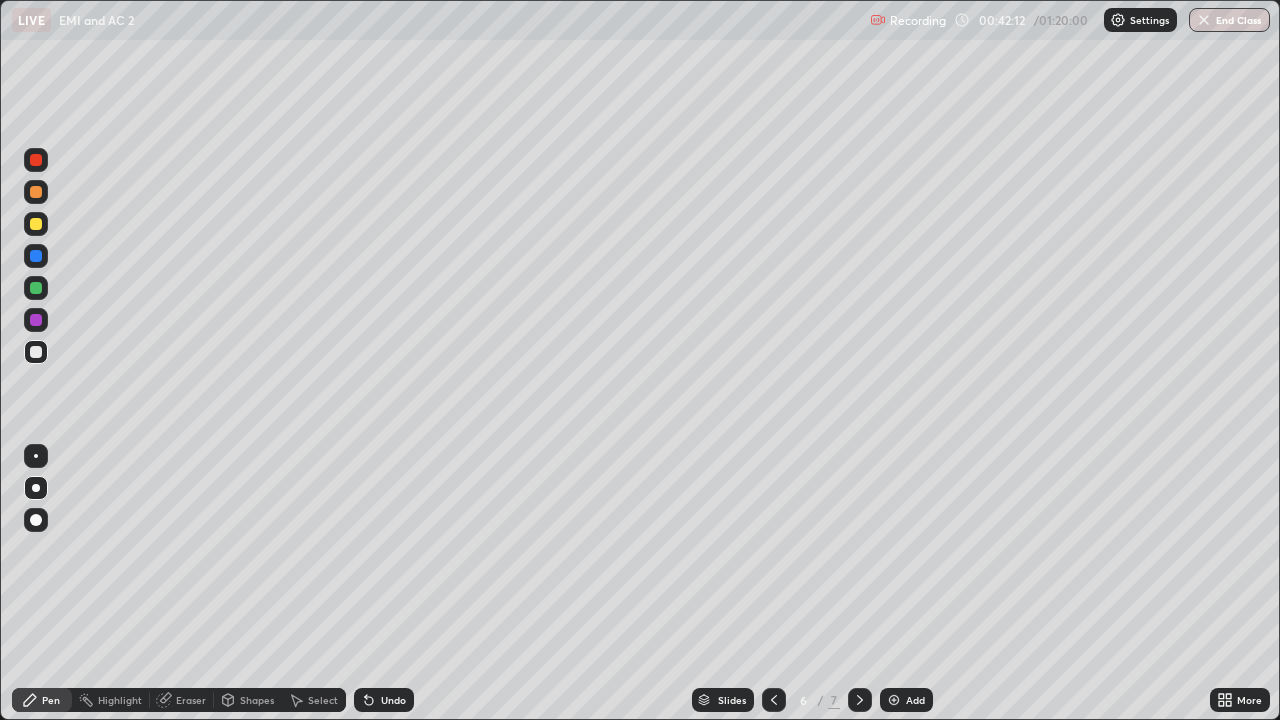 click 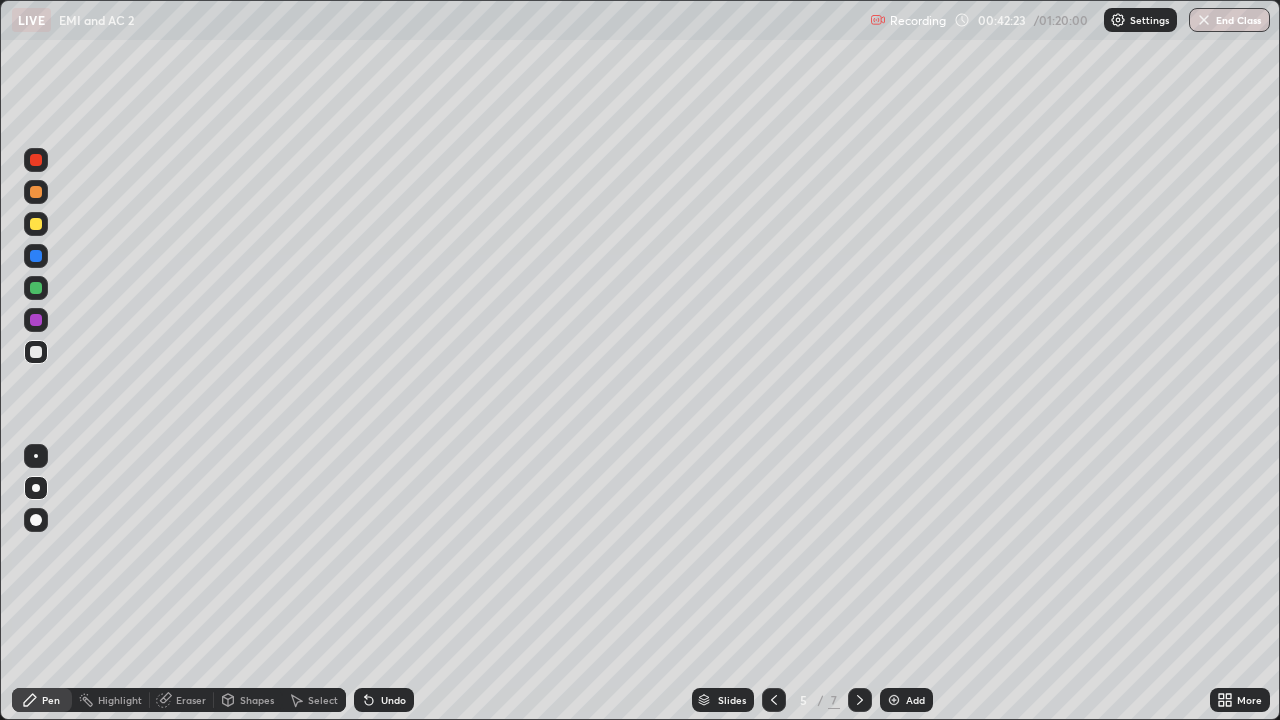 click 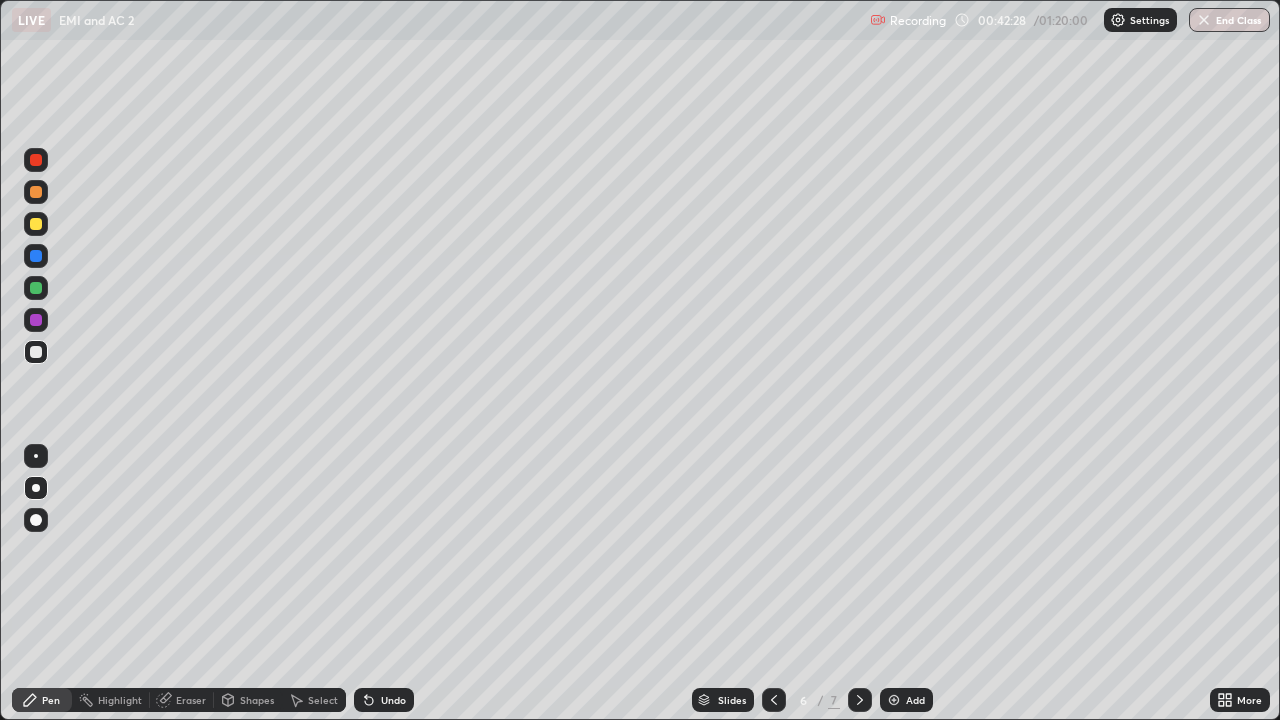 click 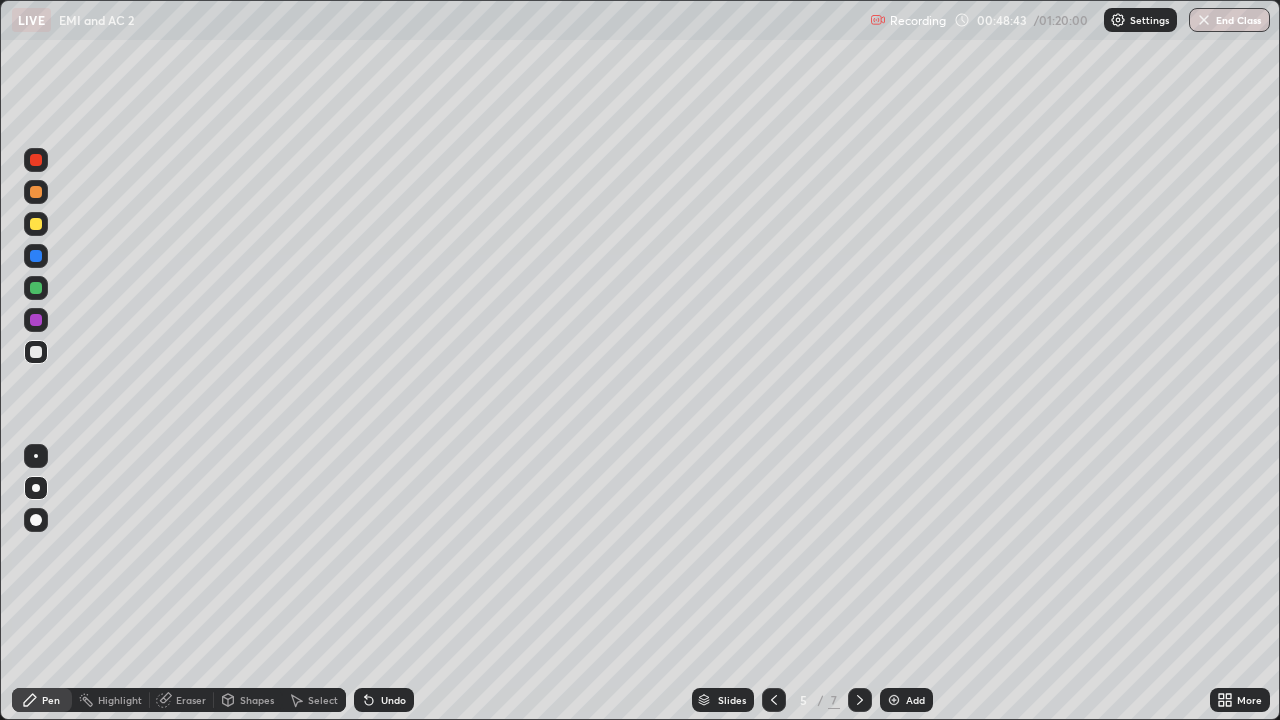 click at bounding box center [36, 192] 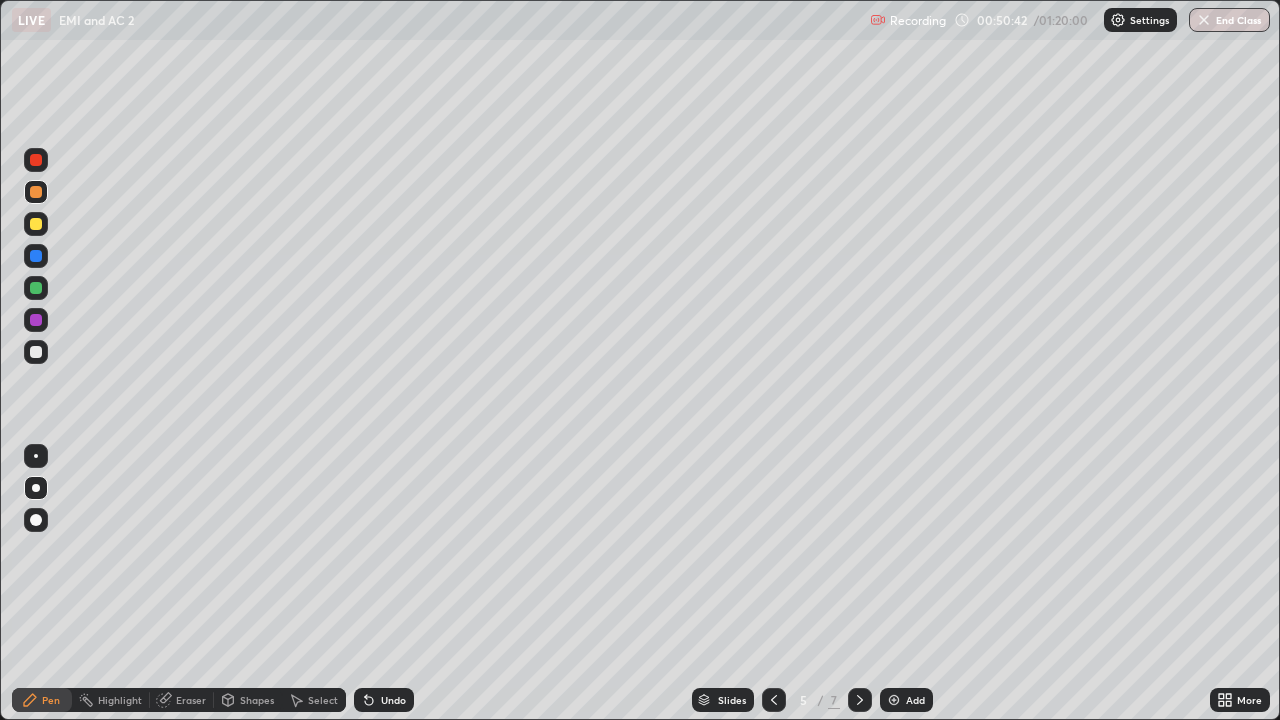 click 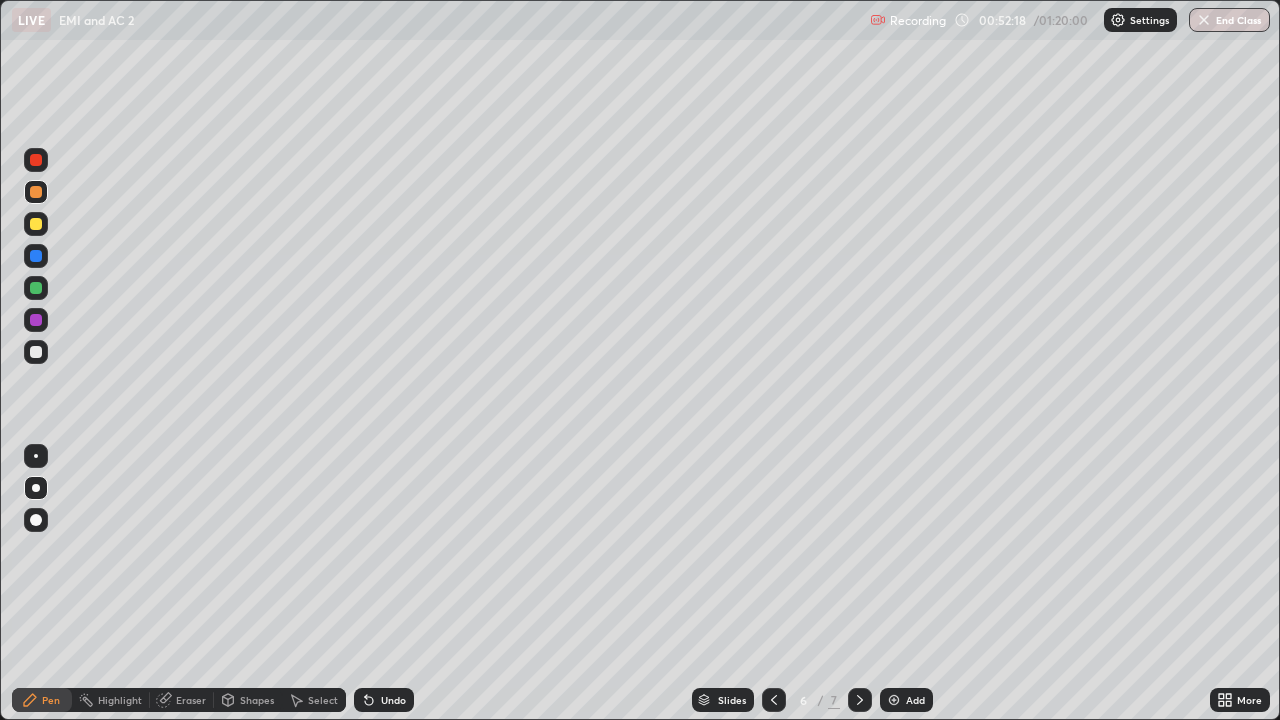 click at bounding box center (36, 352) 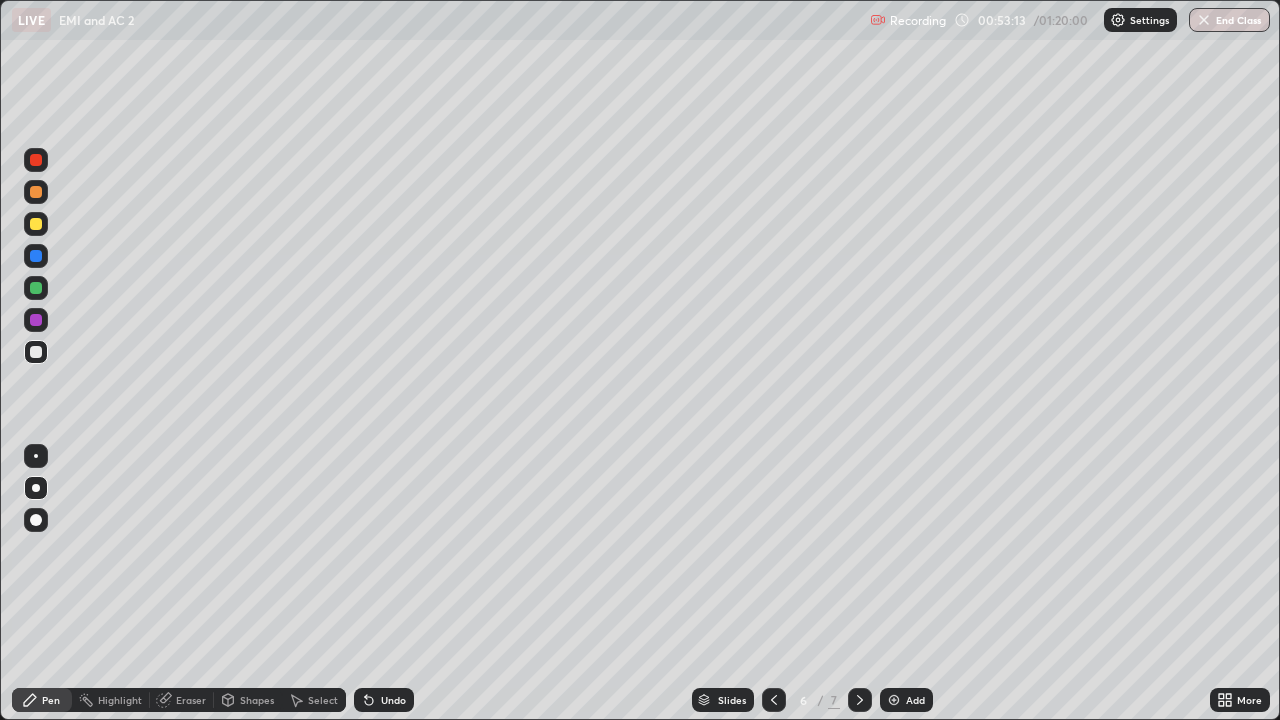 click 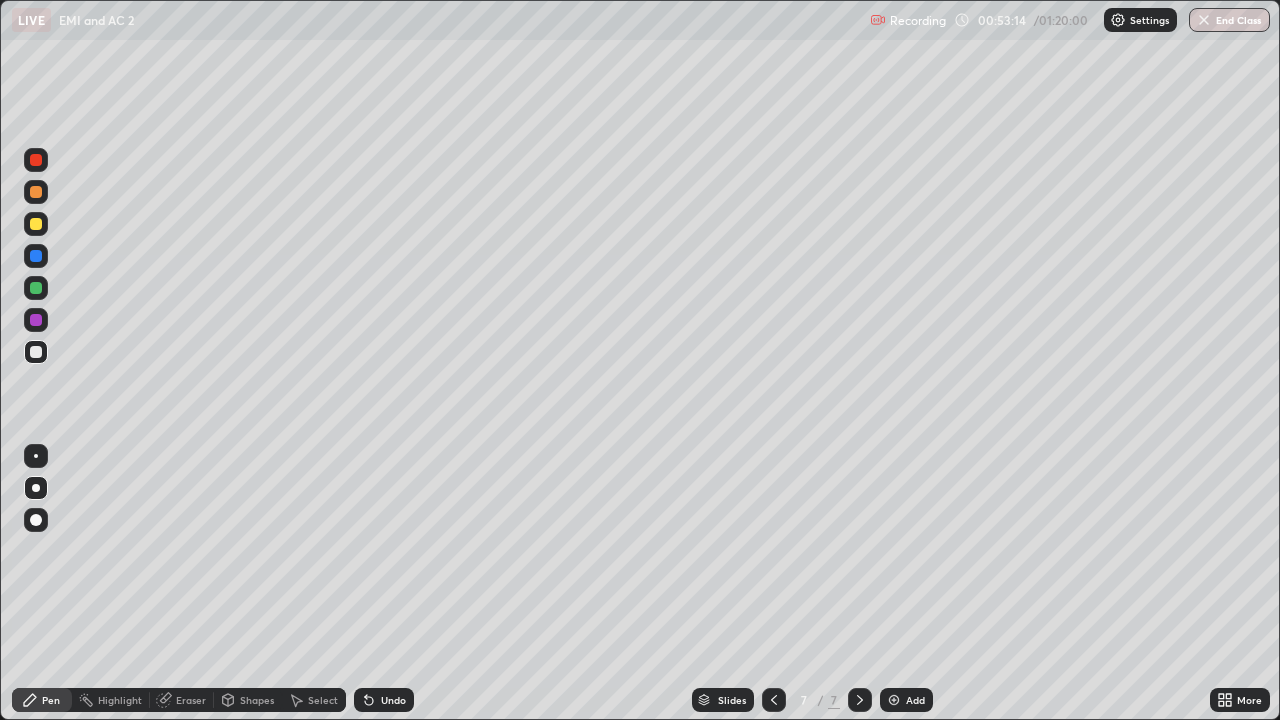 click on "Shapes" at bounding box center (257, 700) 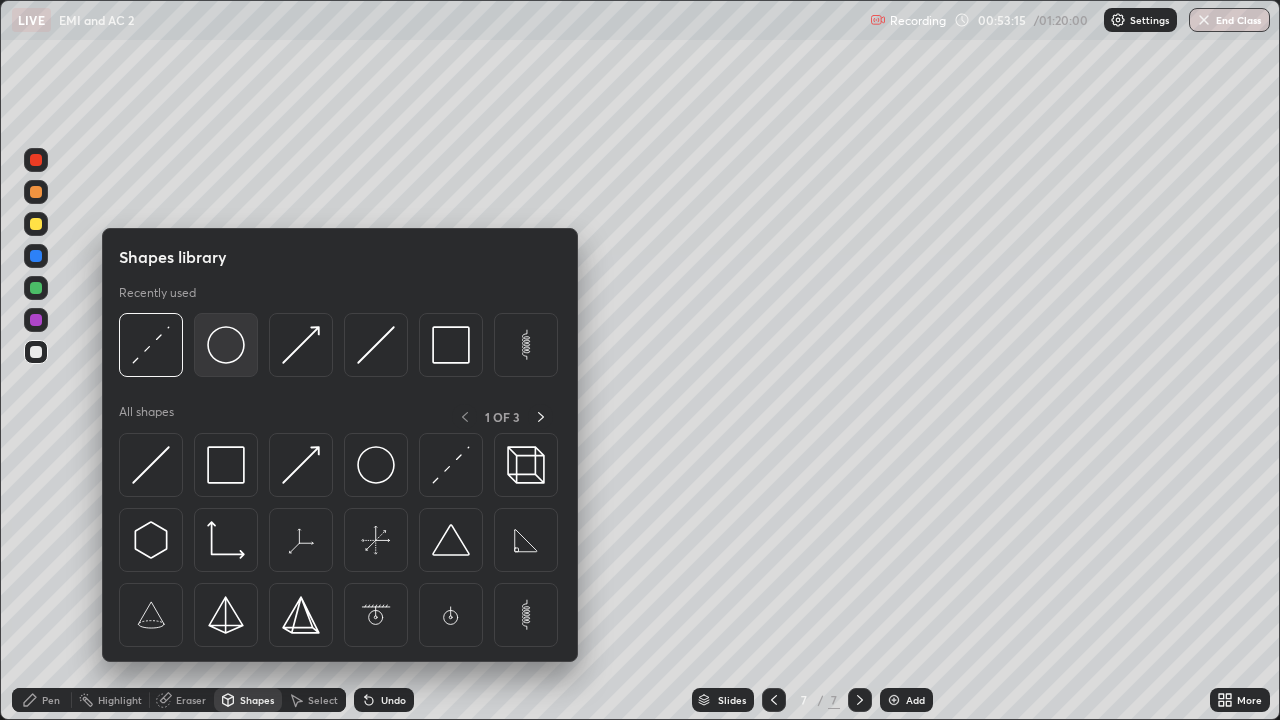 click at bounding box center (226, 345) 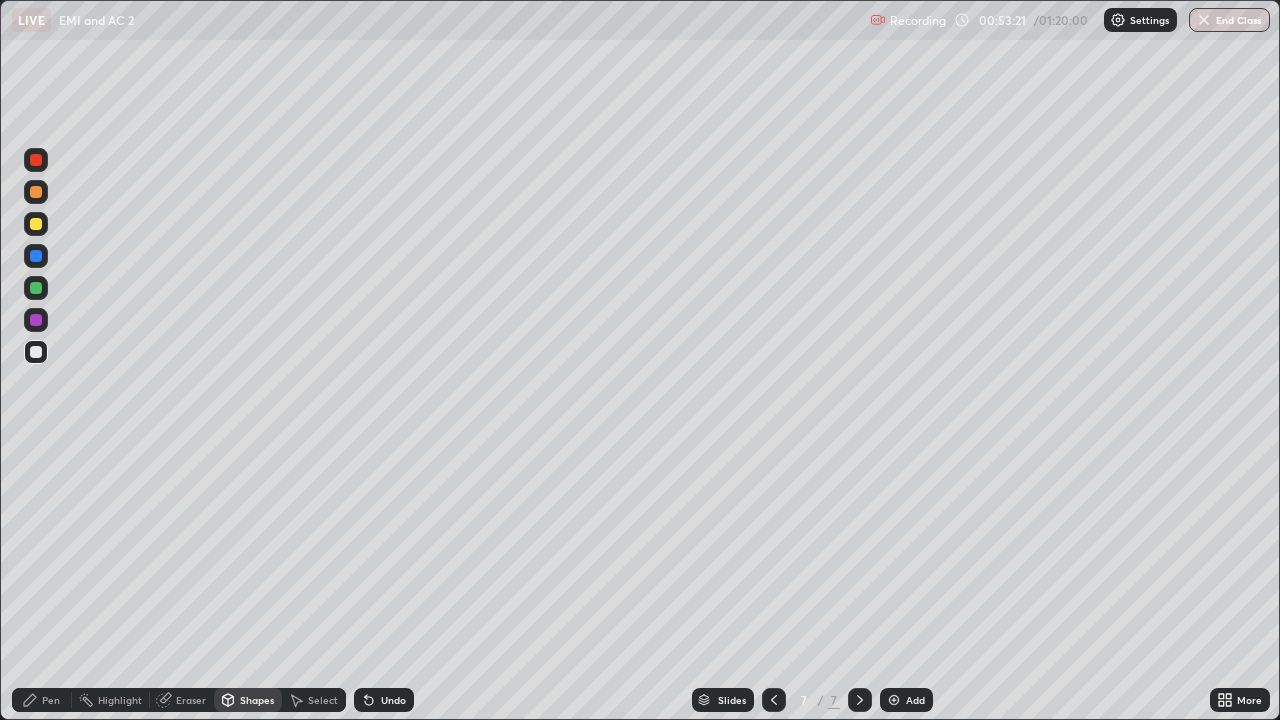 click on "Shapes" at bounding box center [257, 700] 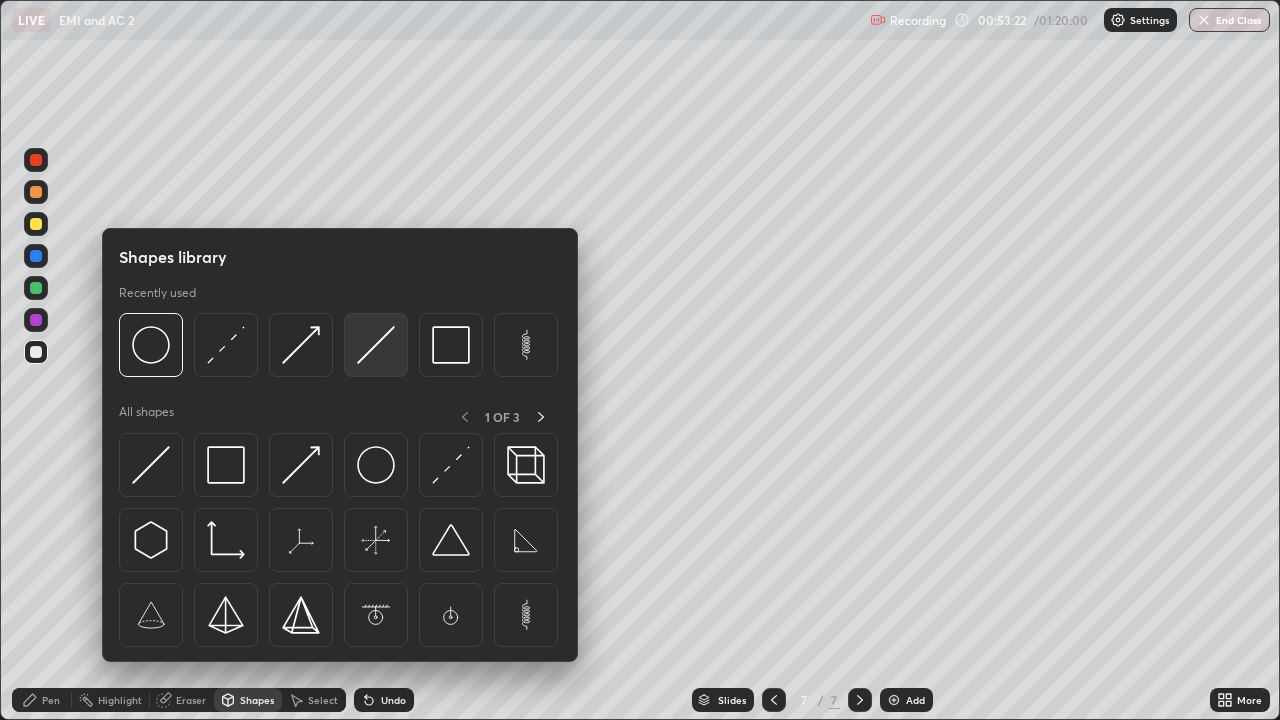 click at bounding box center [376, 345] 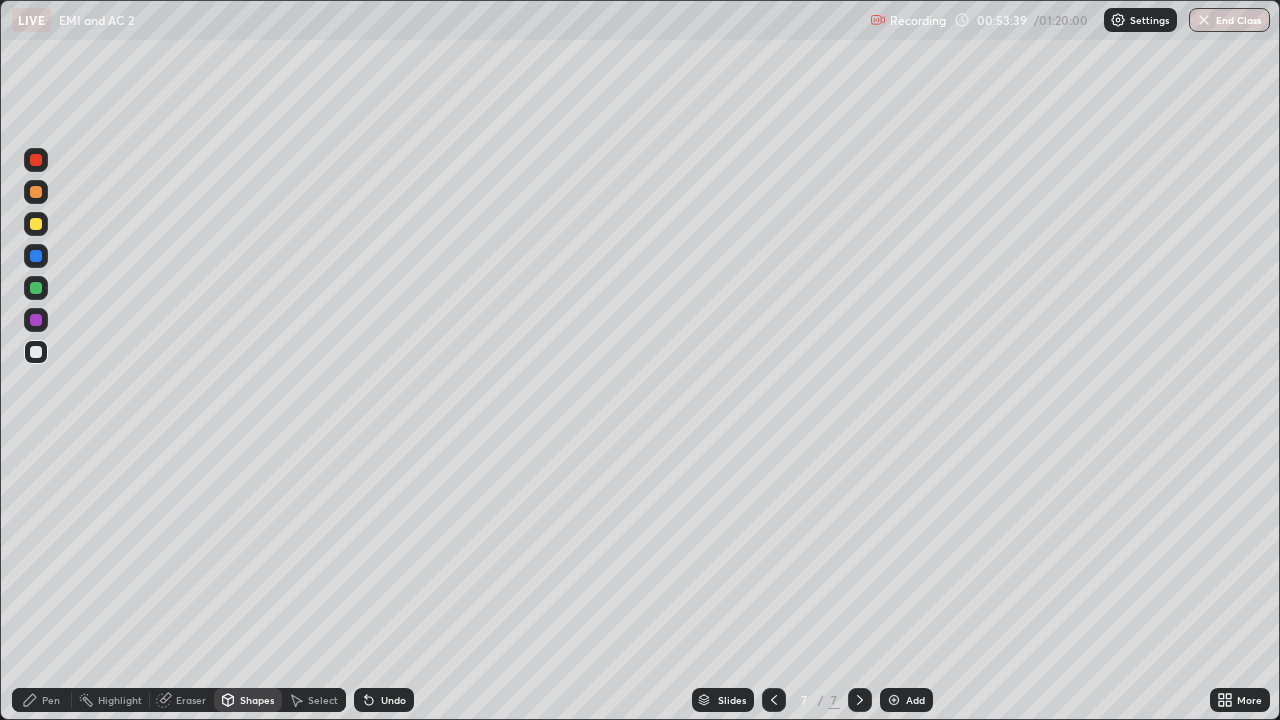 click on "Pen" at bounding box center [51, 700] 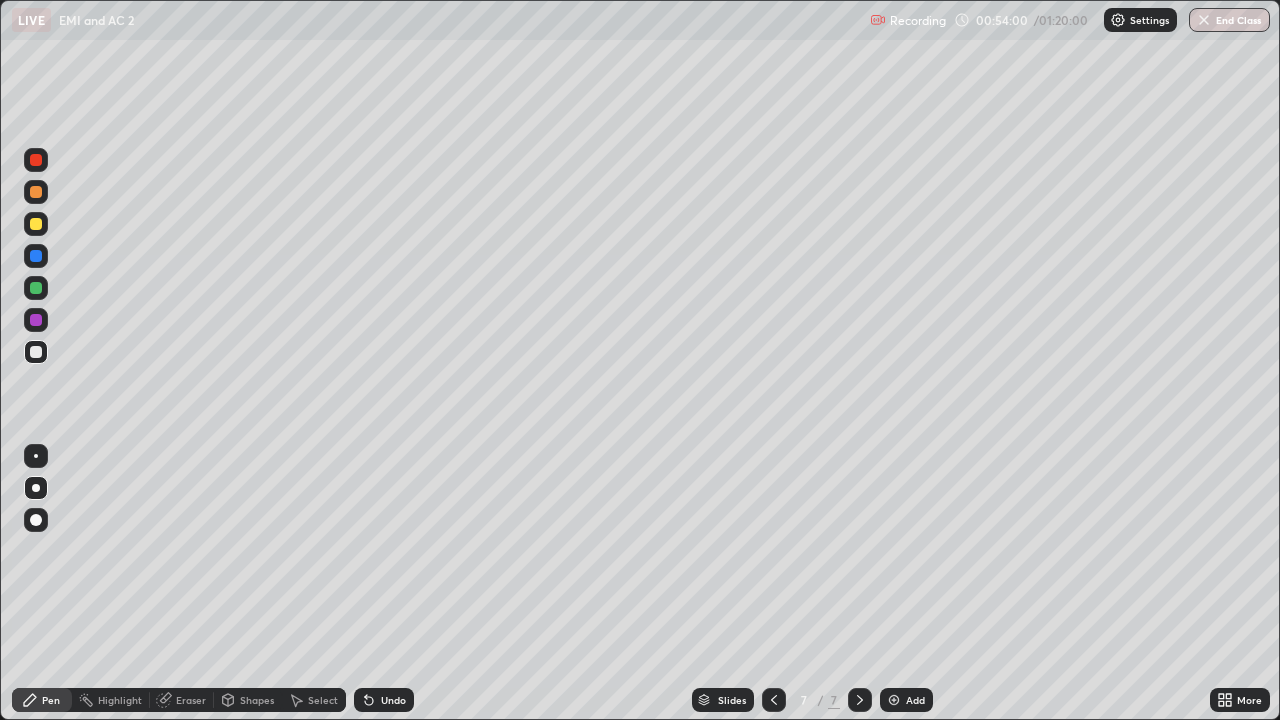 click on "Shapes" at bounding box center [257, 700] 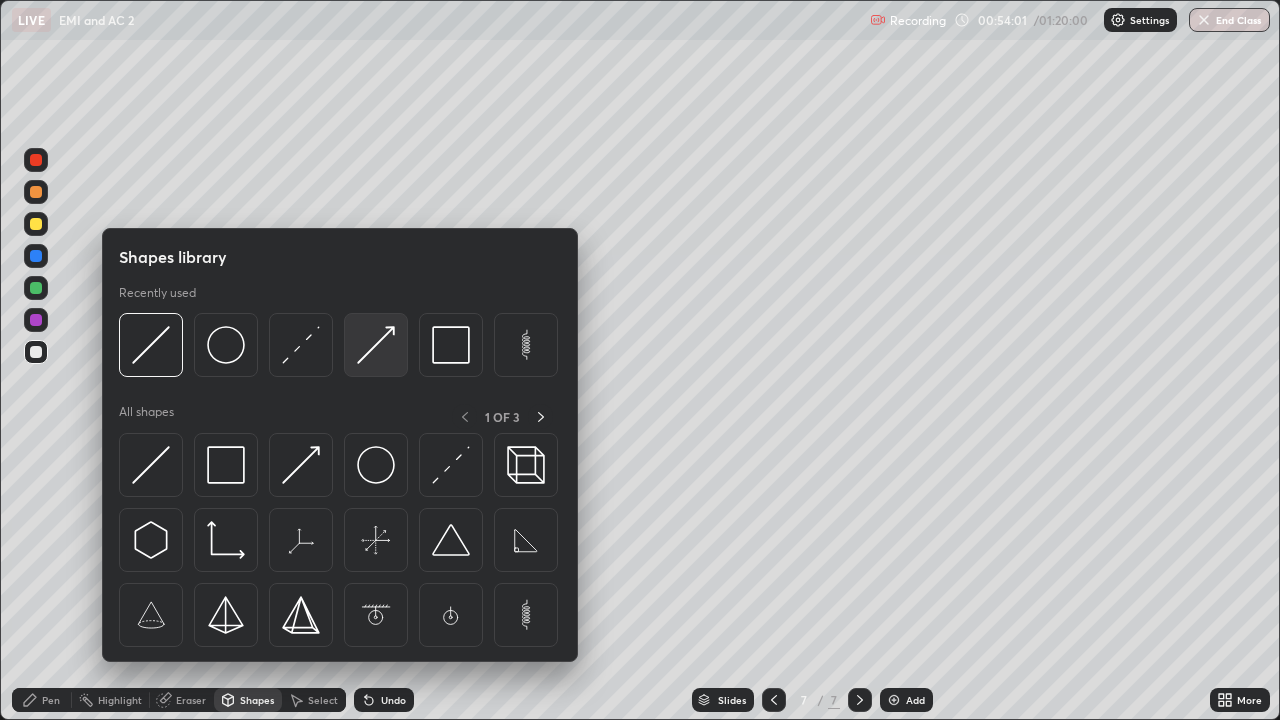 click at bounding box center [376, 345] 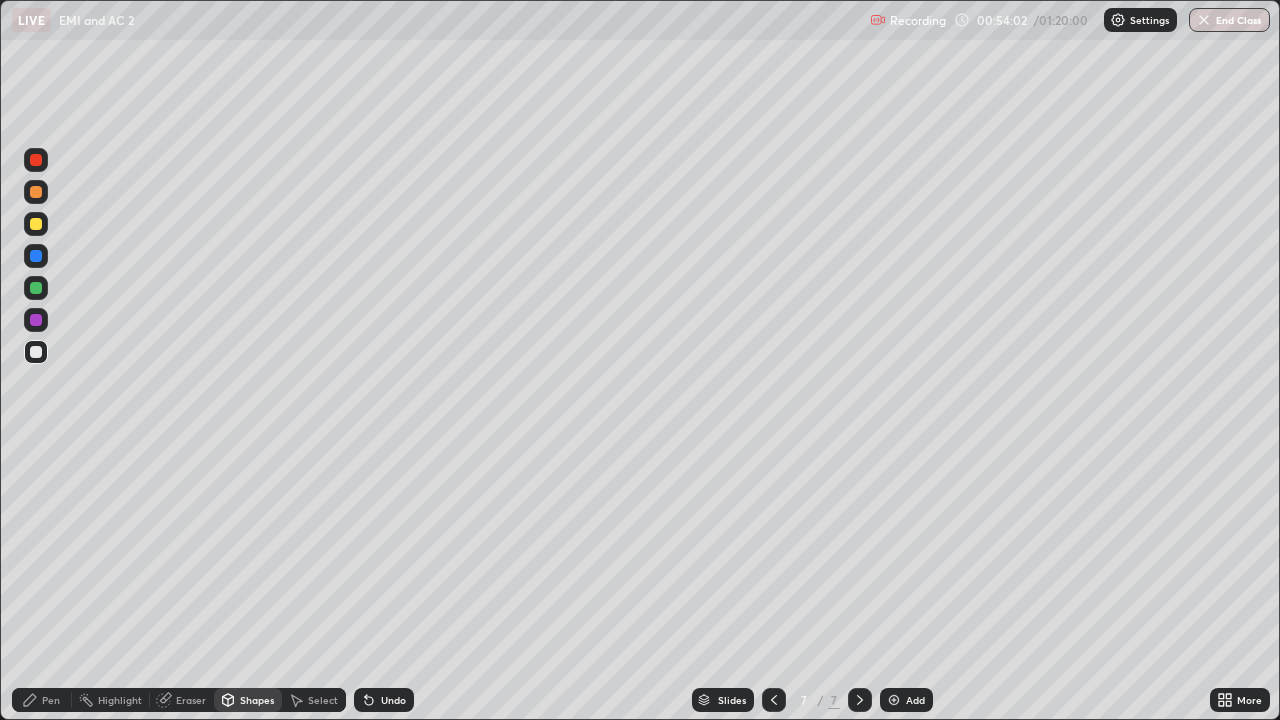 click at bounding box center [36, 288] 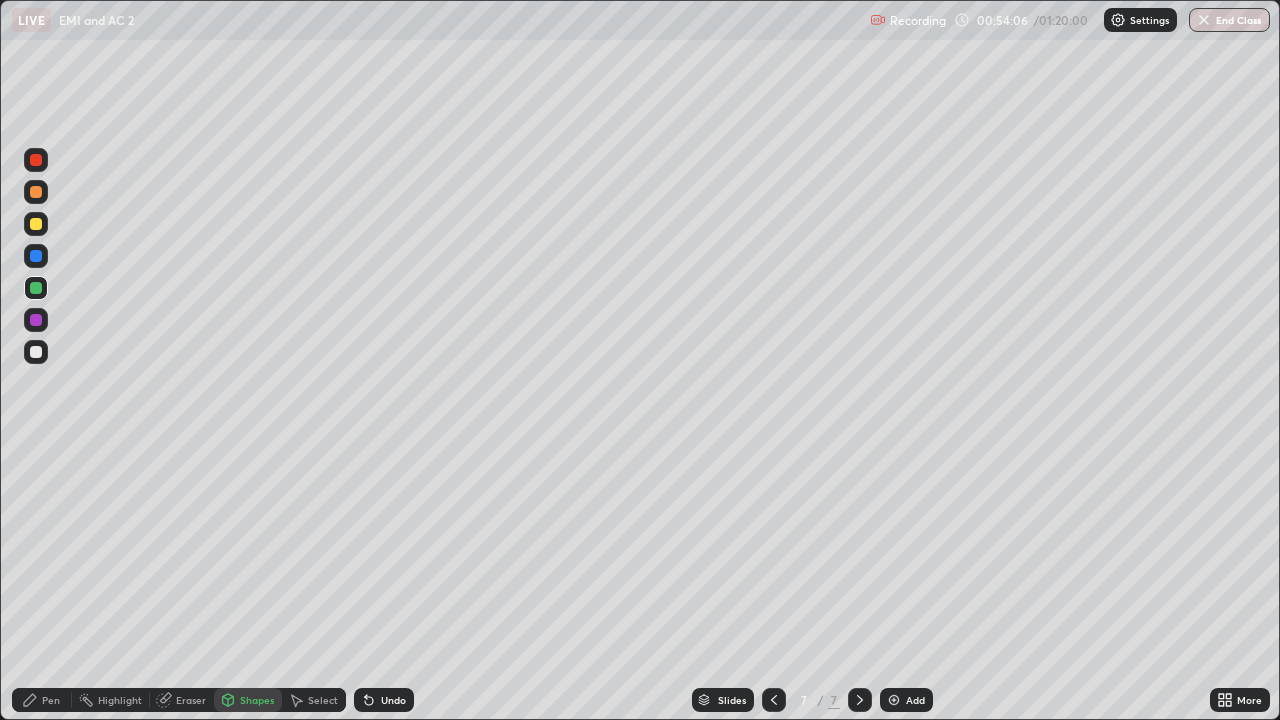 click on "Pen" at bounding box center (42, 700) 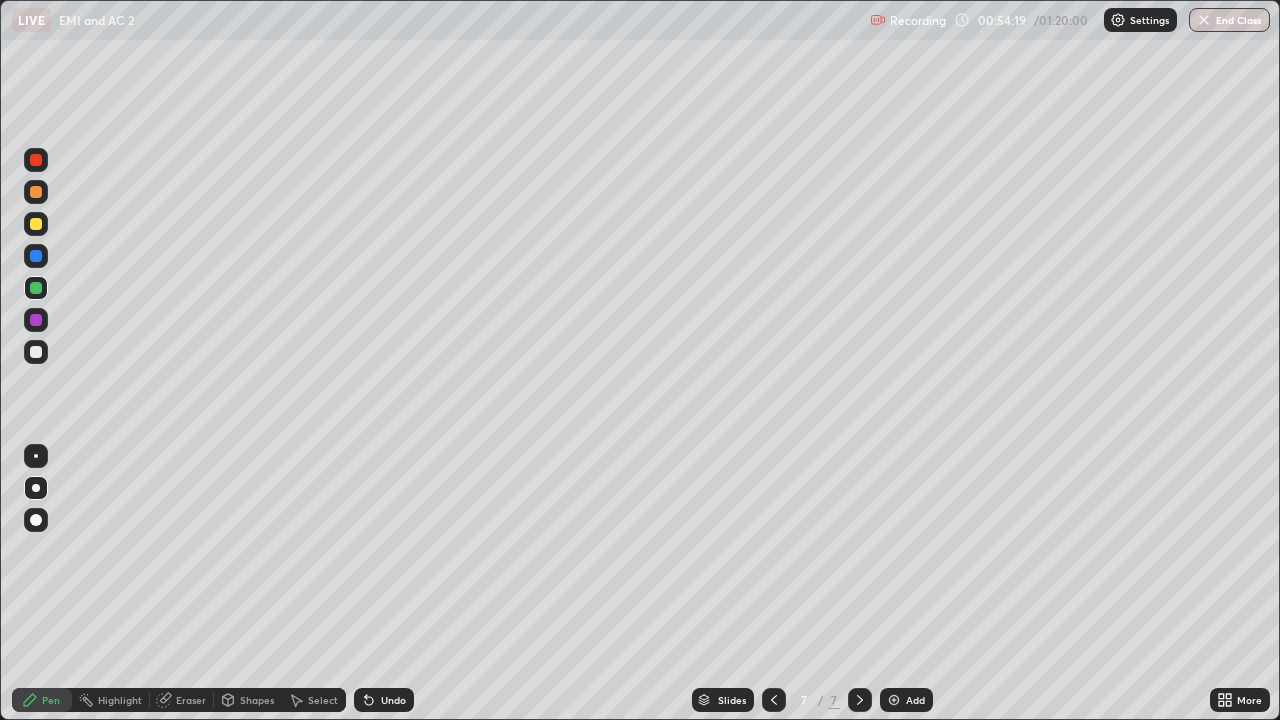 click at bounding box center (36, 352) 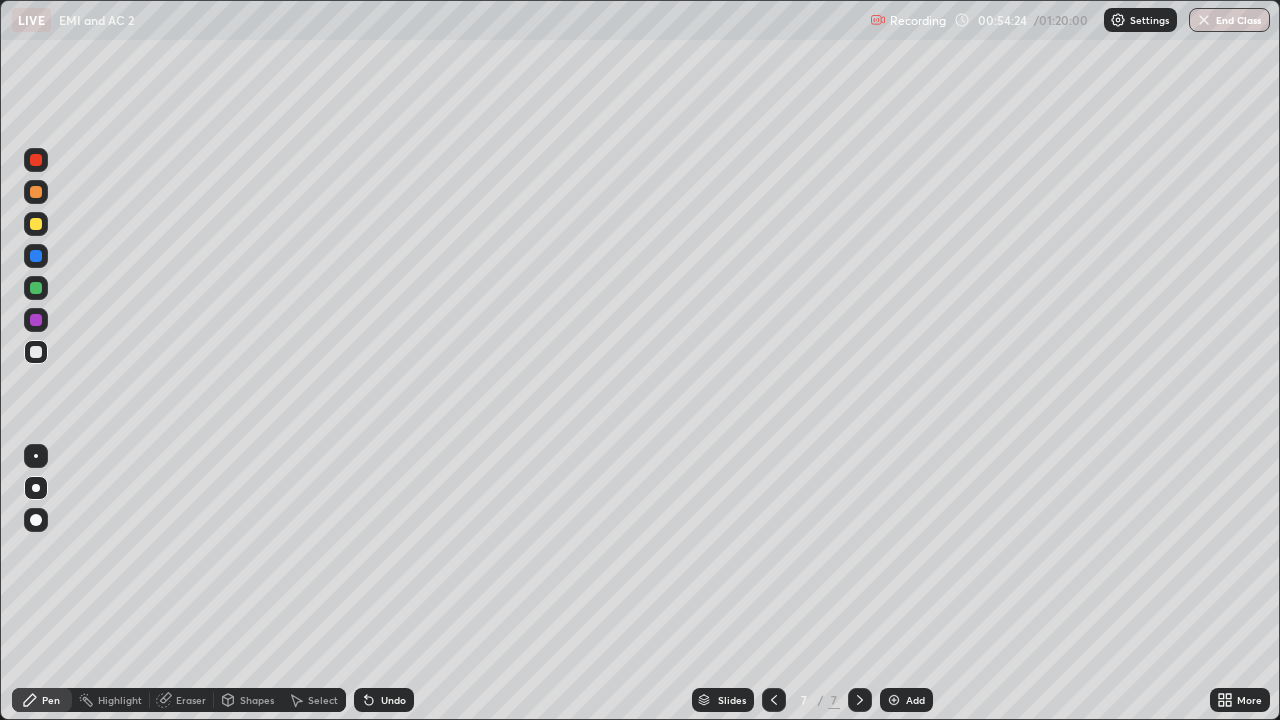 click 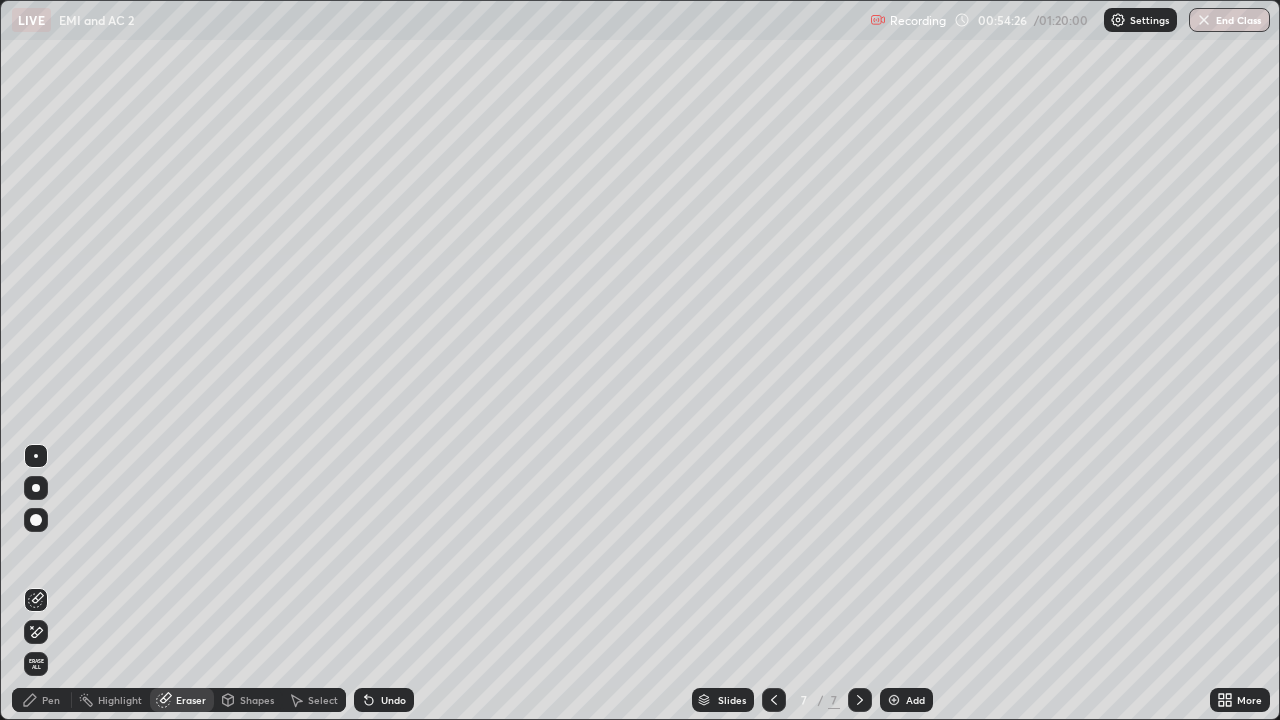 click on "Undo" at bounding box center [393, 700] 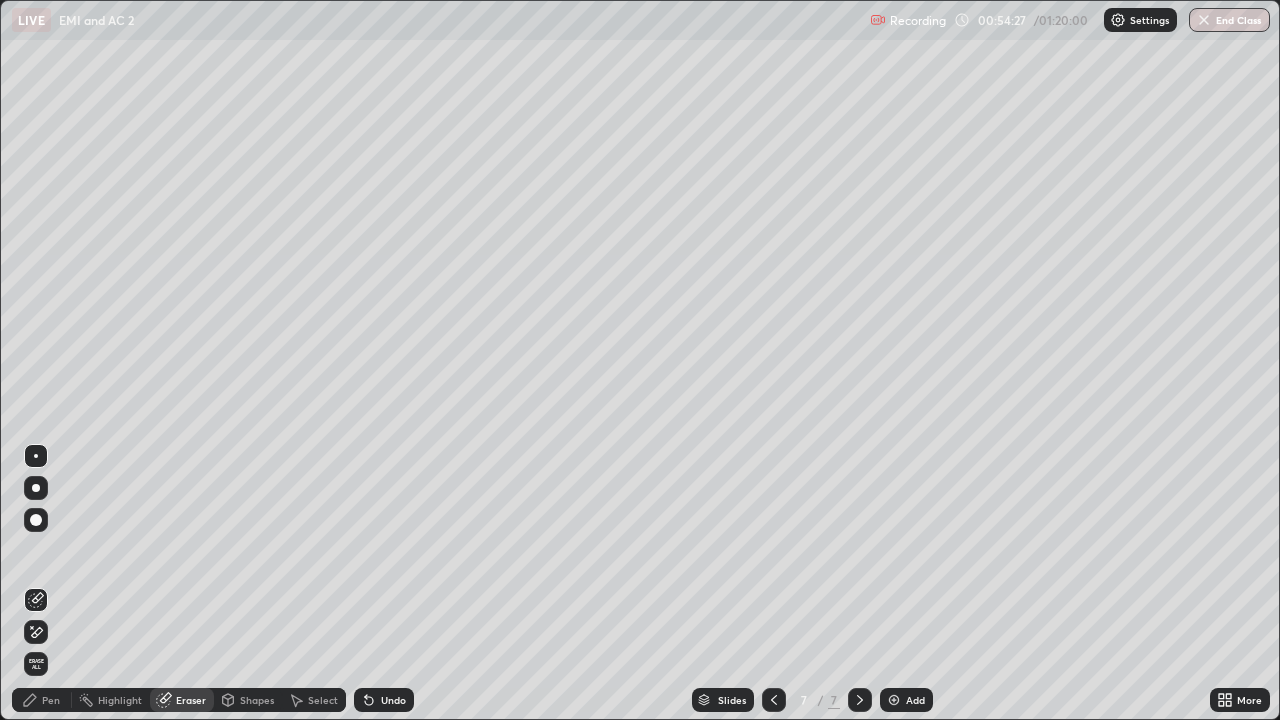 click on "Undo" at bounding box center (393, 700) 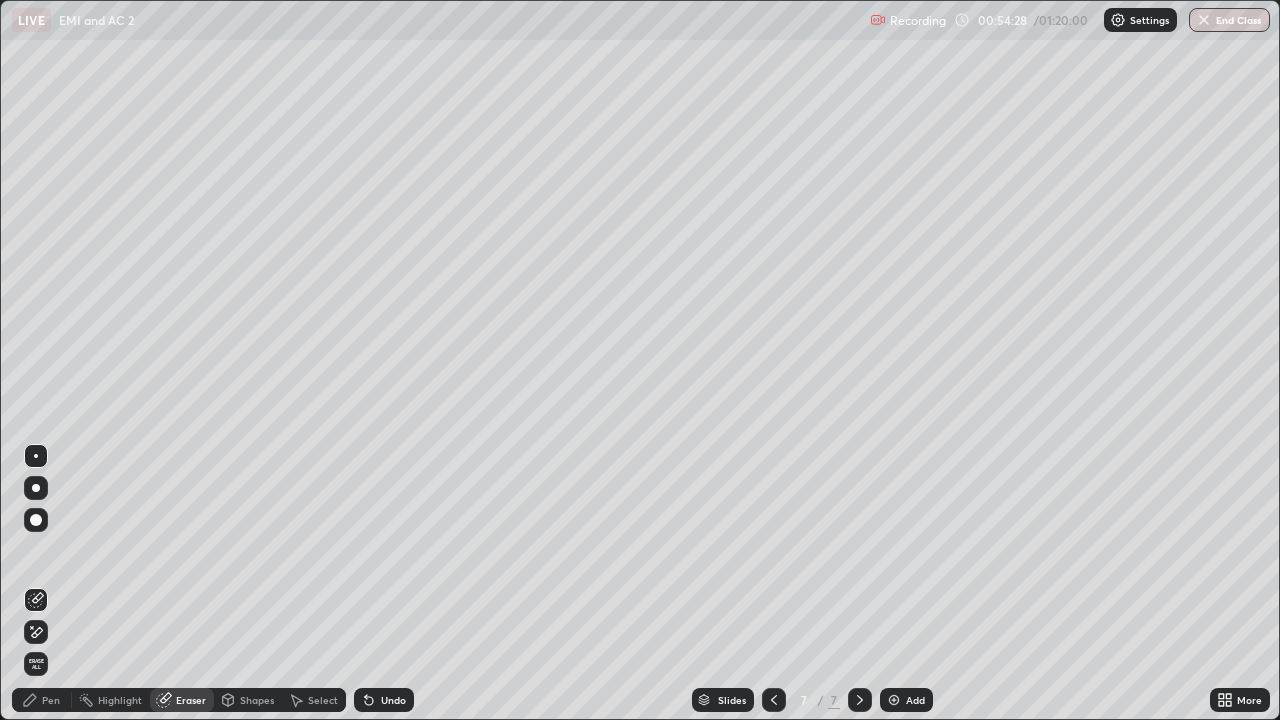 click on "Undo" at bounding box center [393, 700] 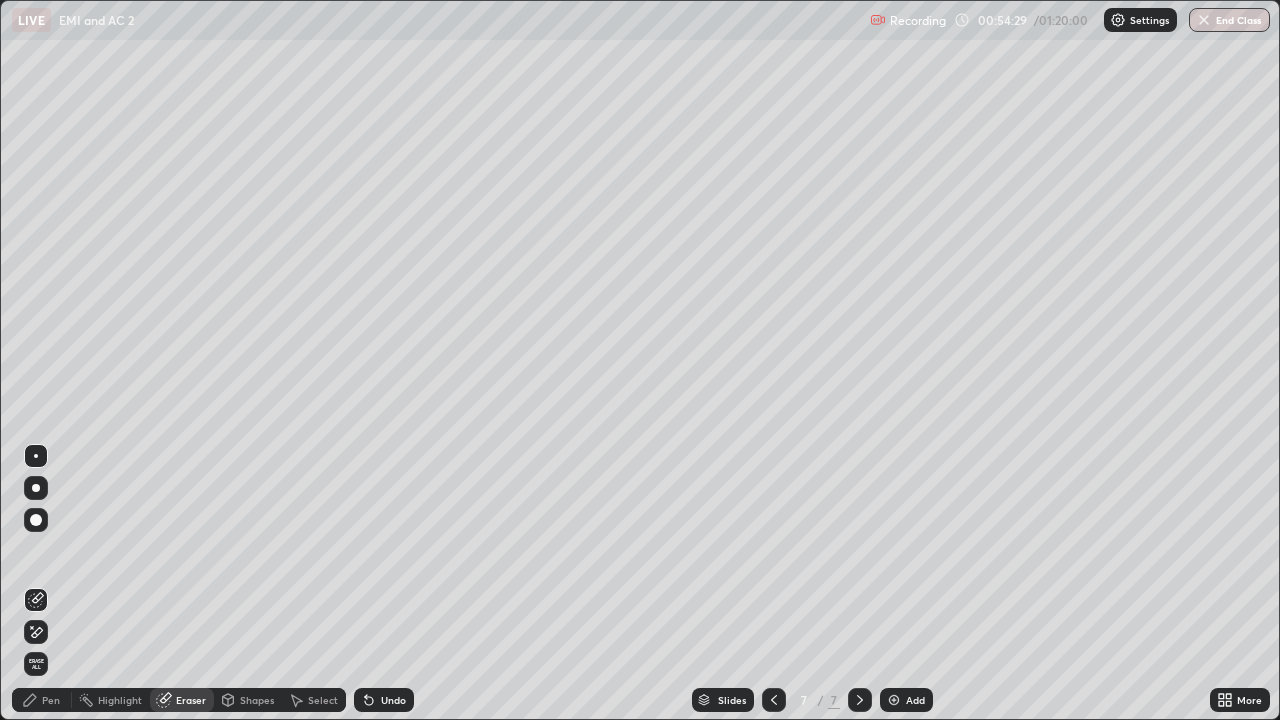 click on "Pen" at bounding box center (42, 700) 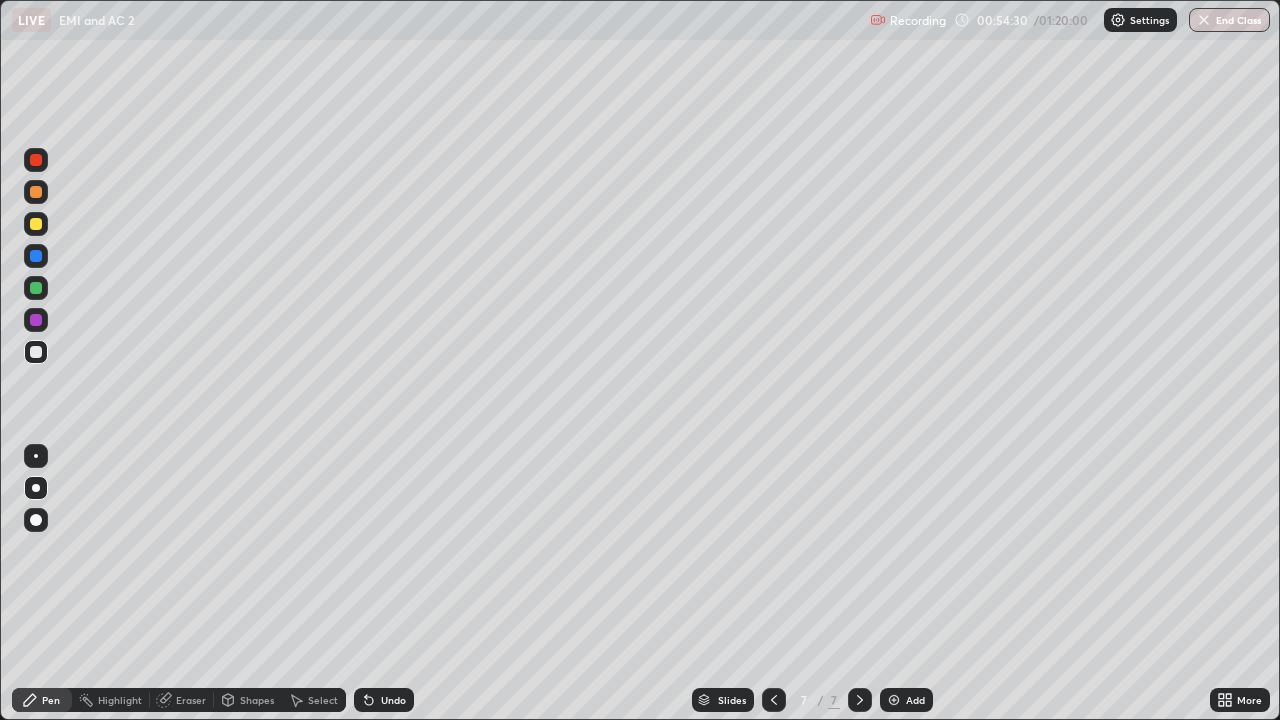 click at bounding box center [36, 352] 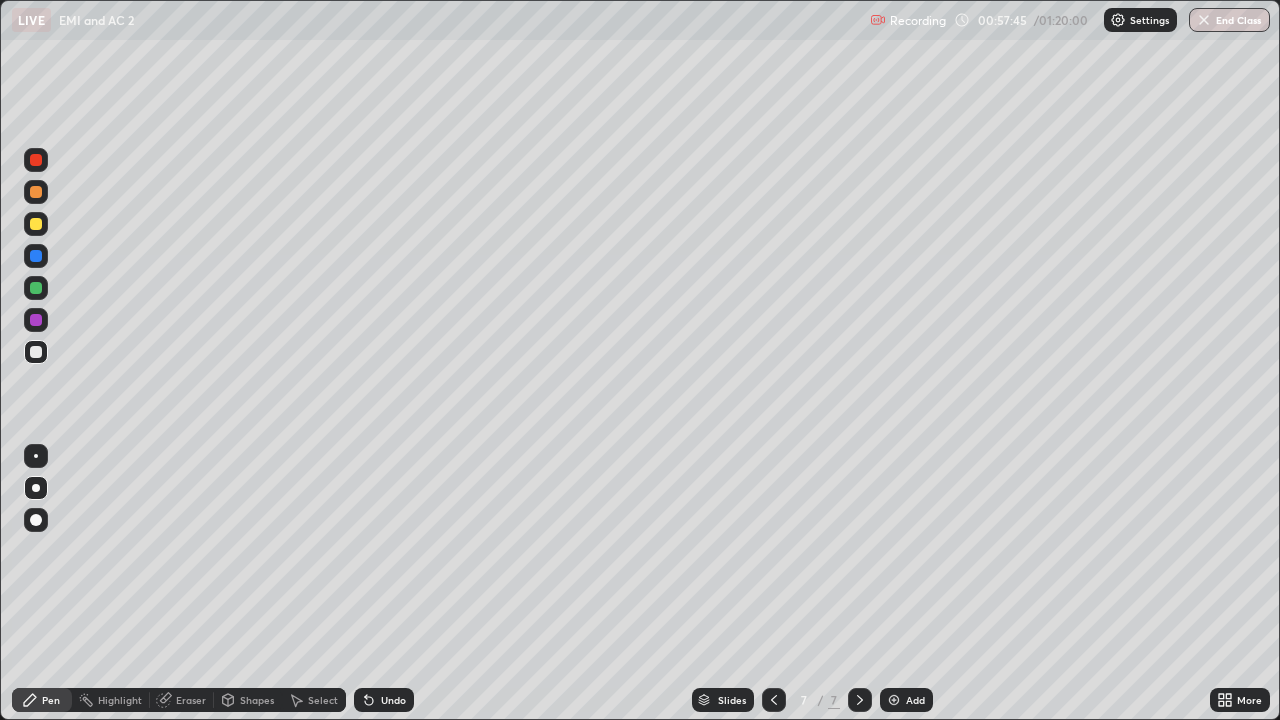 click 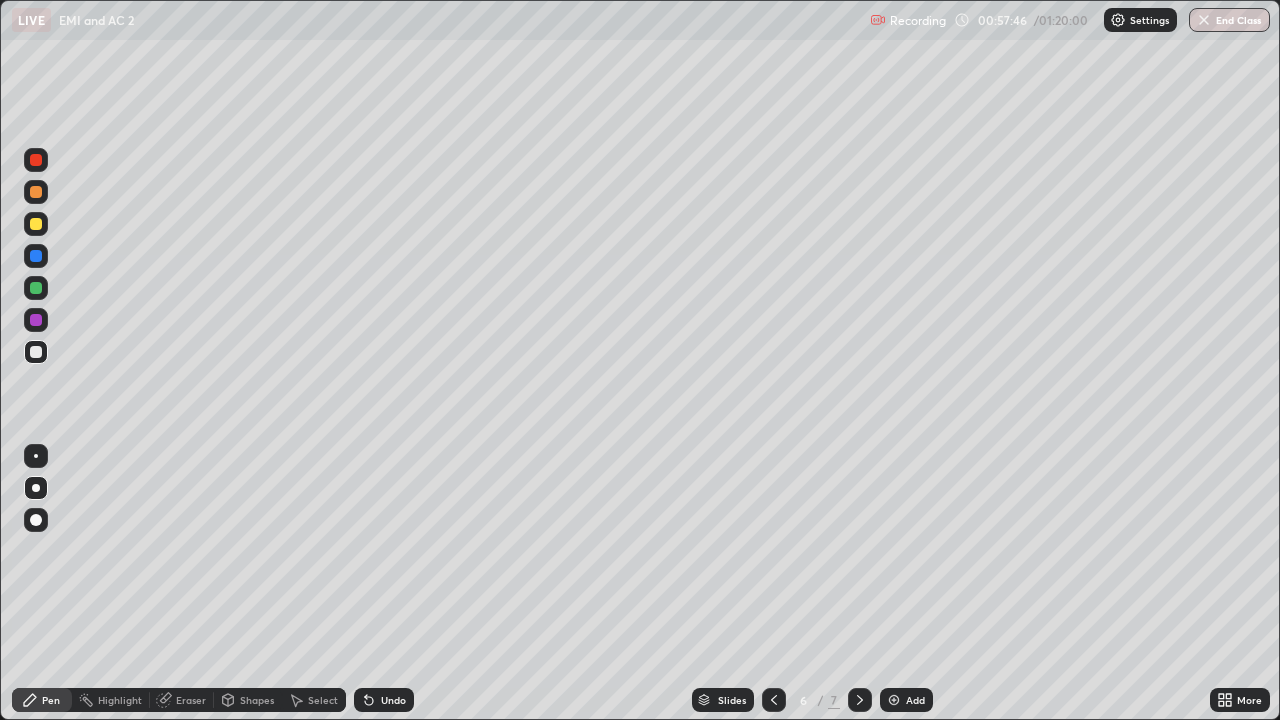 click 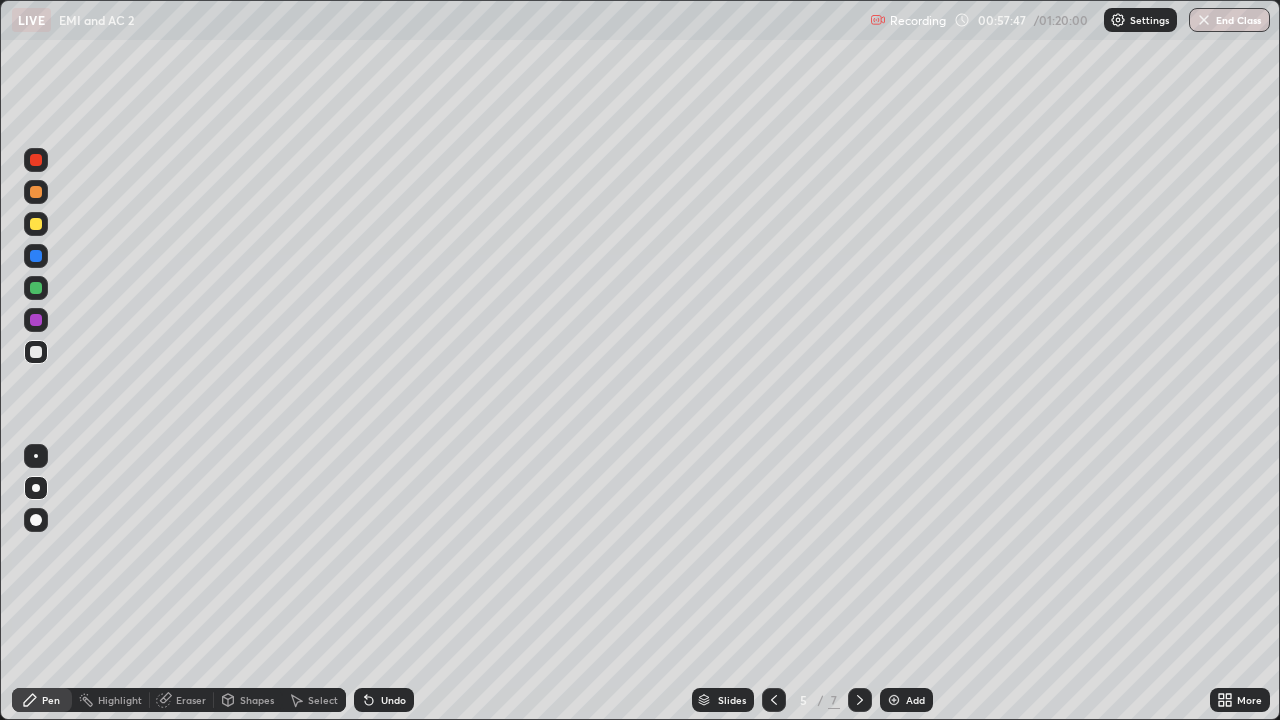 click 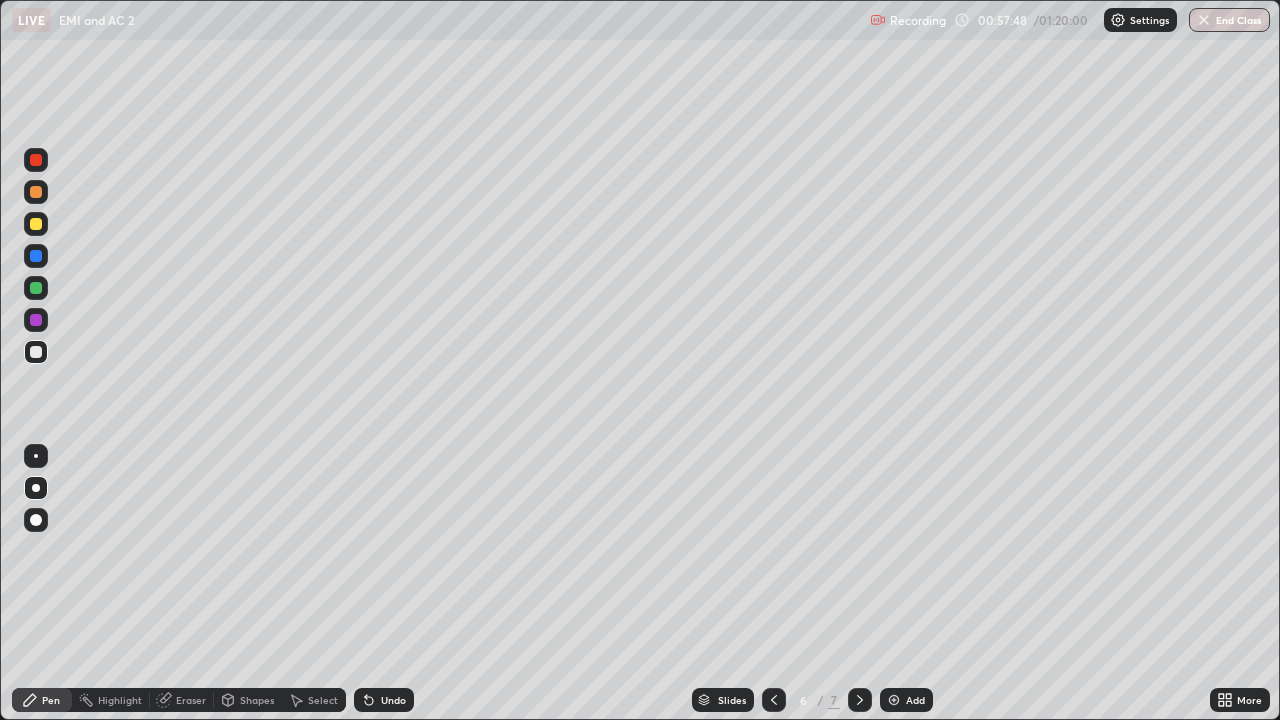 click 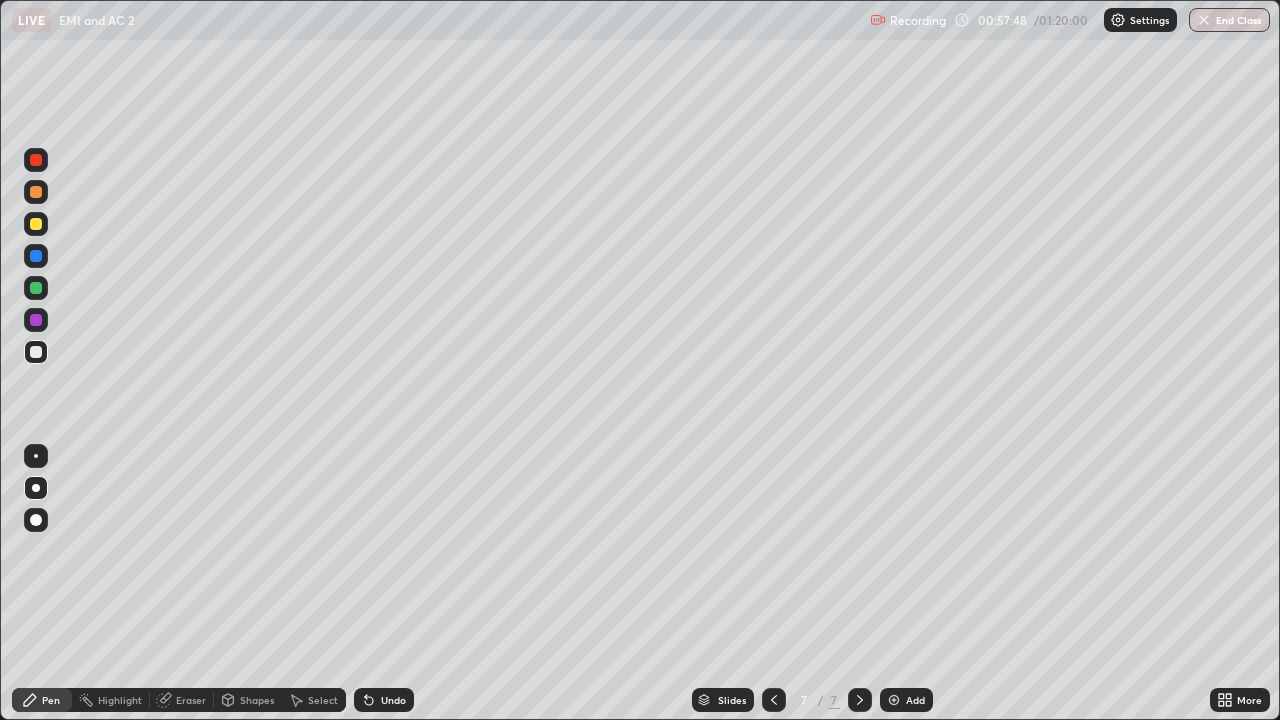 click 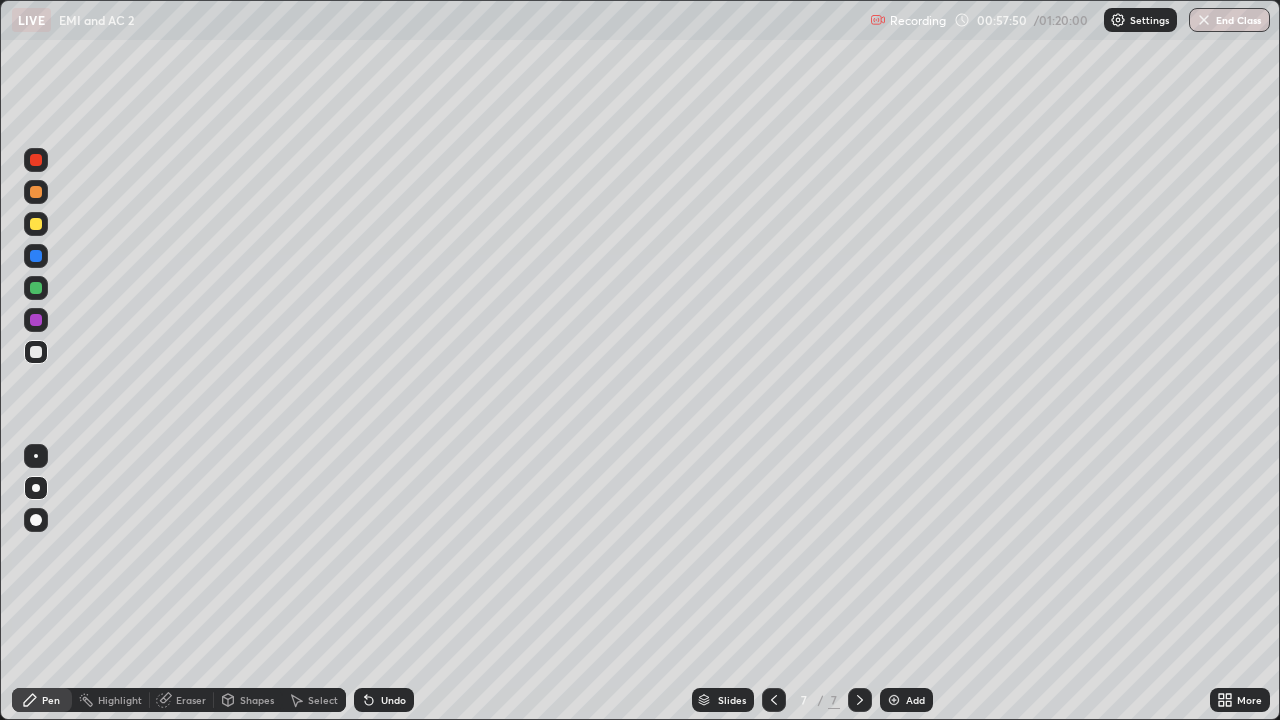 click on "Shapes" at bounding box center [257, 700] 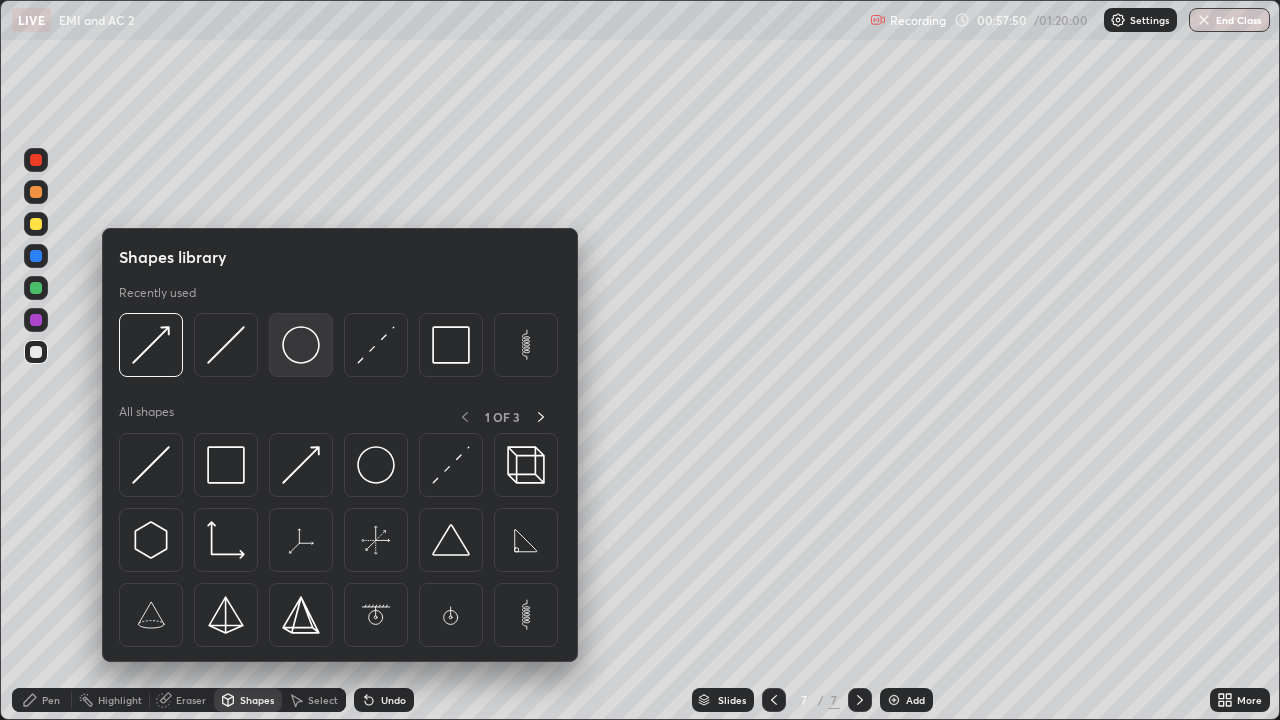 click at bounding box center (301, 345) 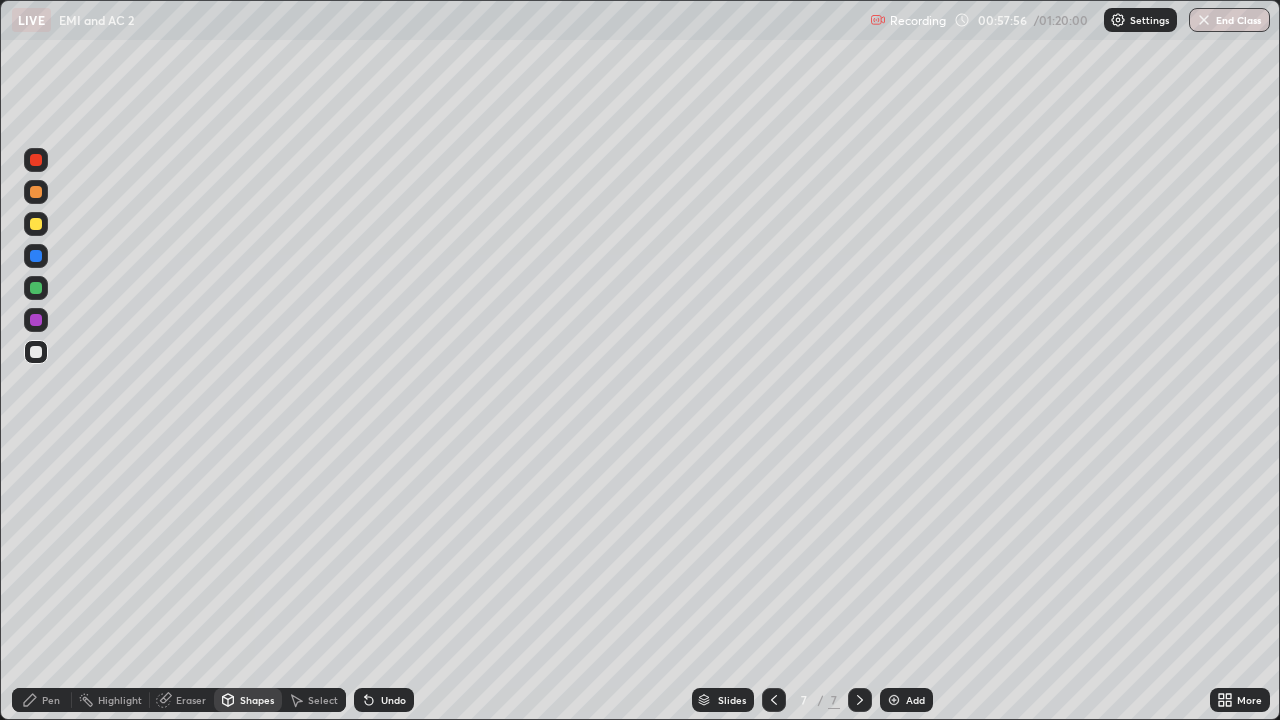 click on "Undo" at bounding box center [393, 700] 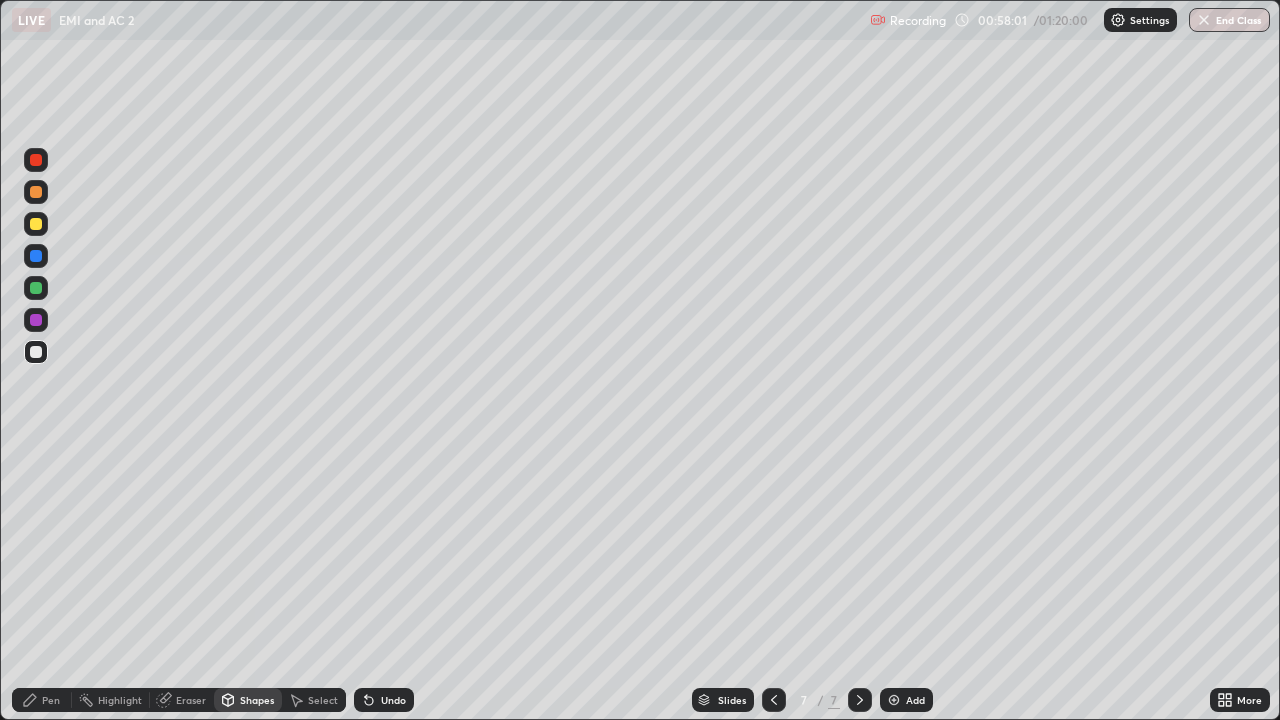 click on "Select" at bounding box center [323, 700] 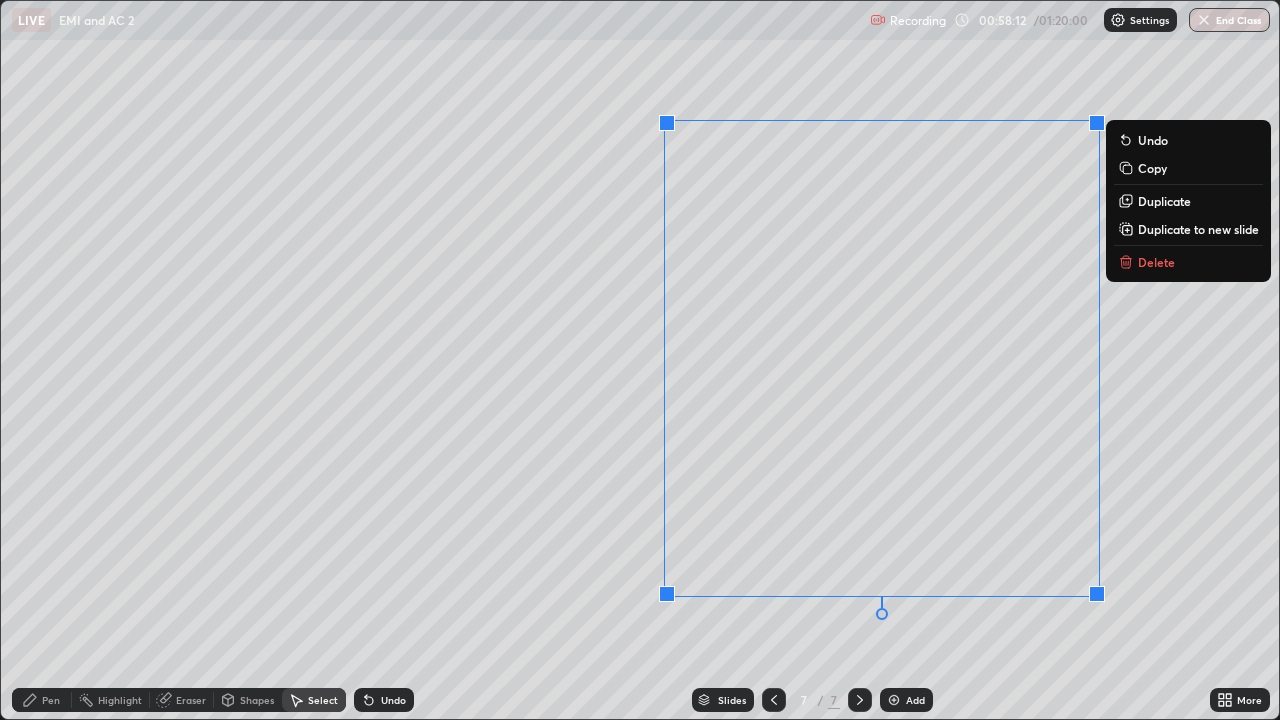 click on "Eraser" at bounding box center (191, 700) 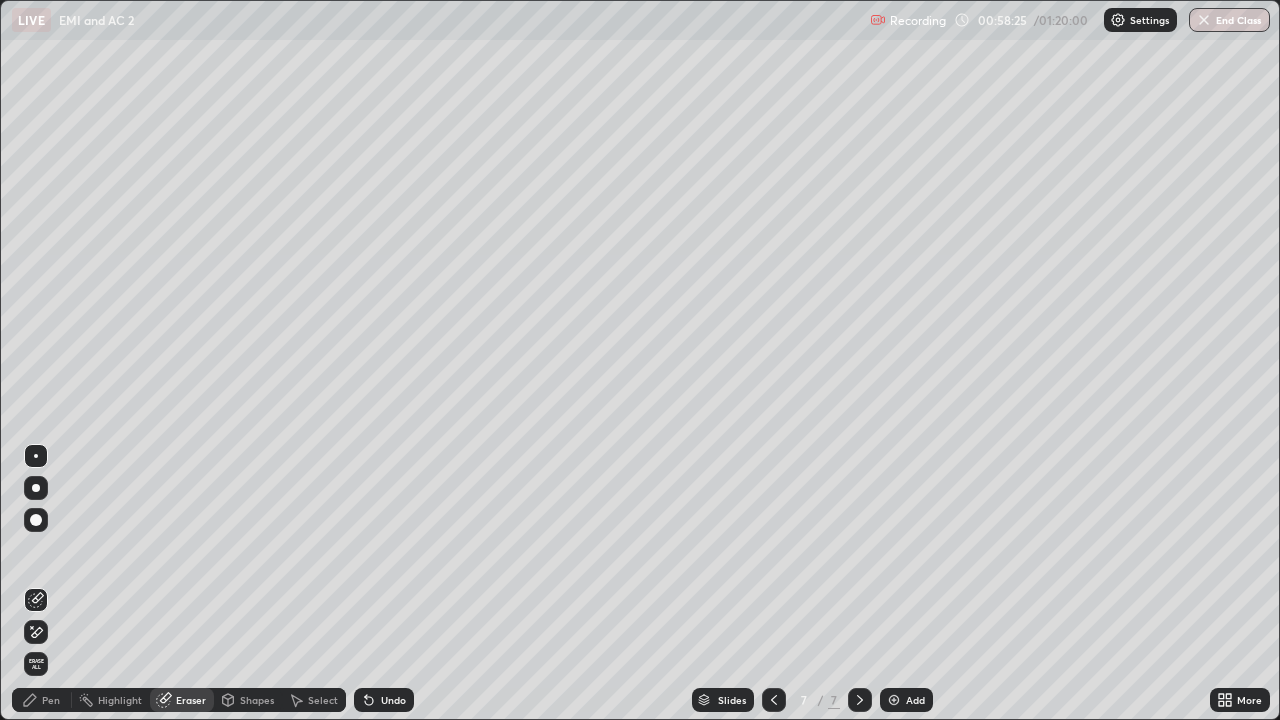 click on "Select" at bounding box center (323, 700) 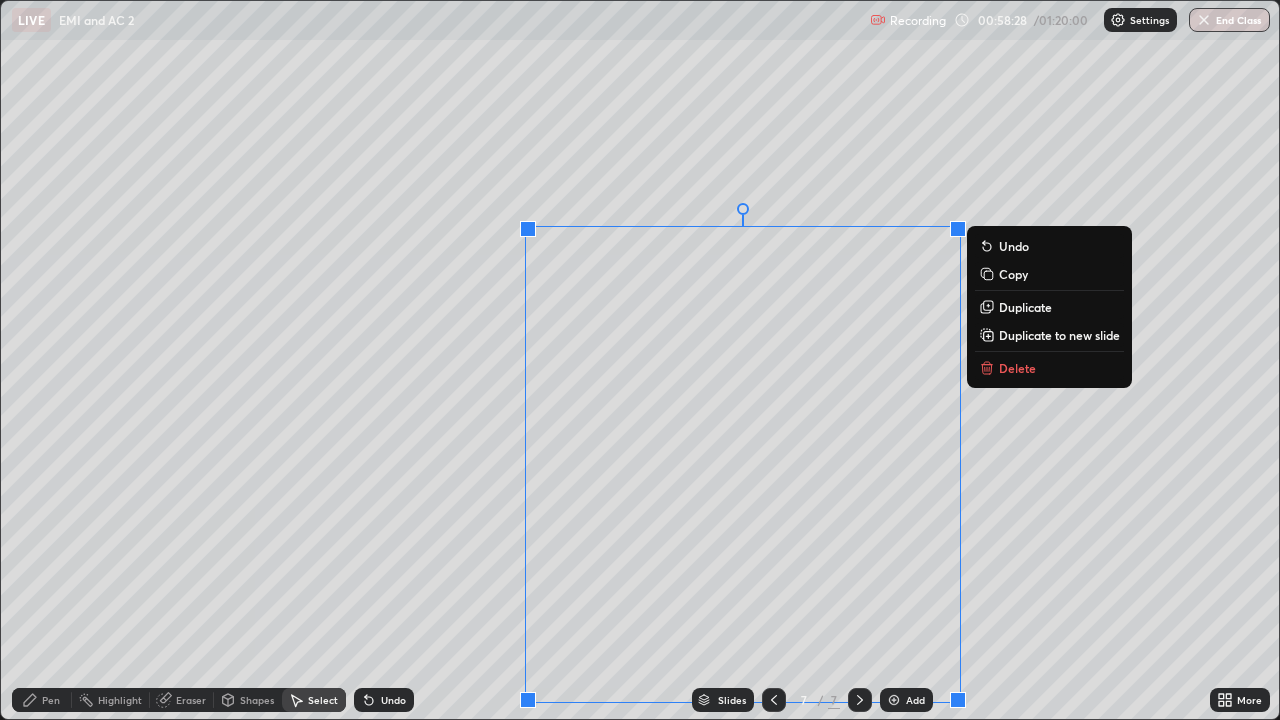 click on "Shapes" at bounding box center (248, 700) 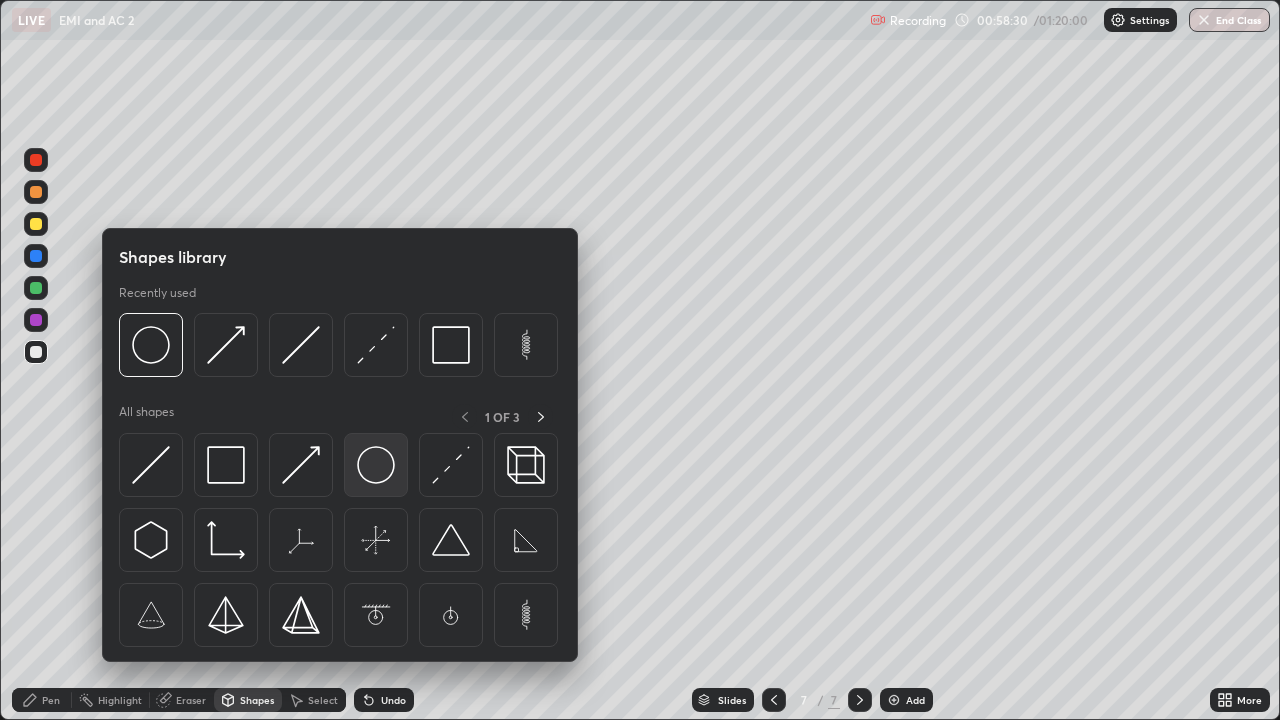 click at bounding box center (376, 465) 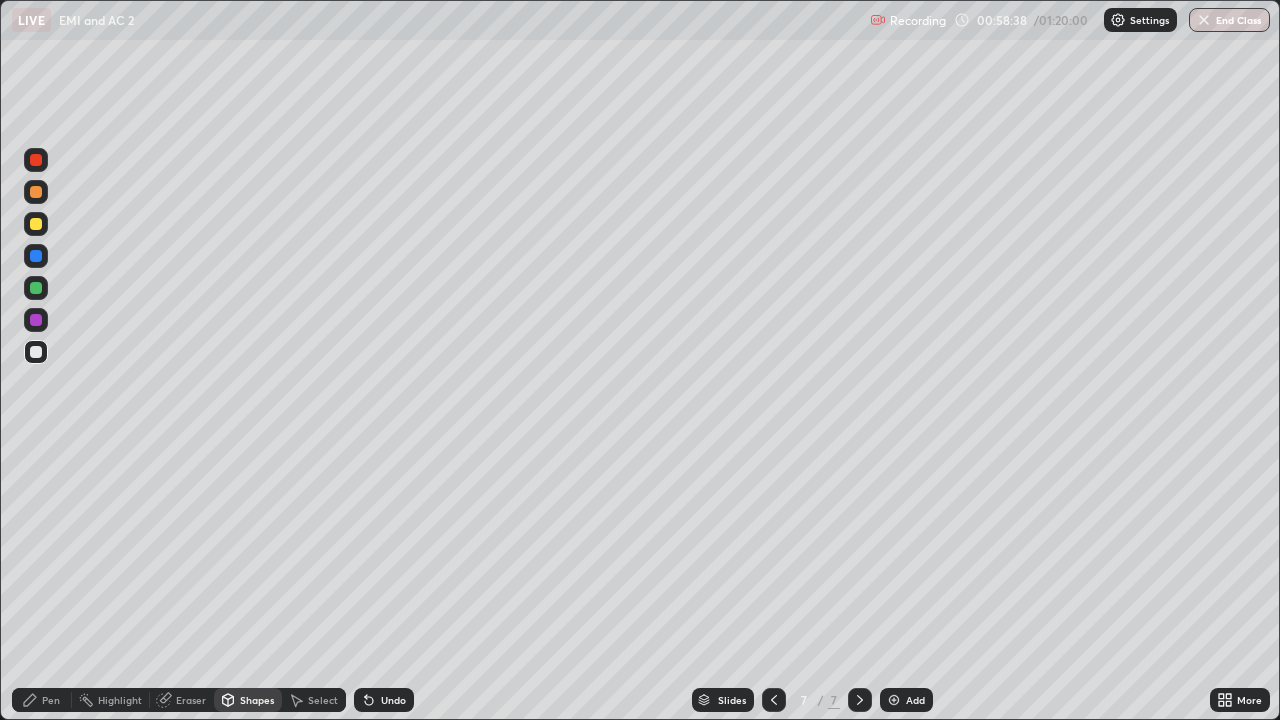 click on "Undo" at bounding box center [393, 700] 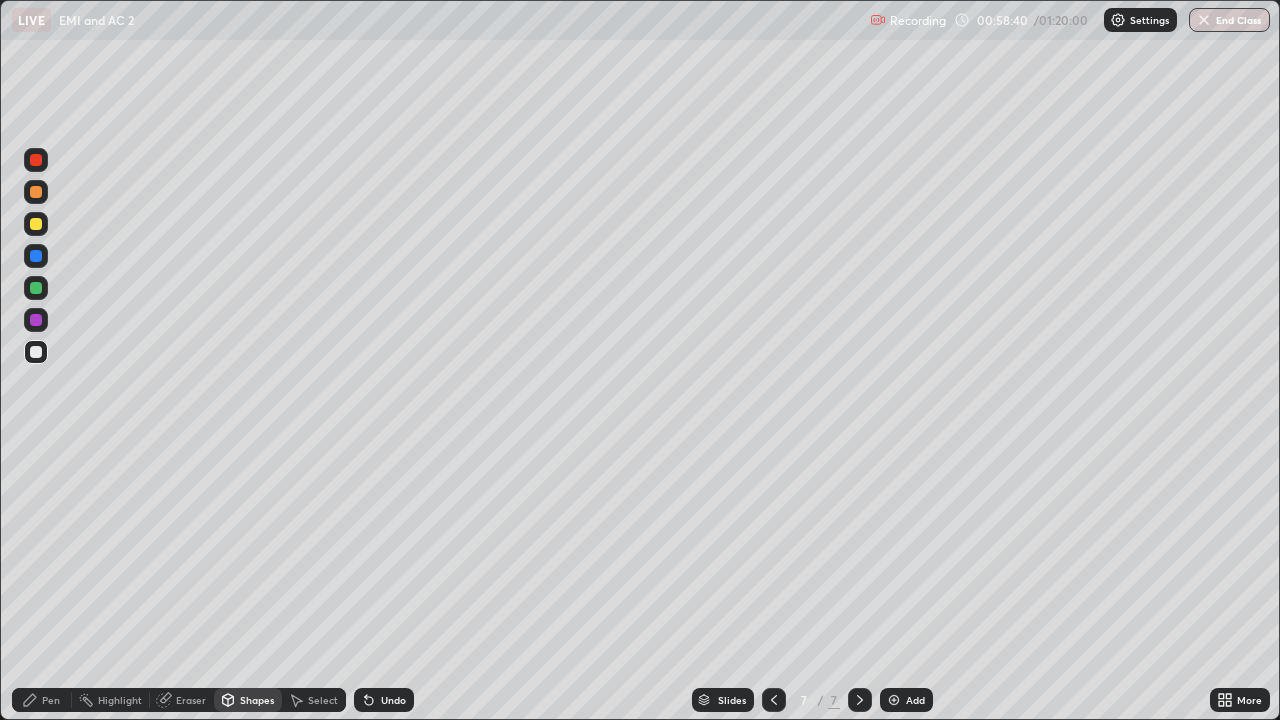 click on "Select" at bounding box center (323, 700) 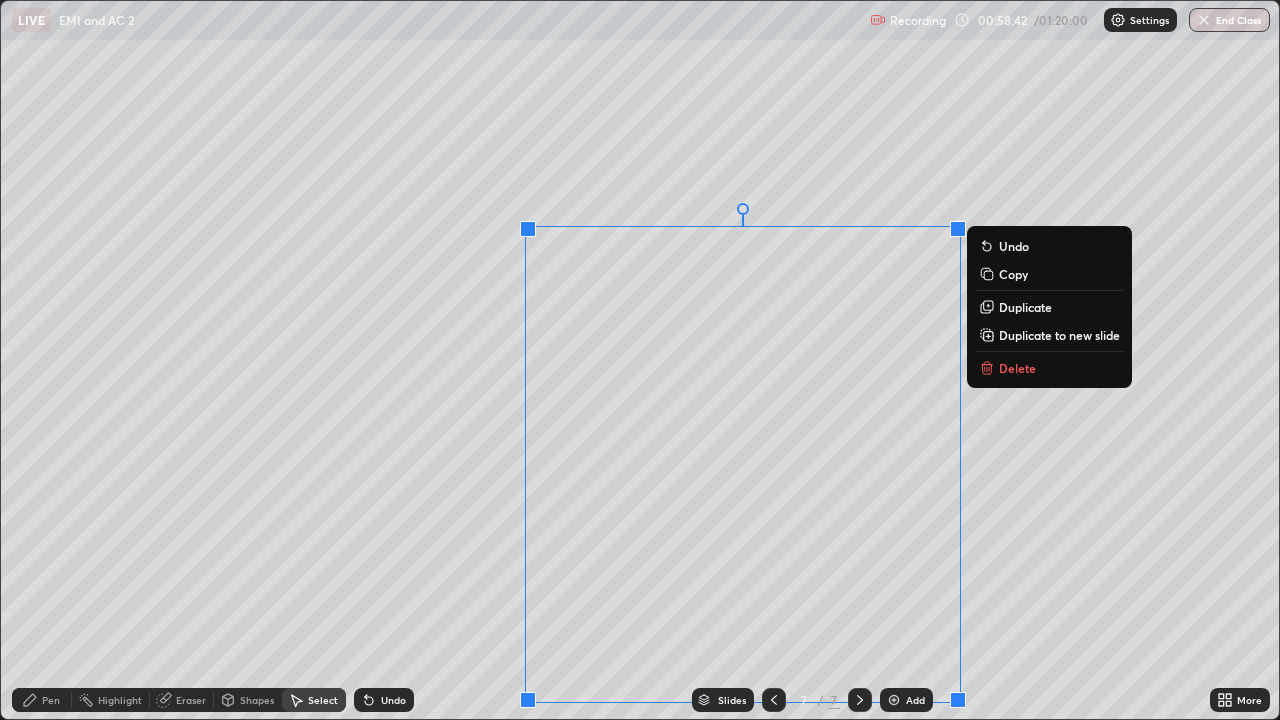 click on "Duplicate to new slide" at bounding box center [1059, 335] 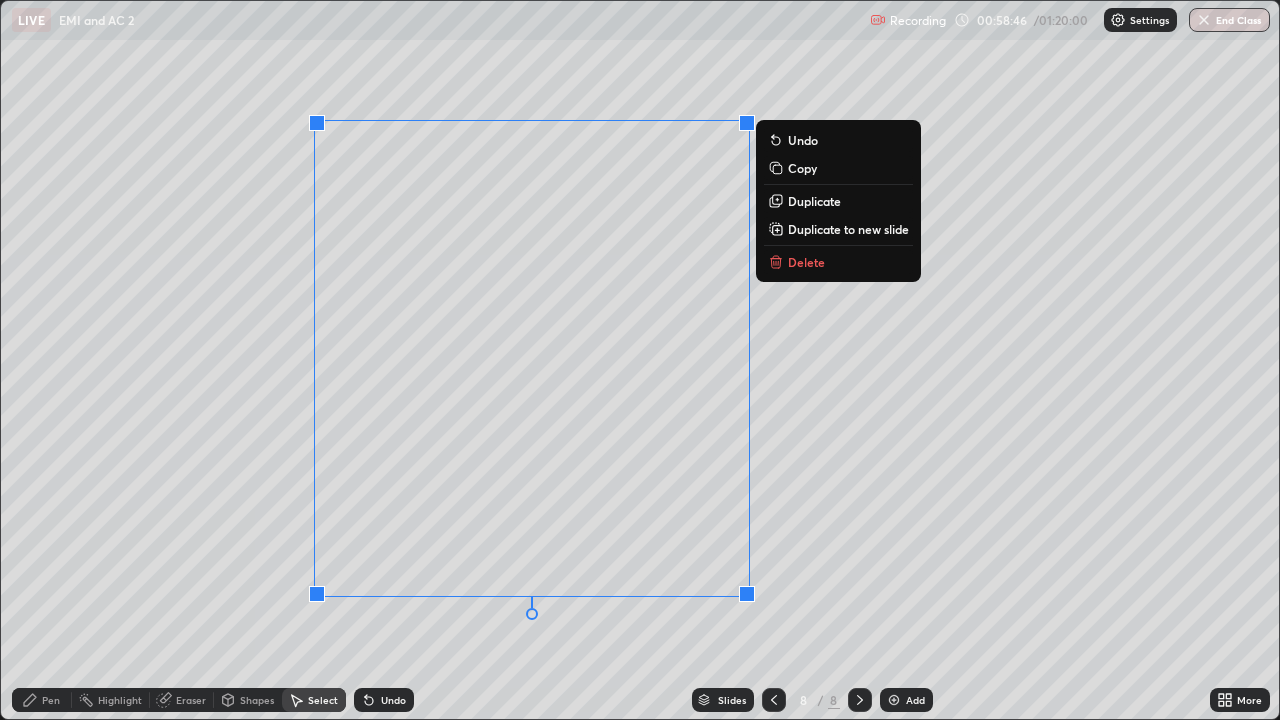 click on "Shapes" at bounding box center (248, 700) 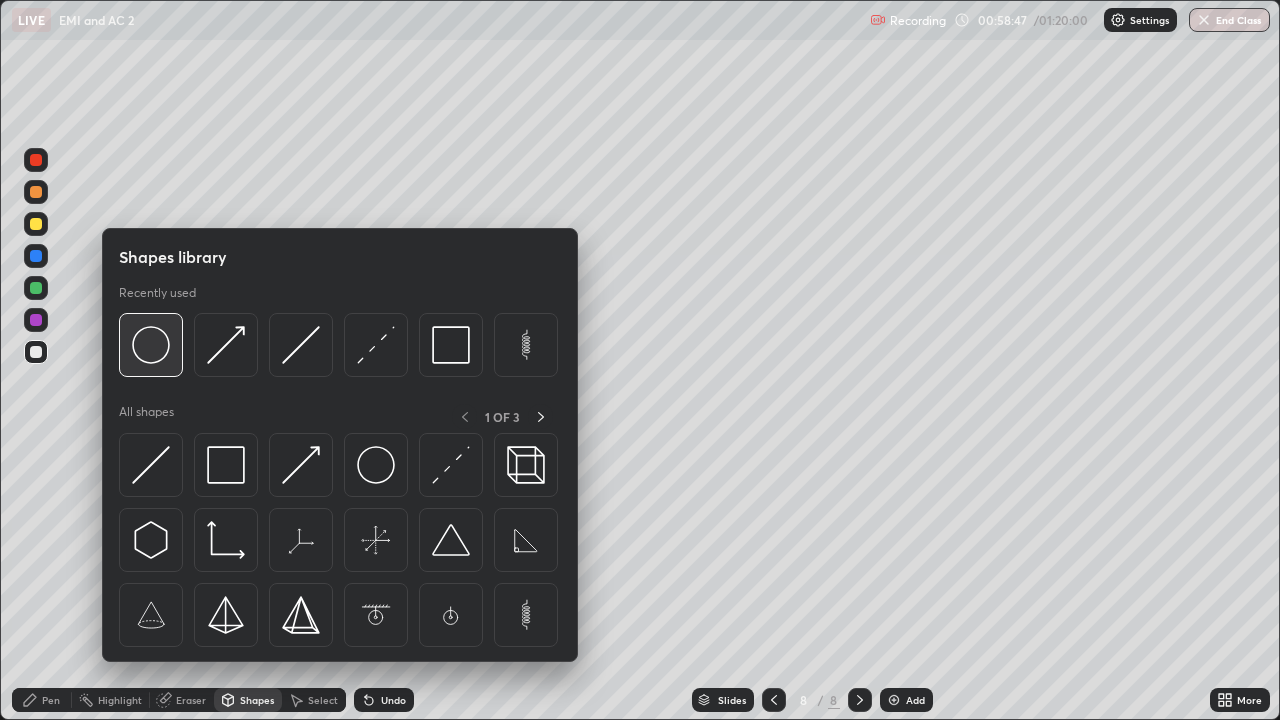click at bounding box center [151, 345] 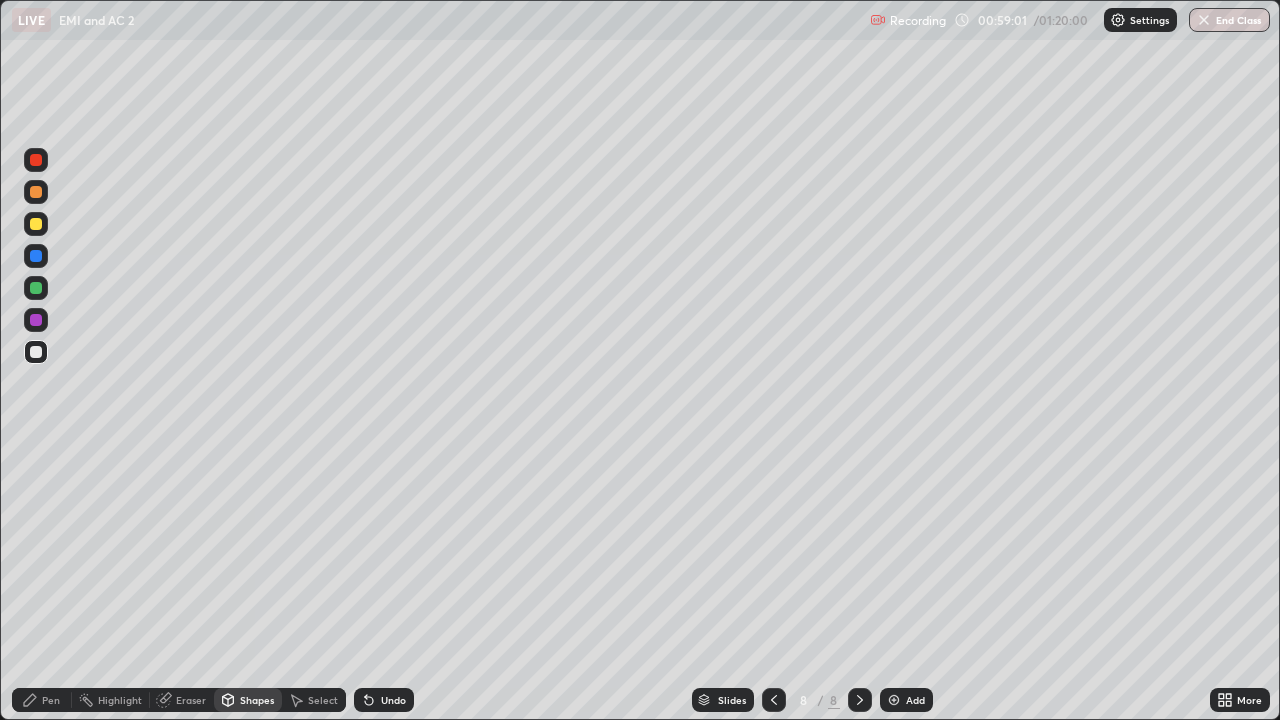 click on "Undo" at bounding box center [393, 700] 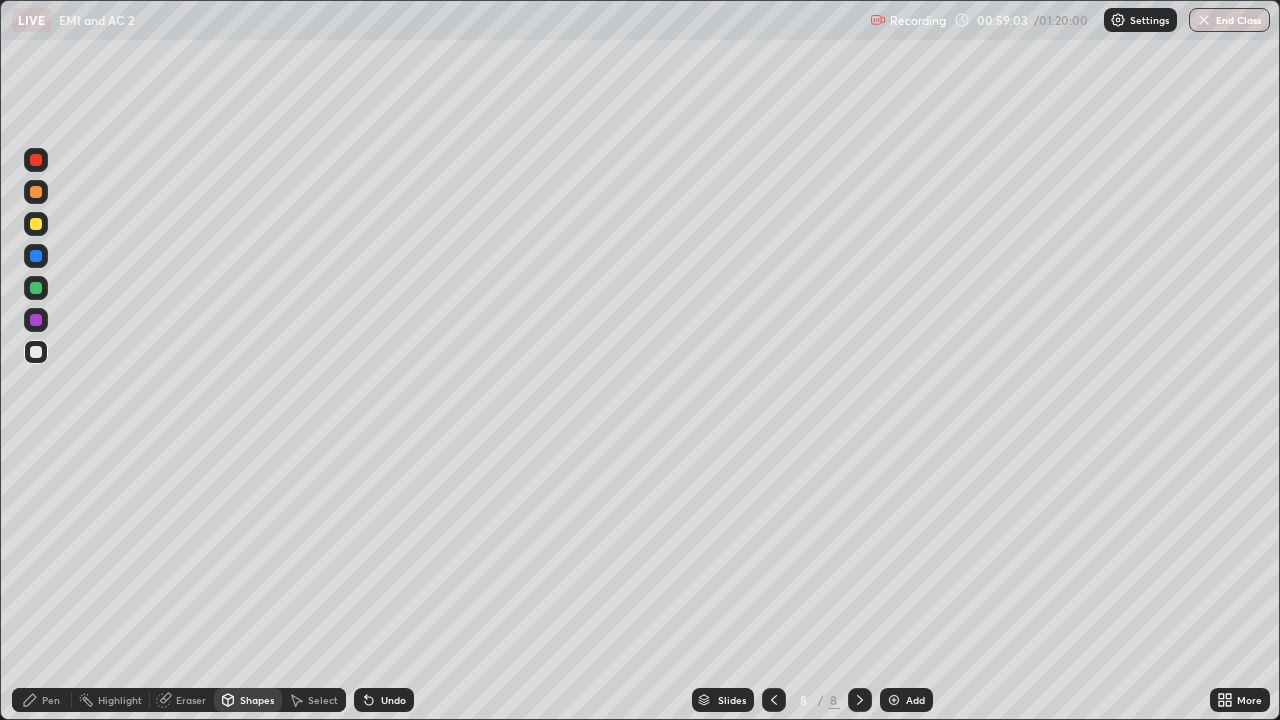 click on "Eraser" at bounding box center (191, 700) 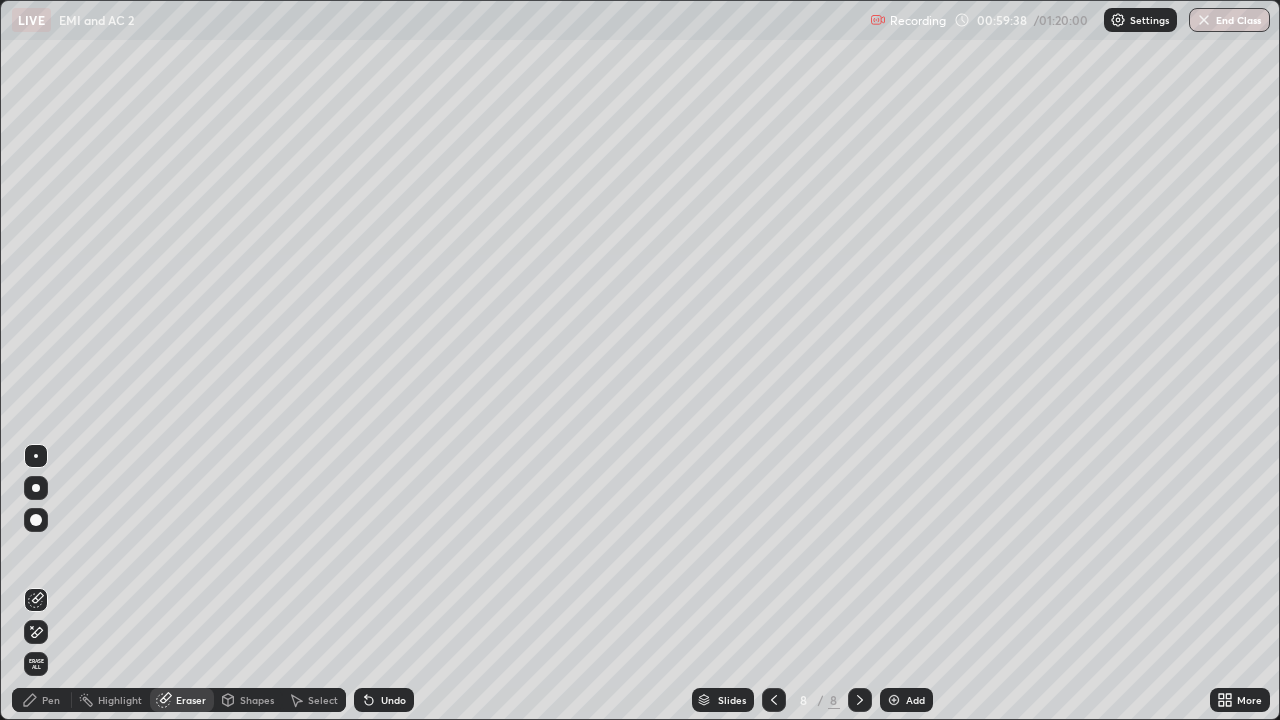 click on "Shapes" at bounding box center [257, 700] 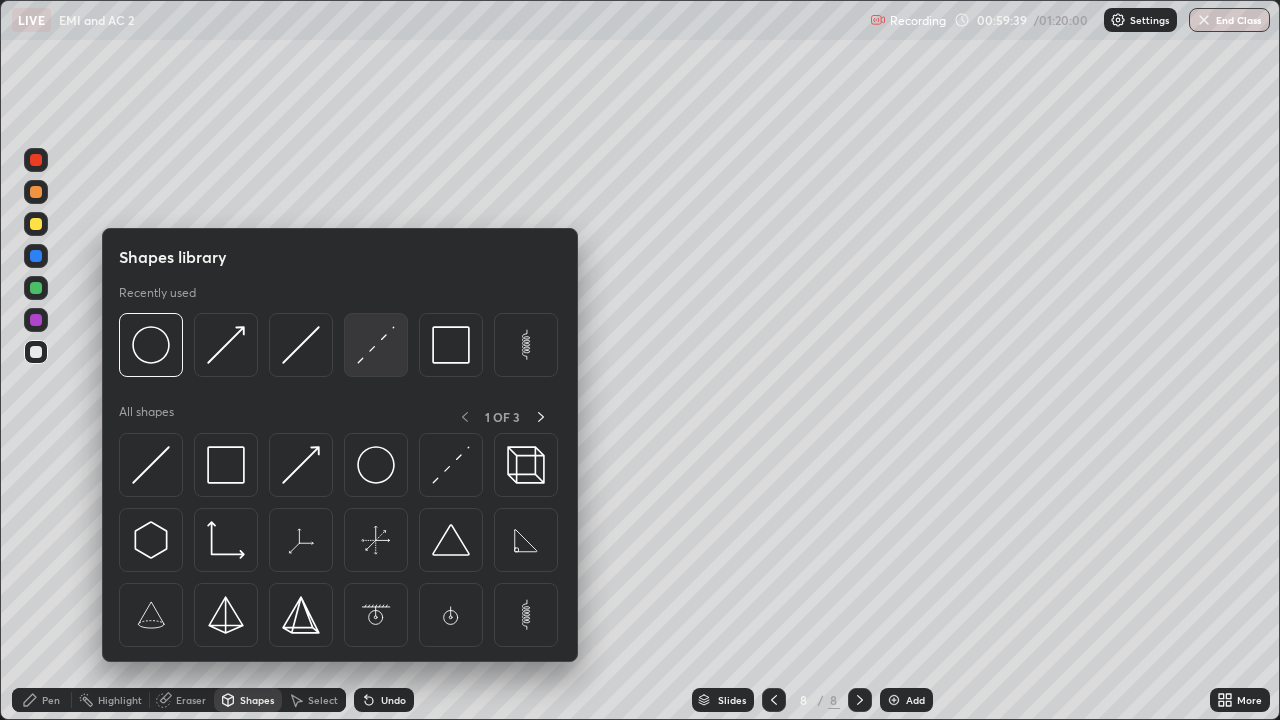 click at bounding box center [376, 345] 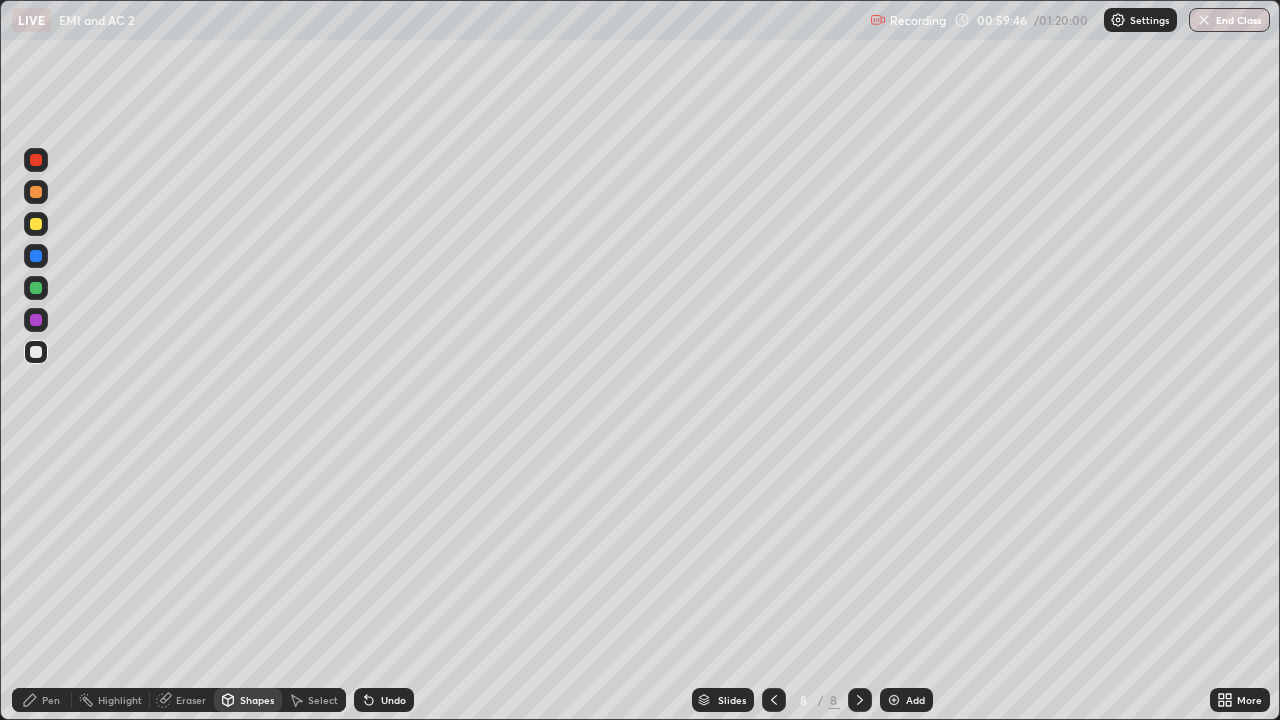click on "Eraser" at bounding box center [191, 700] 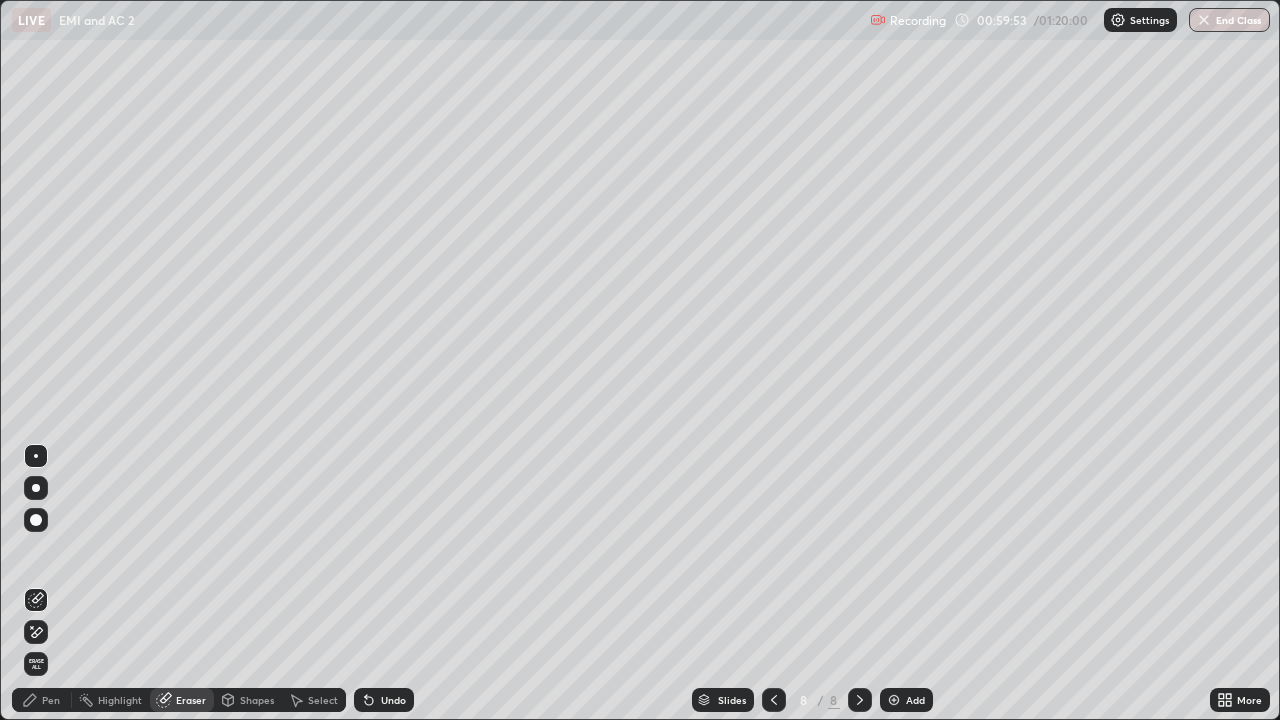 click on "Undo" at bounding box center (384, 700) 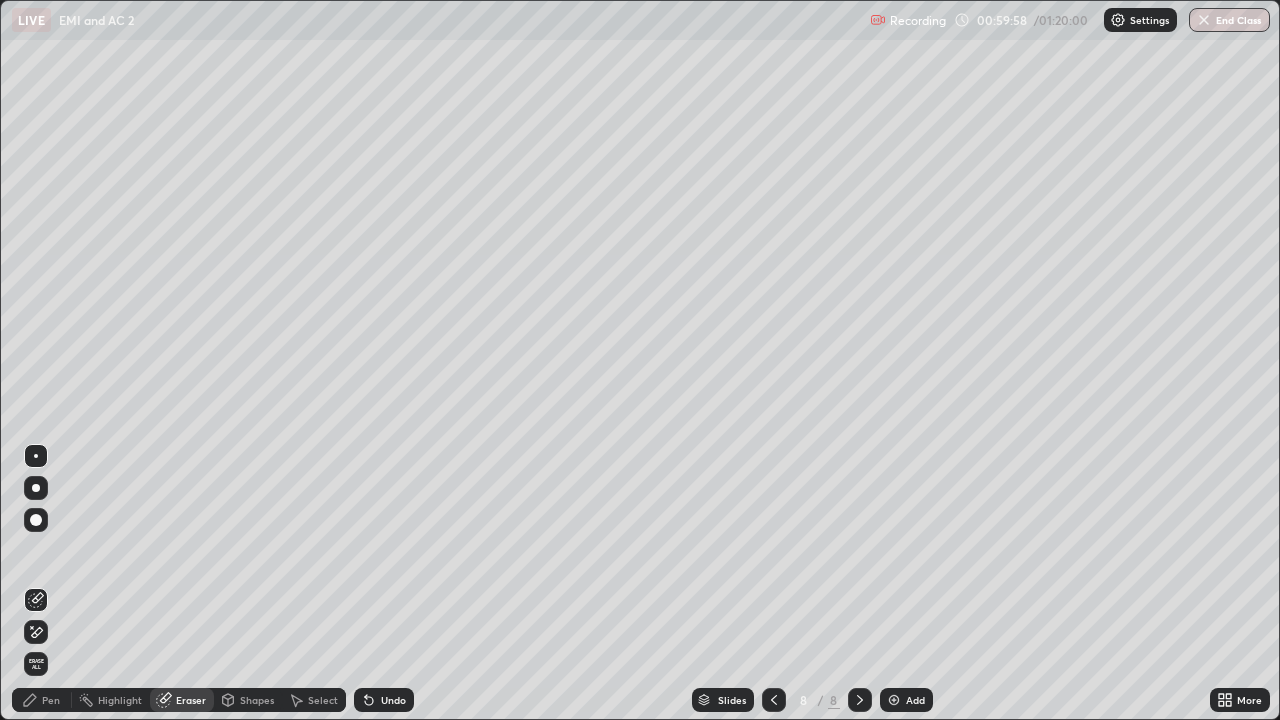 click on "Shapes" at bounding box center [257, 700] 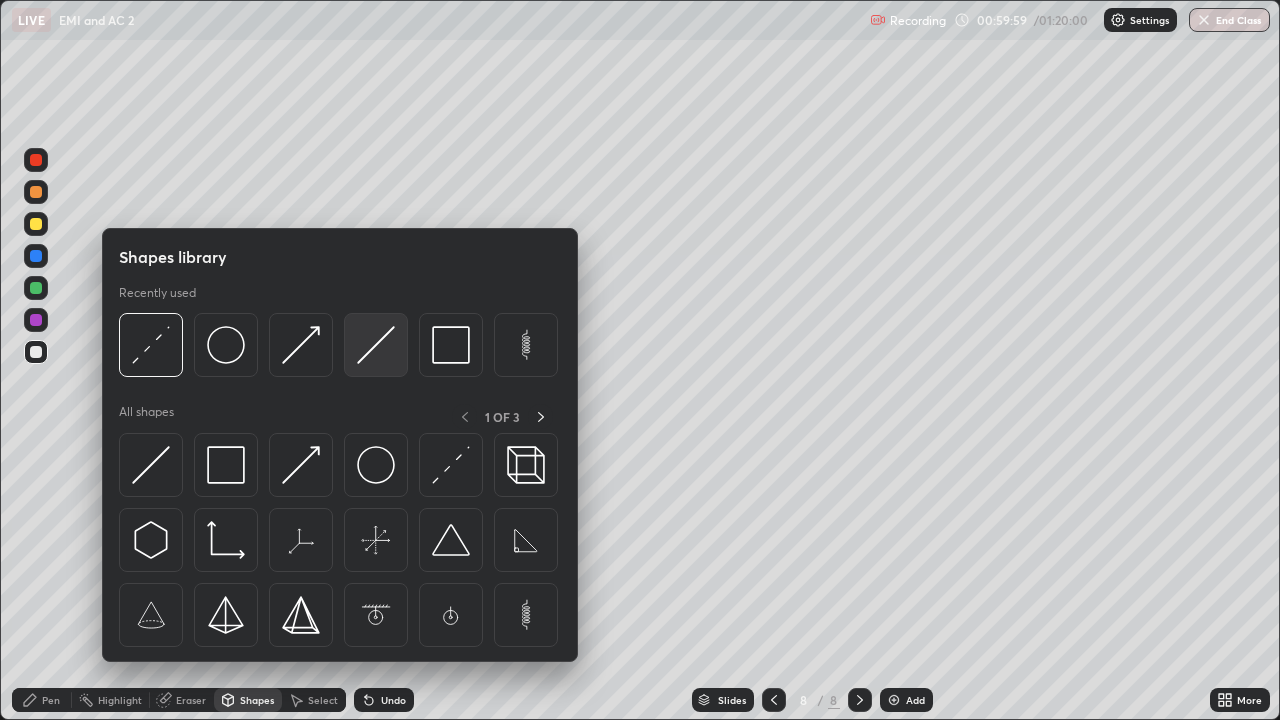 click at bounding box center (376, 345) 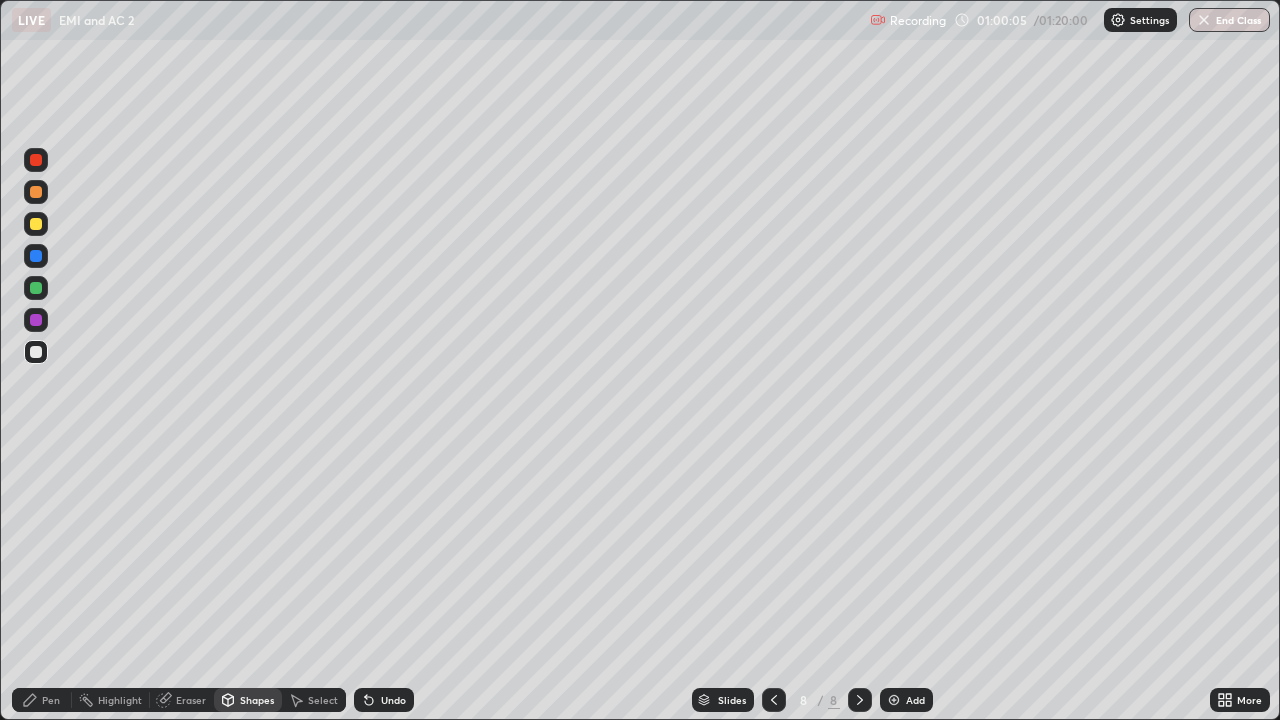 click on "Pen" at bounding box center (51, 700) 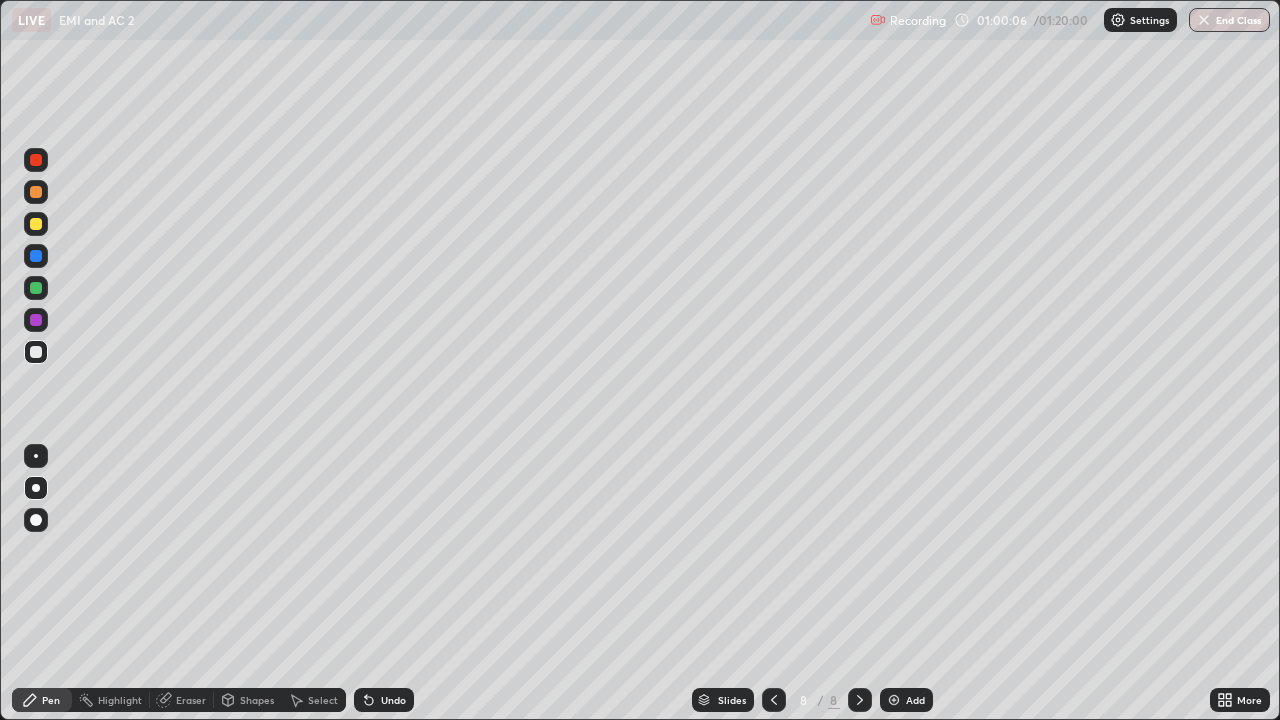 click at bounding box center [36, 224] 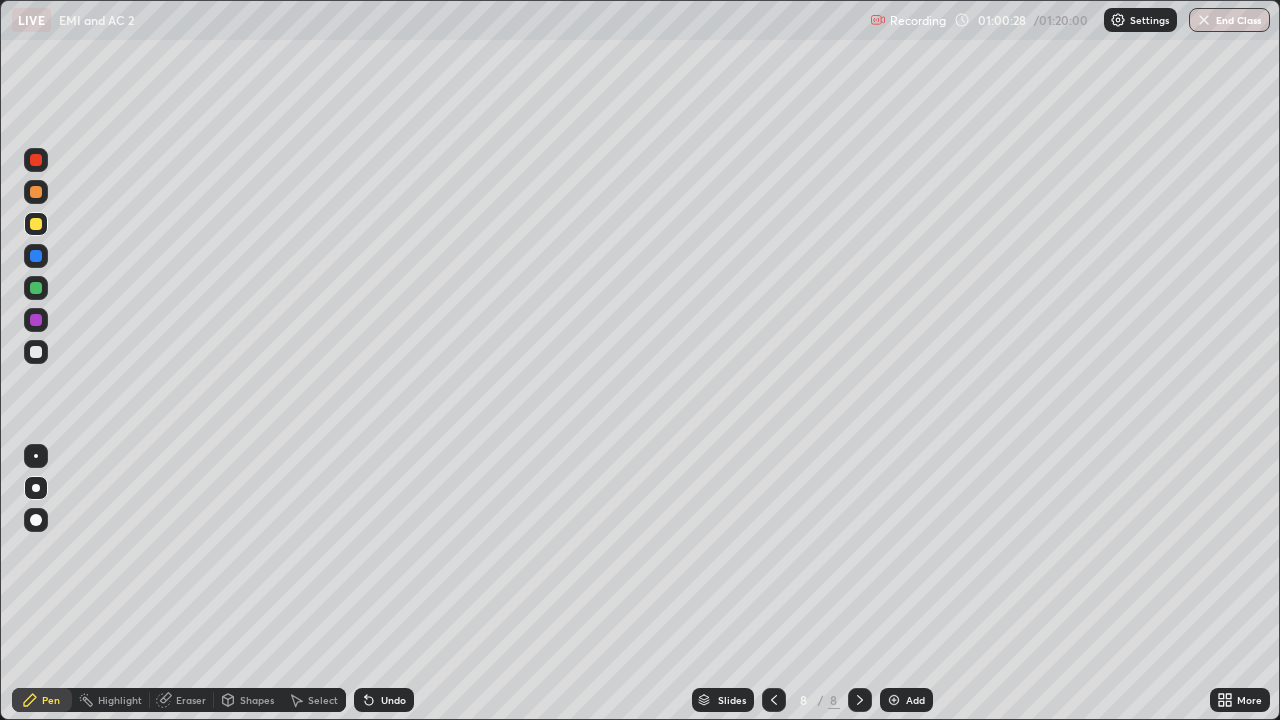 click at bounding box center [36, 352] 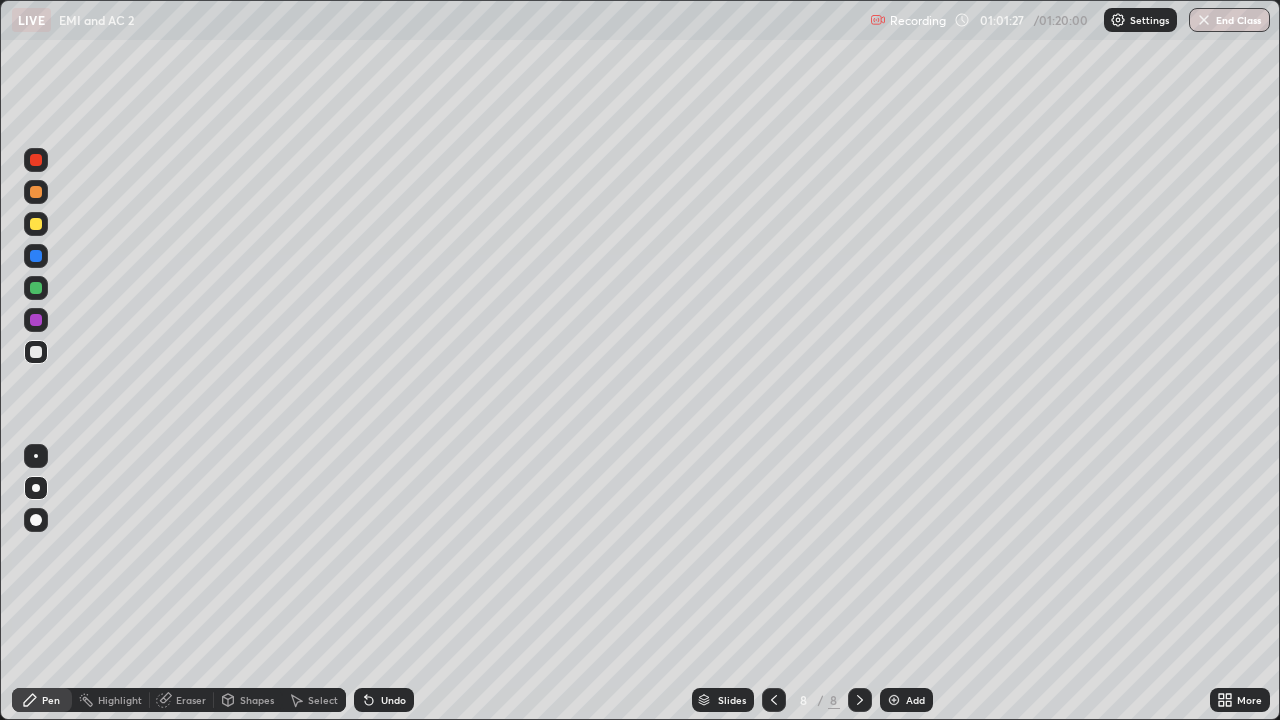 click 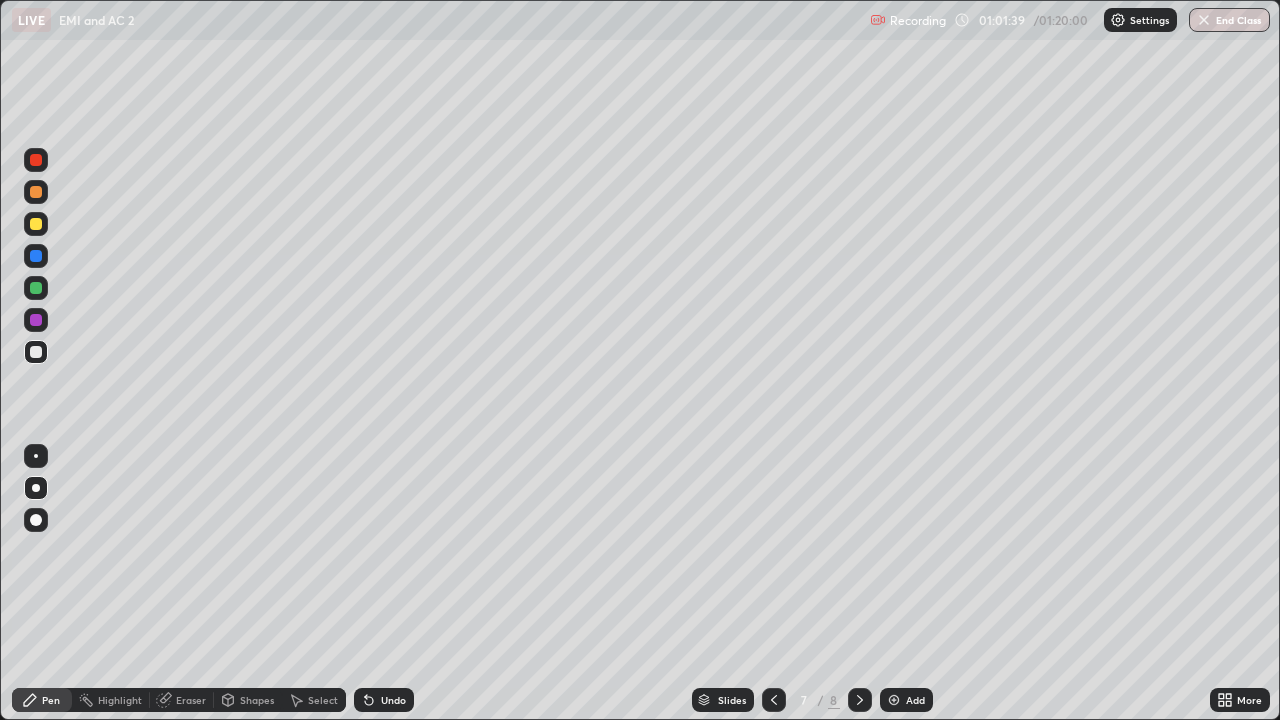 click 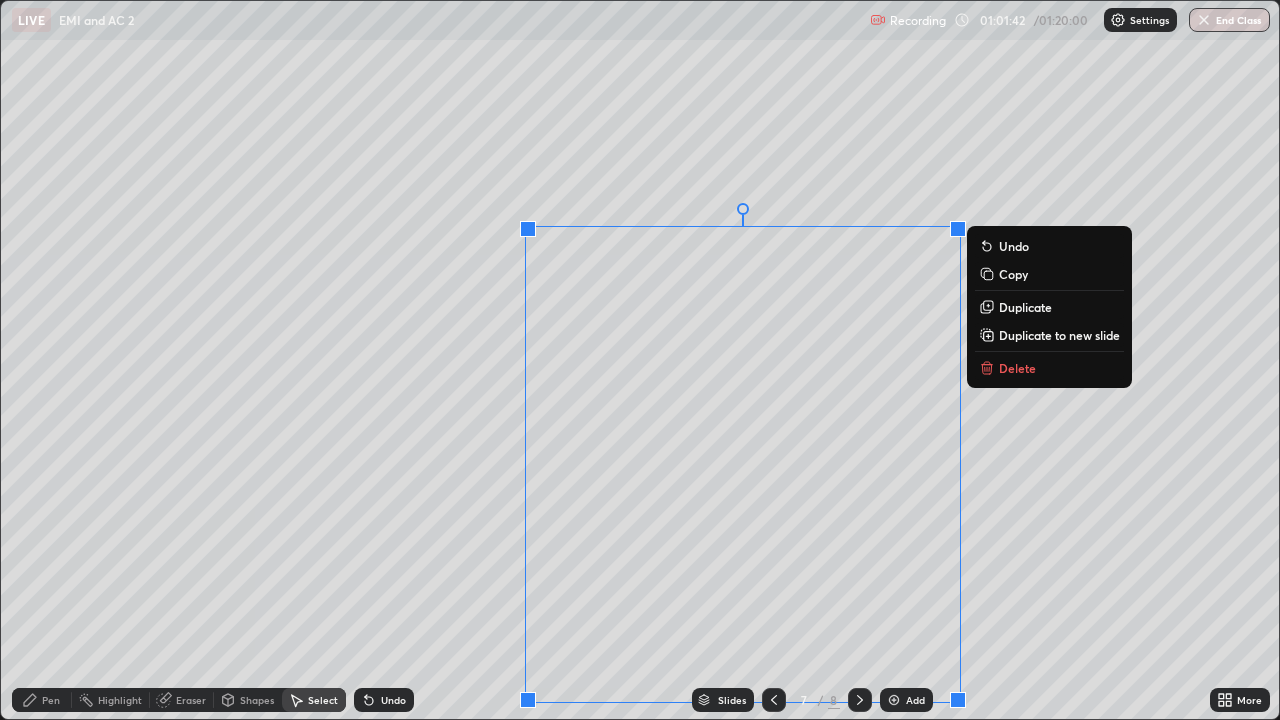 click on "Delete" at bounding box center [1017, 368] 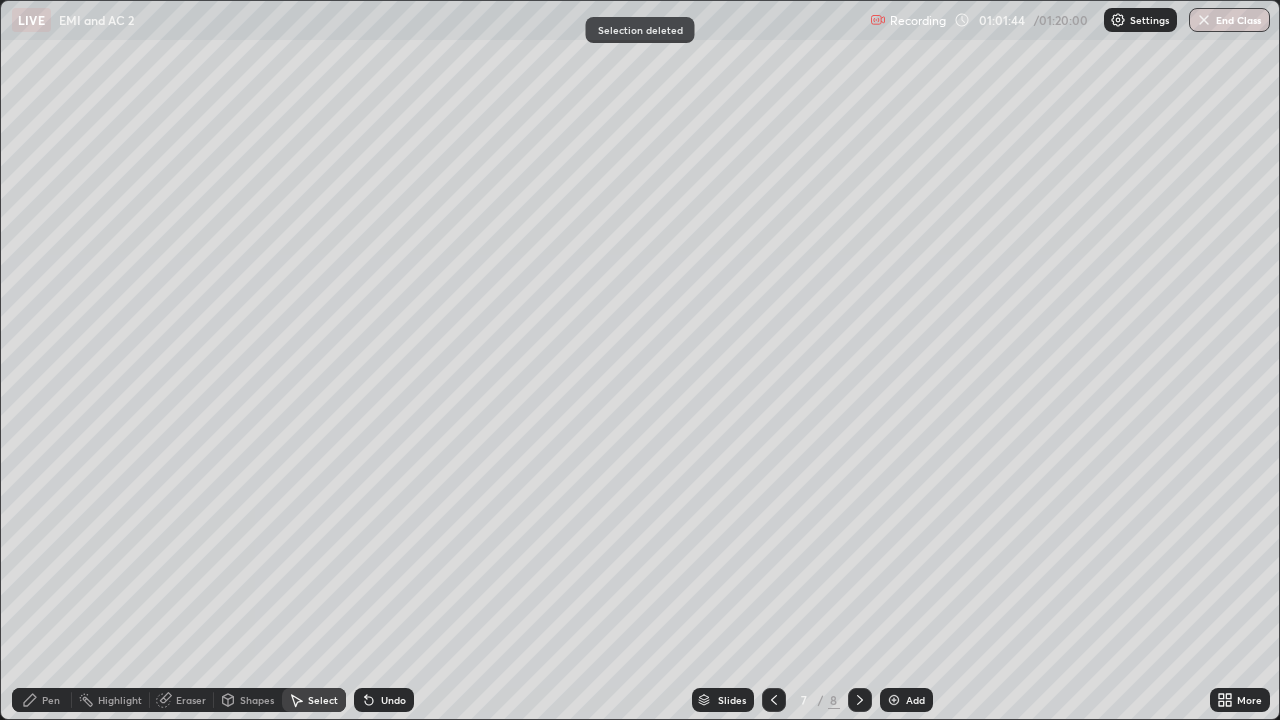 click on "Pen" at bounding box center [51, 700] 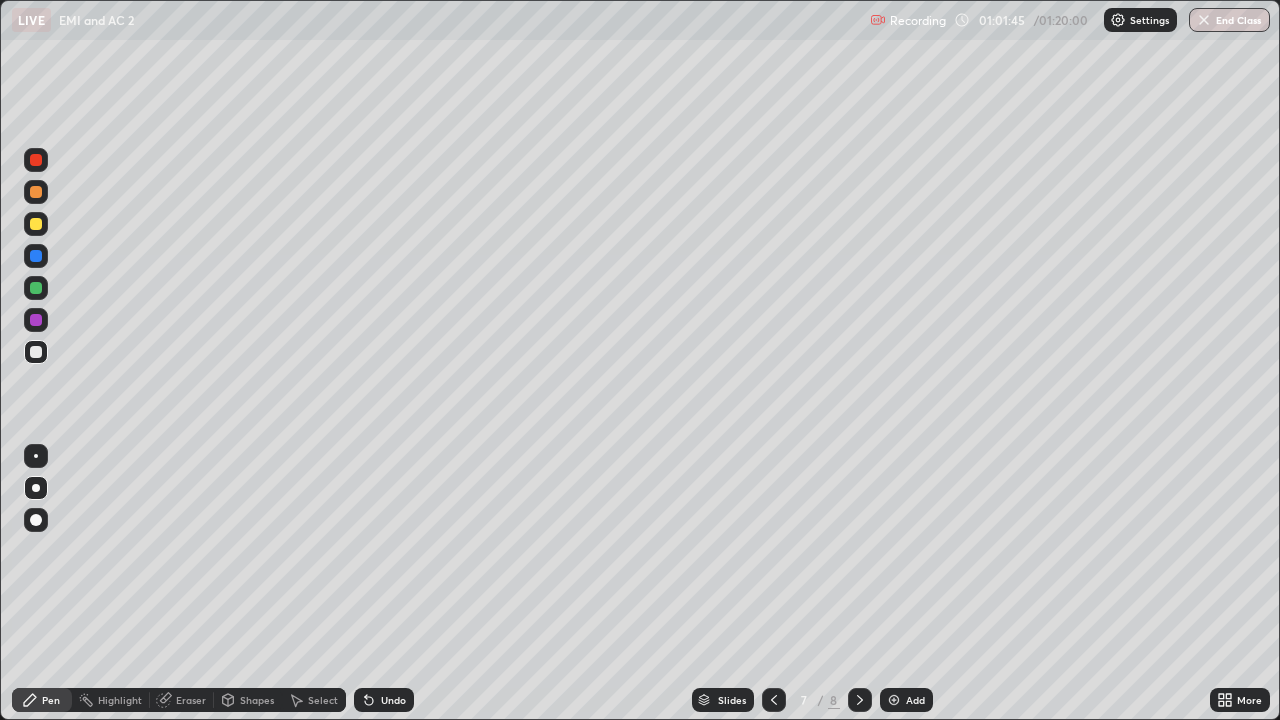 click at bounding box center (36, 224) 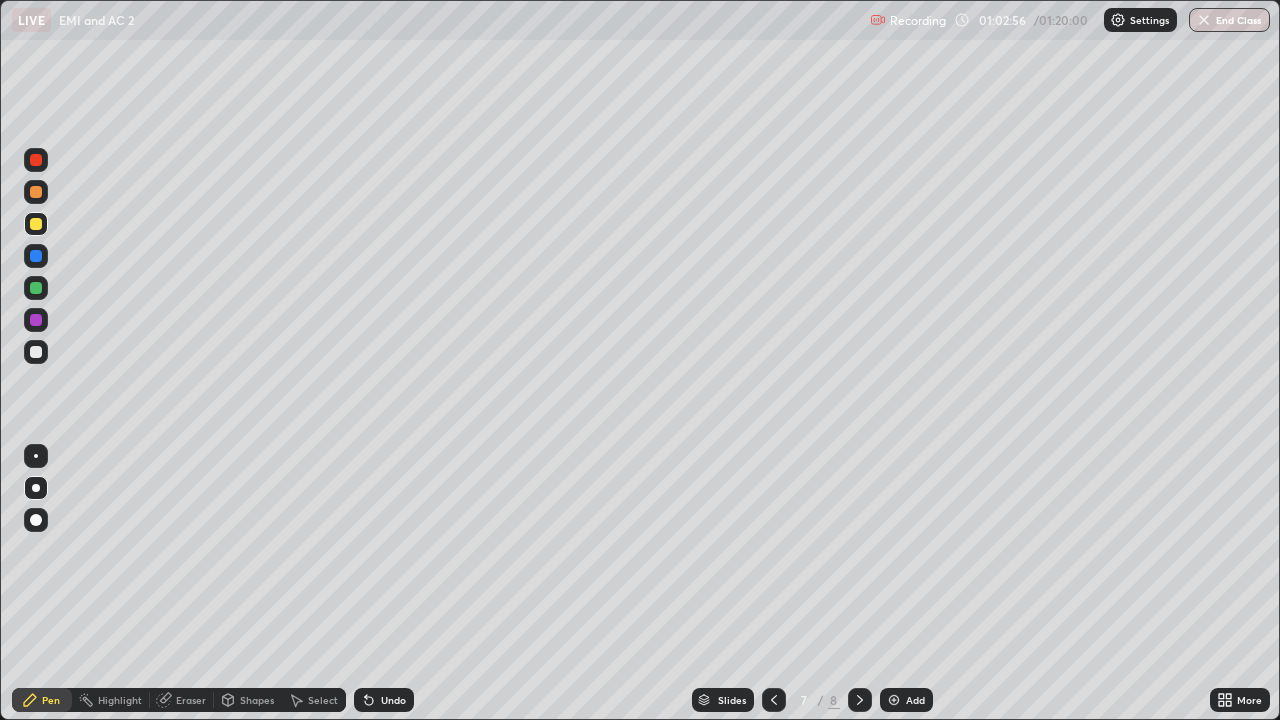 click on "Undo" at bounding box center [384, 700] 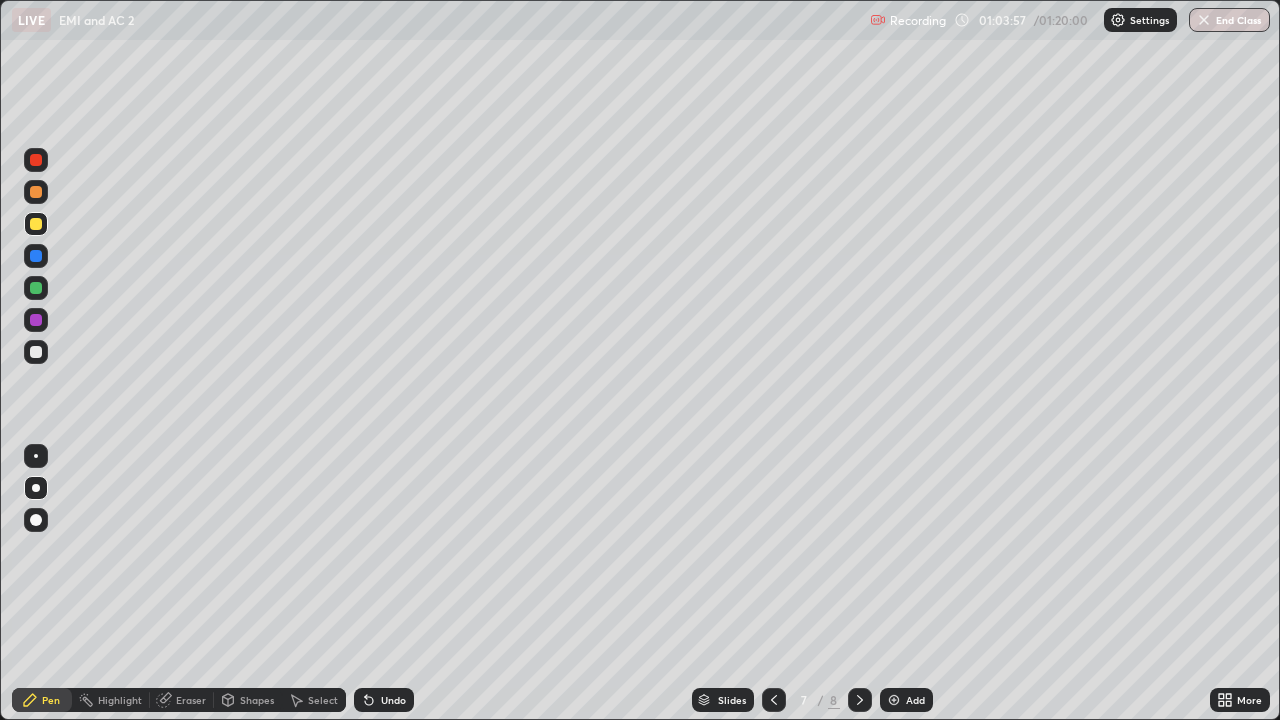 click on "Shapes" at bounding box center [257, 700] 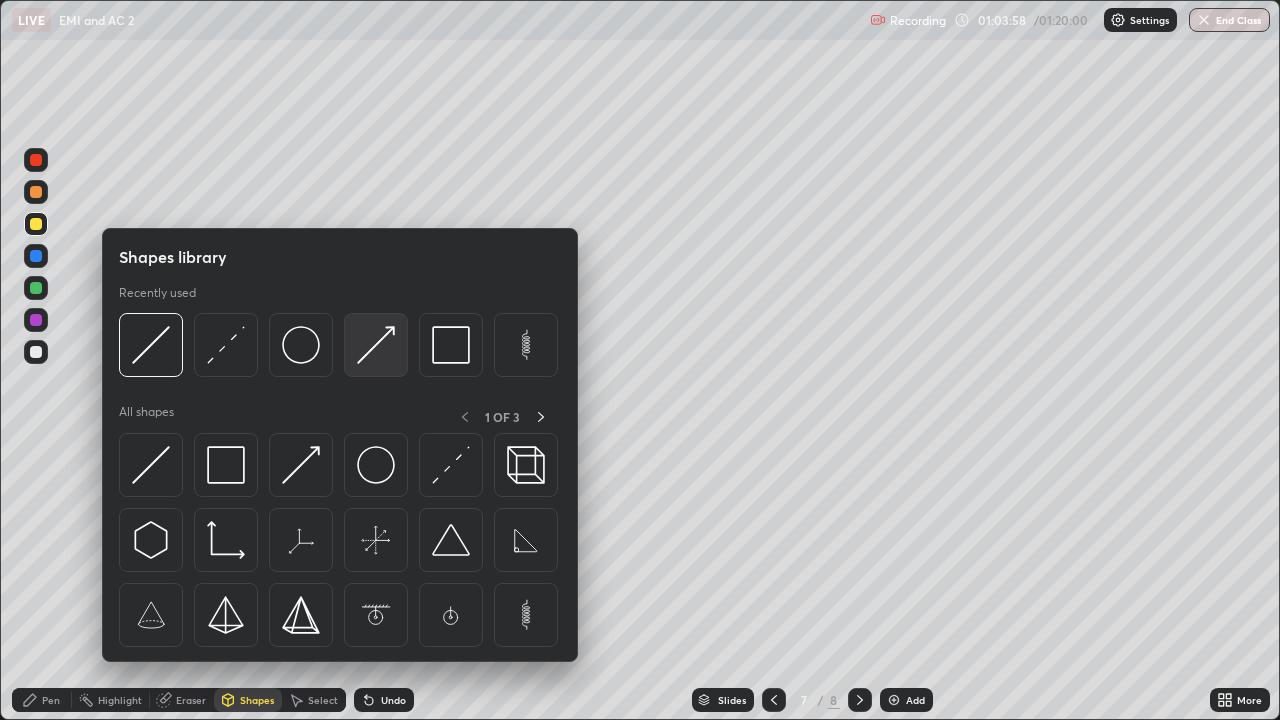 click at bounding box center (376, 345) 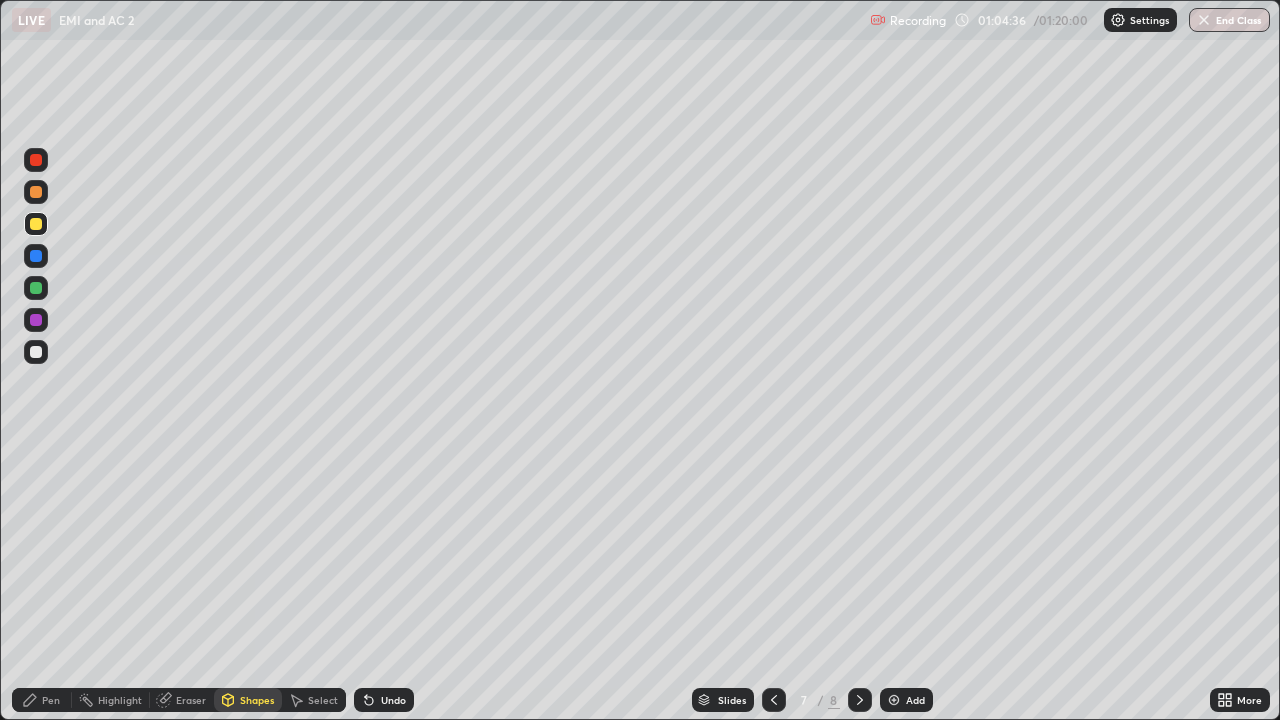 click 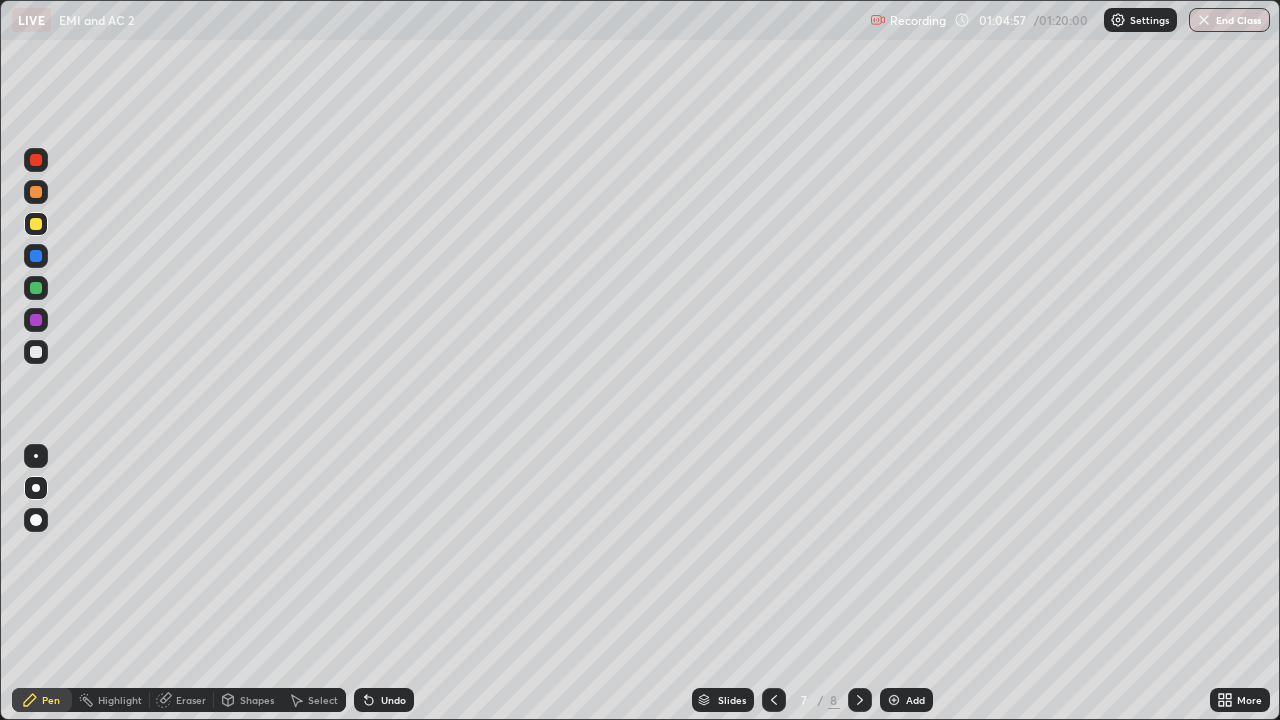 click at bounding box center (36, 352) 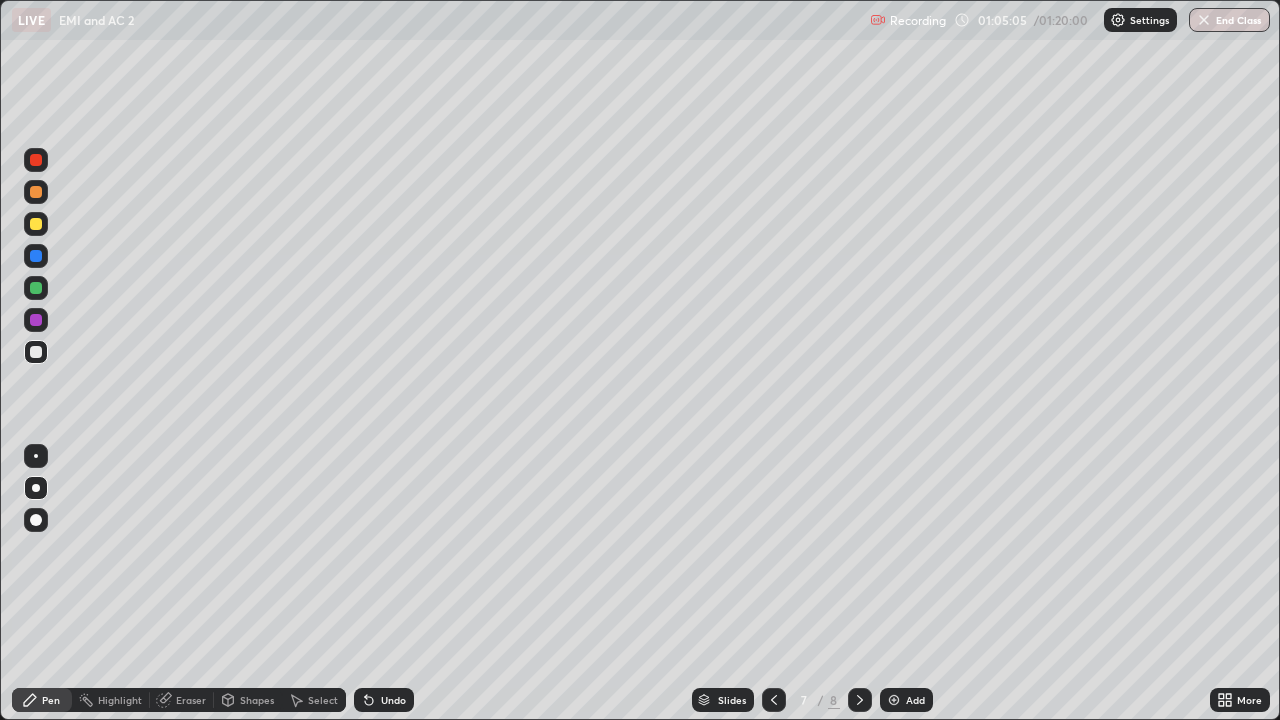 click on "Undo" at bounding box center (393, 700) 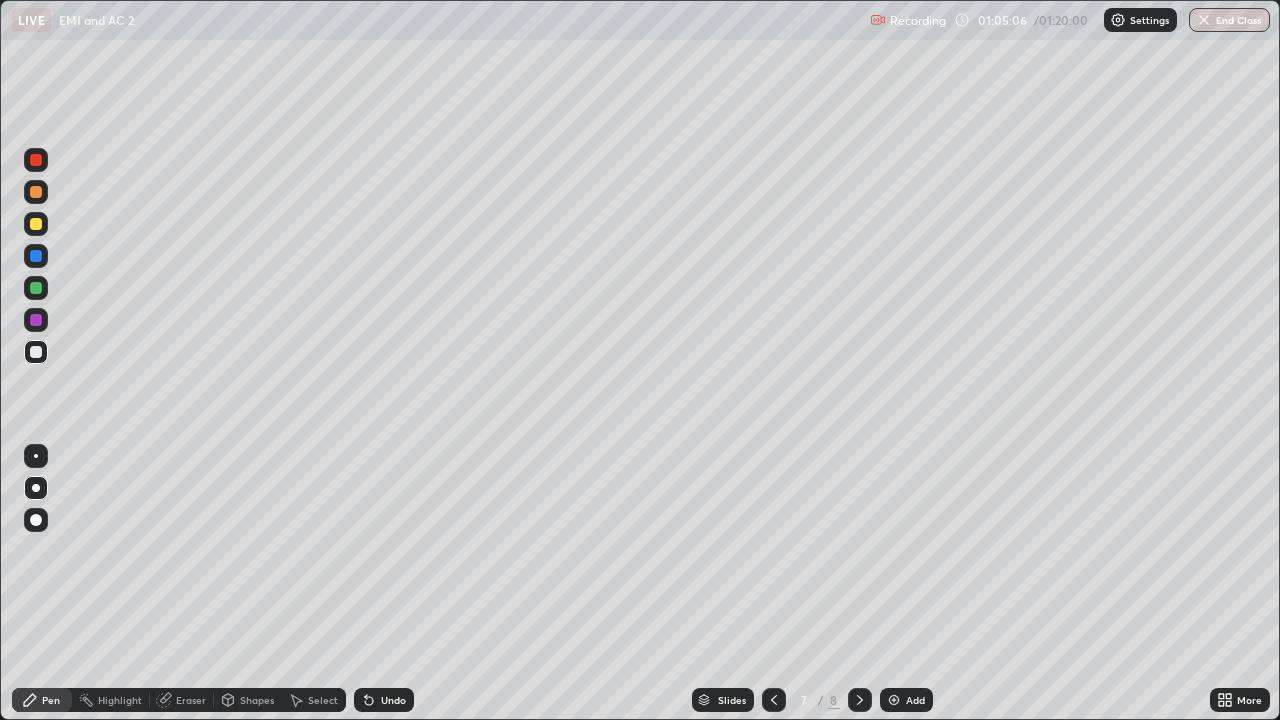 click on "Undo" at bounding box center (393, 700) 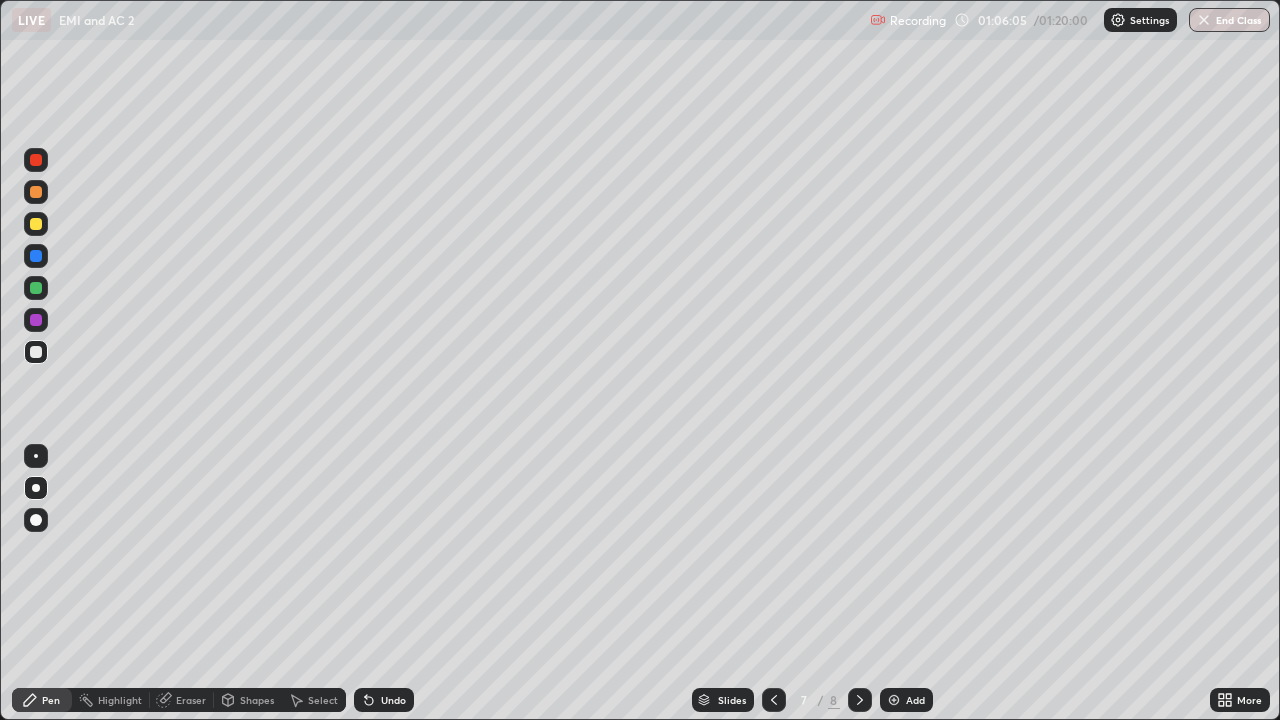 click on "Undo" at bounding box center (393, 700) 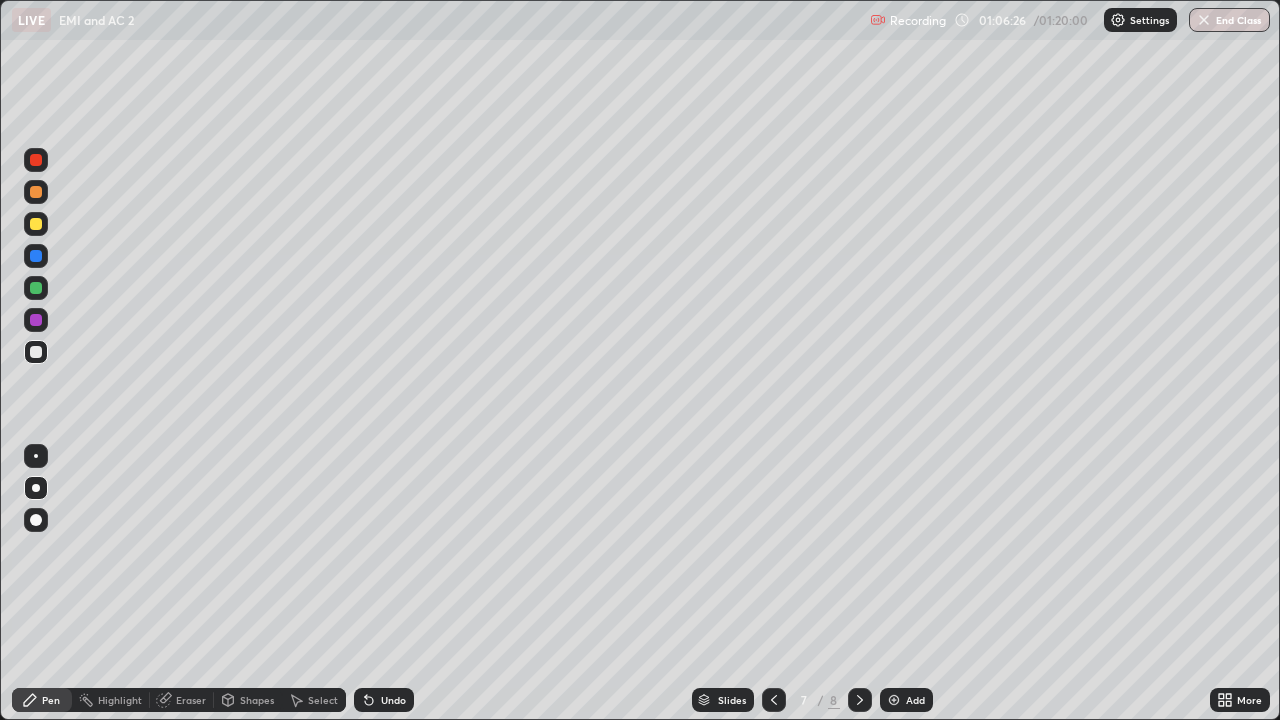 click on "Eraser" at bounding box center [191, 700] 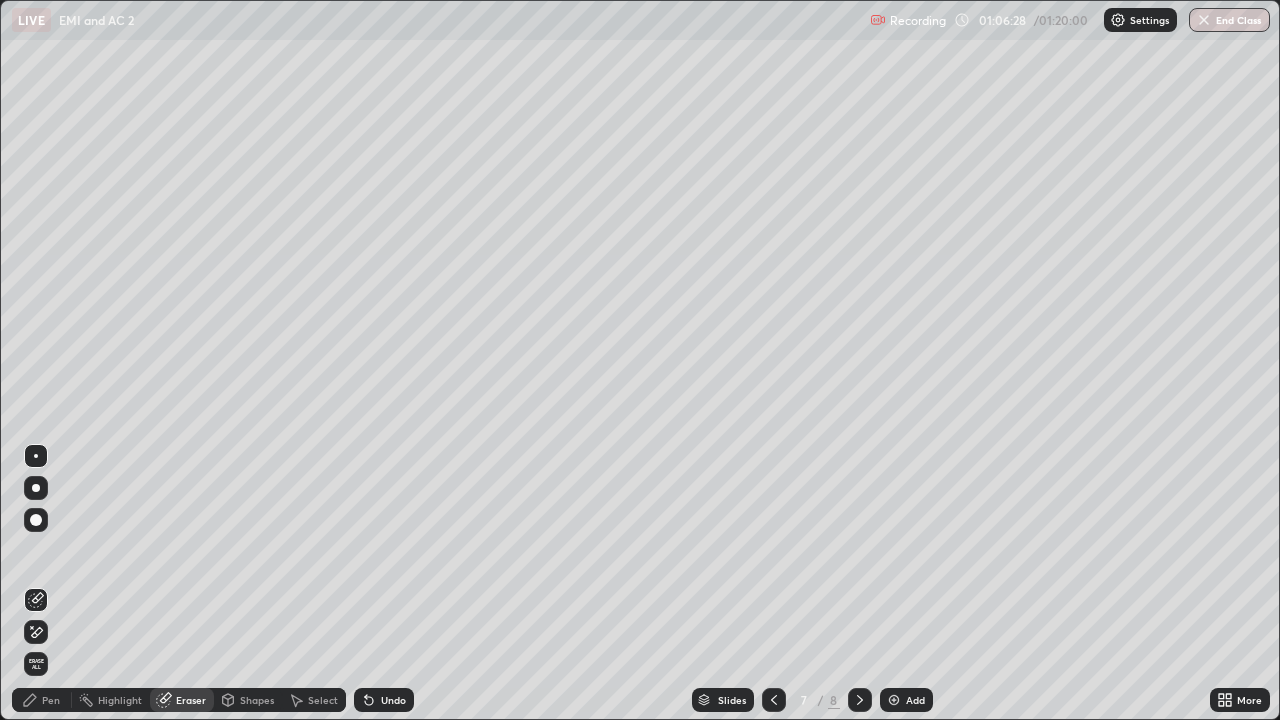 click 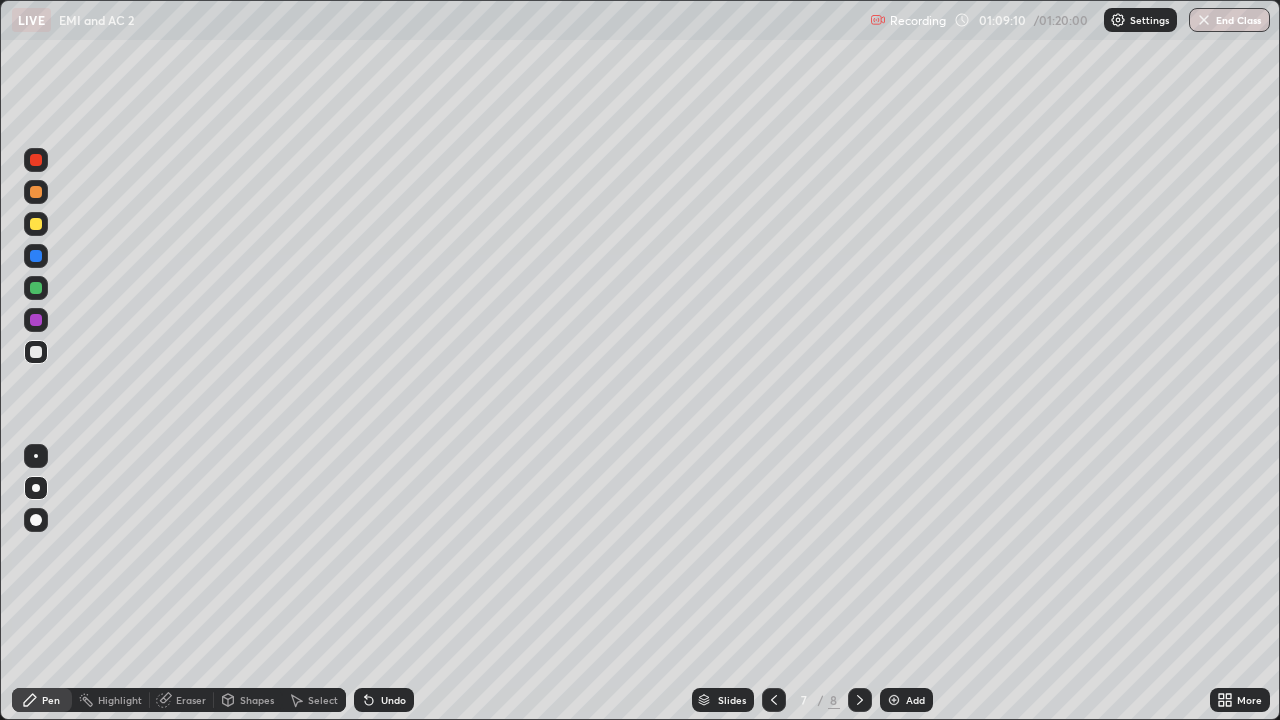 click 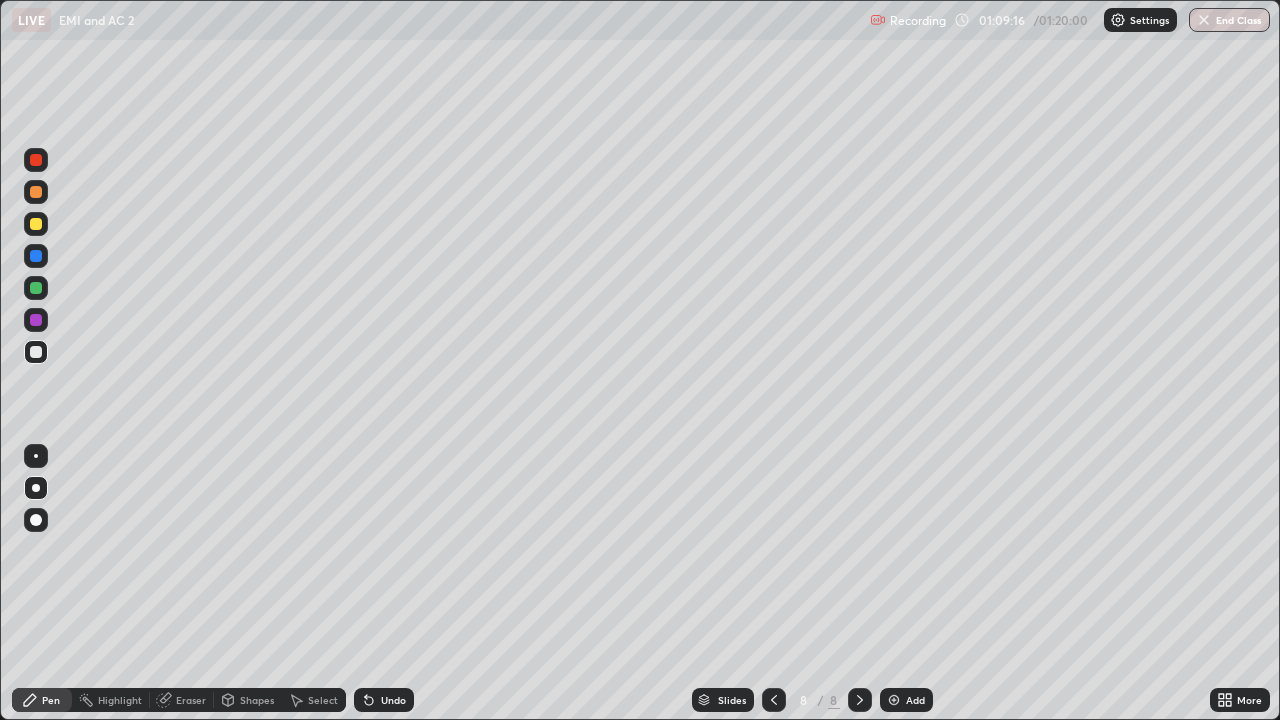 click on "Shapes" at bounding box center [257, 700] 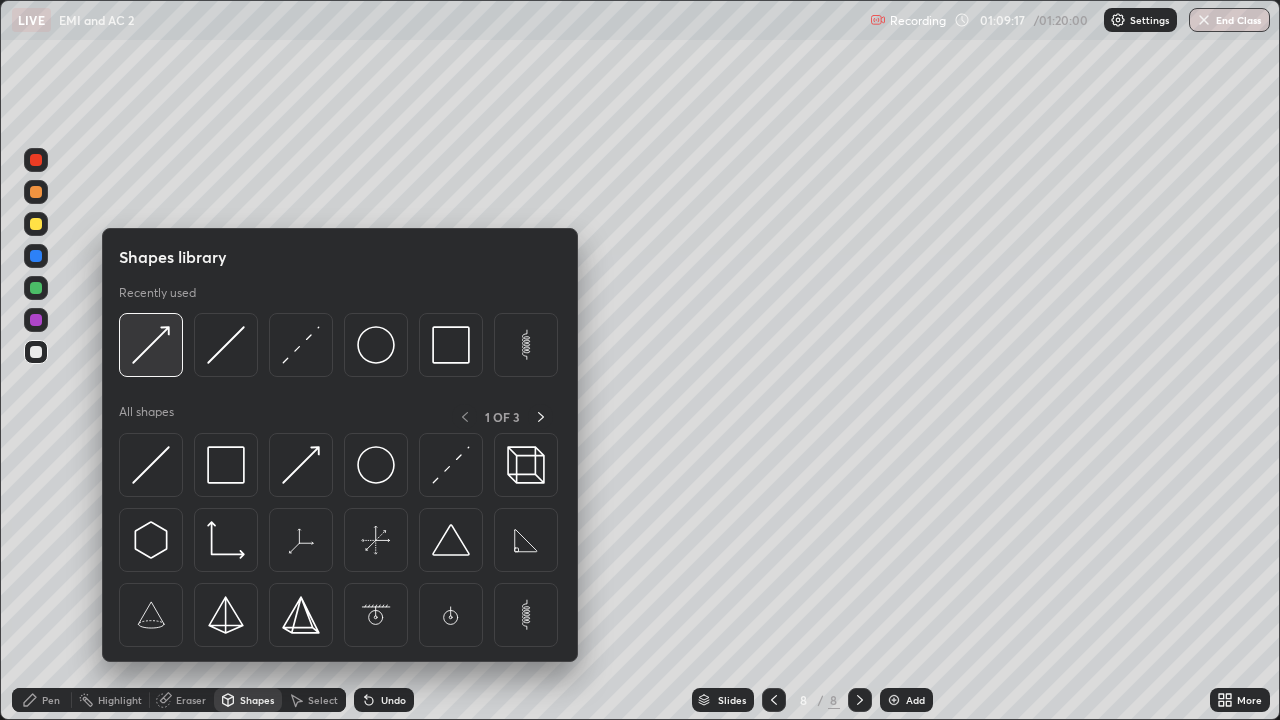 click at bounding box center [151, 345] 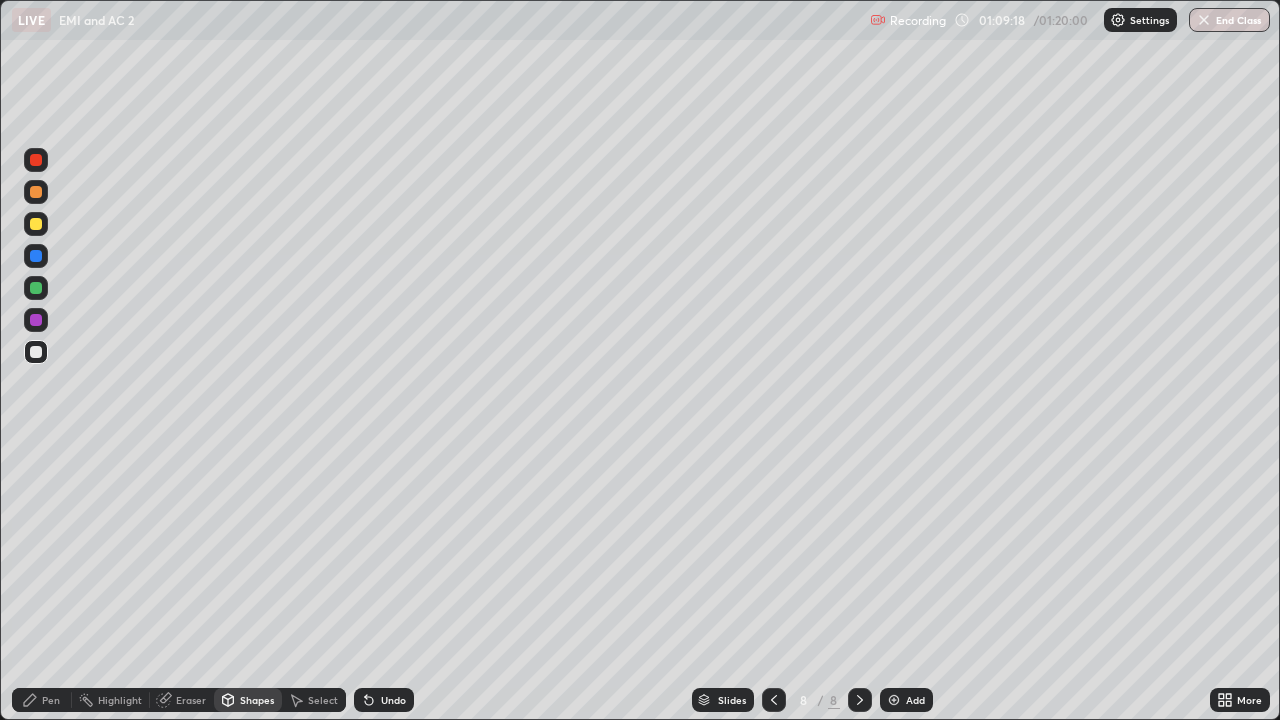 click at bounding box center (36, 288) 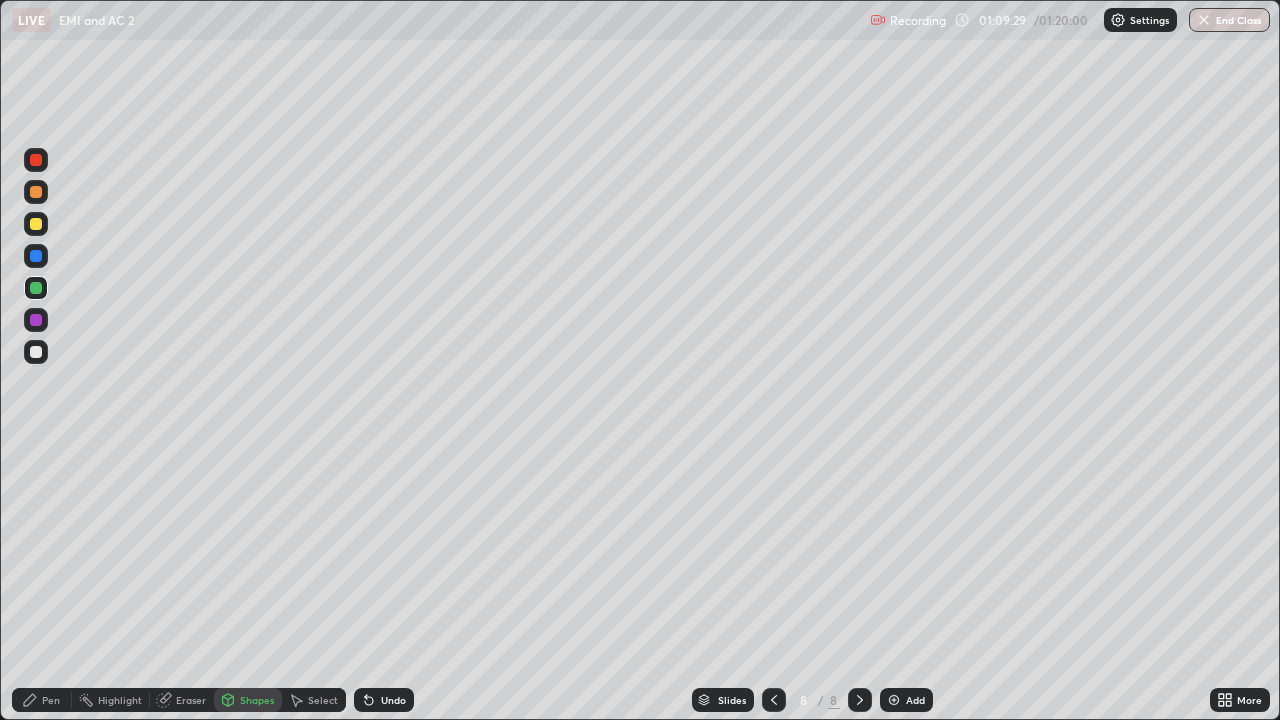 click on "Pen" at bounding box center (42, 700) 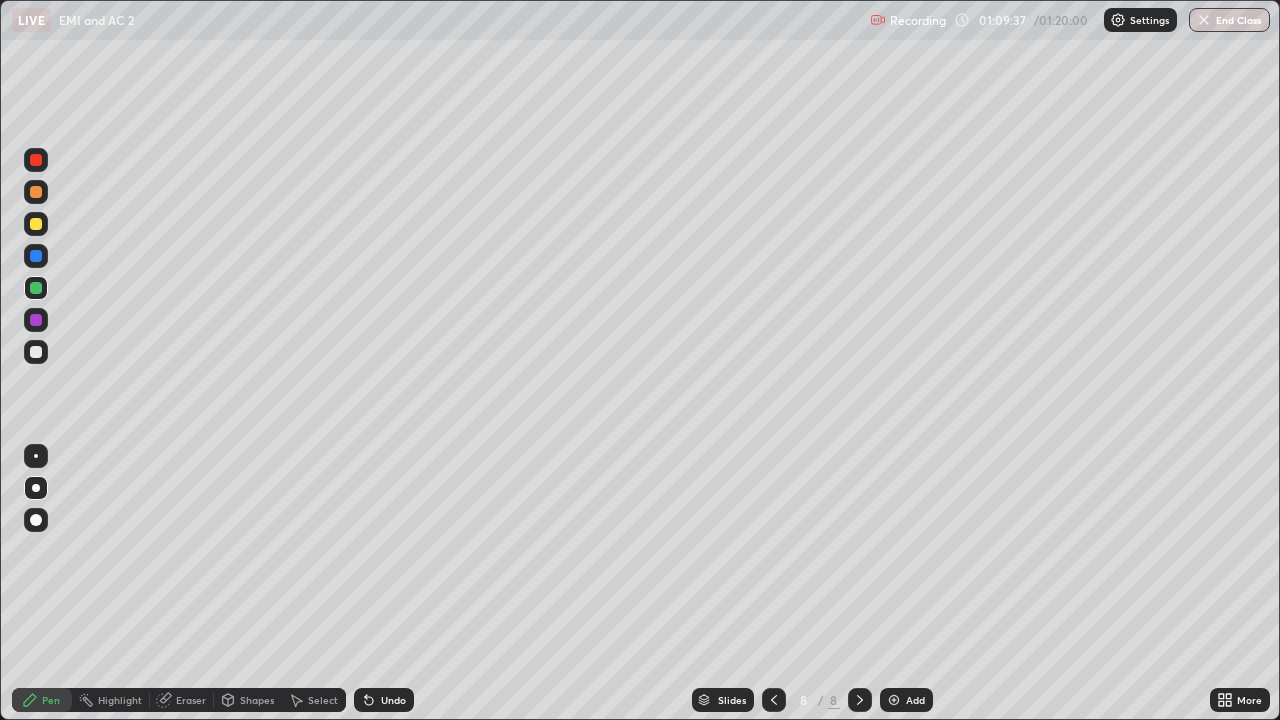 click at bounding box center (36, 352) 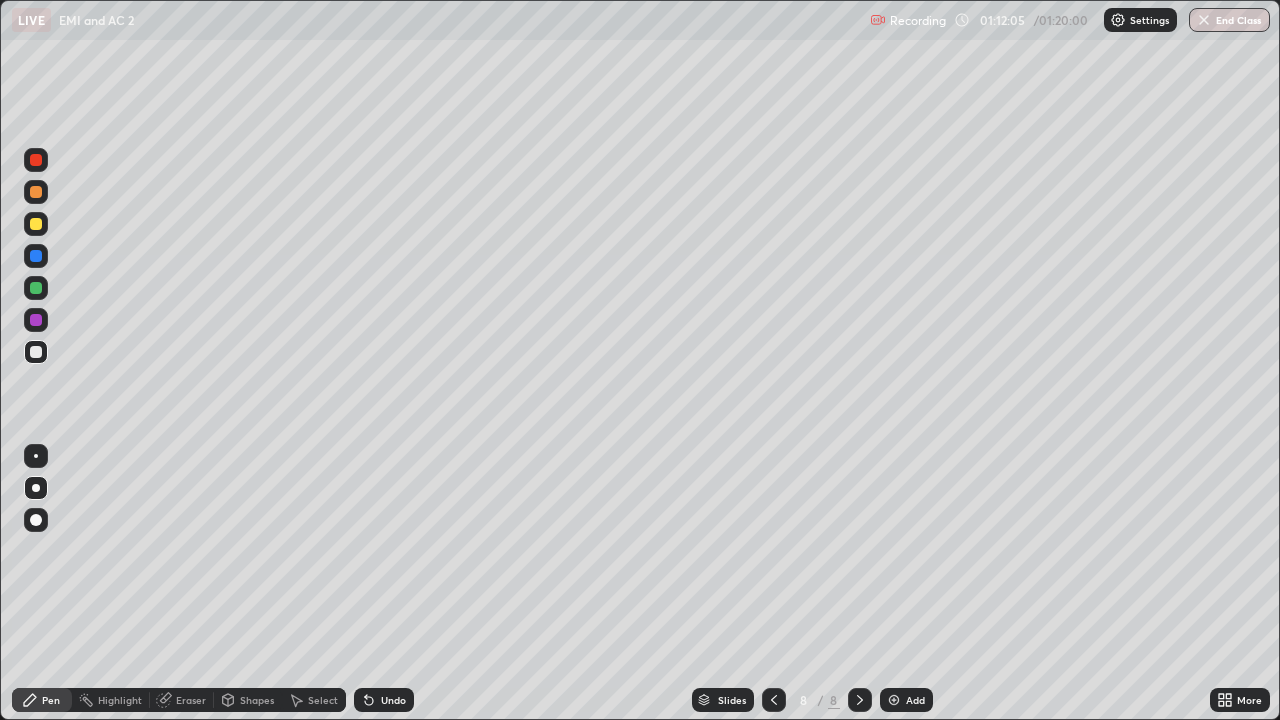 click on "Undo" at bounding box center (393, 700) 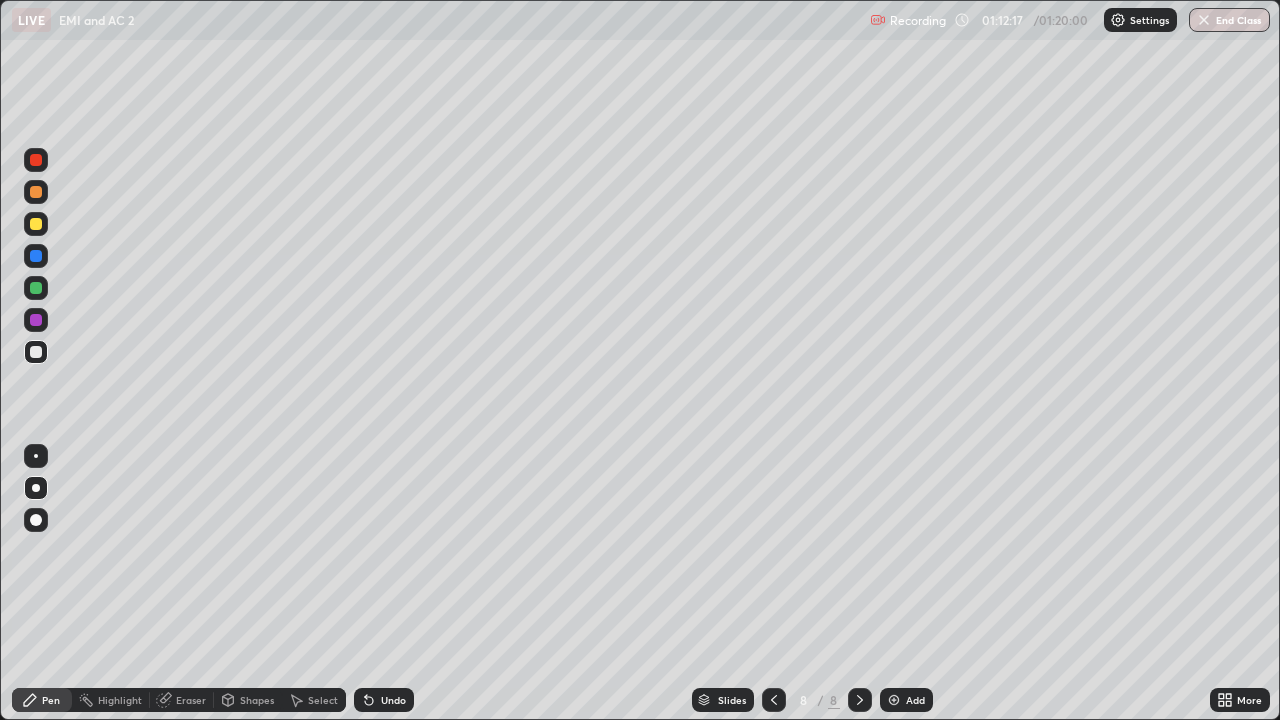 click on "Undo" at bounding box center (393, 700) 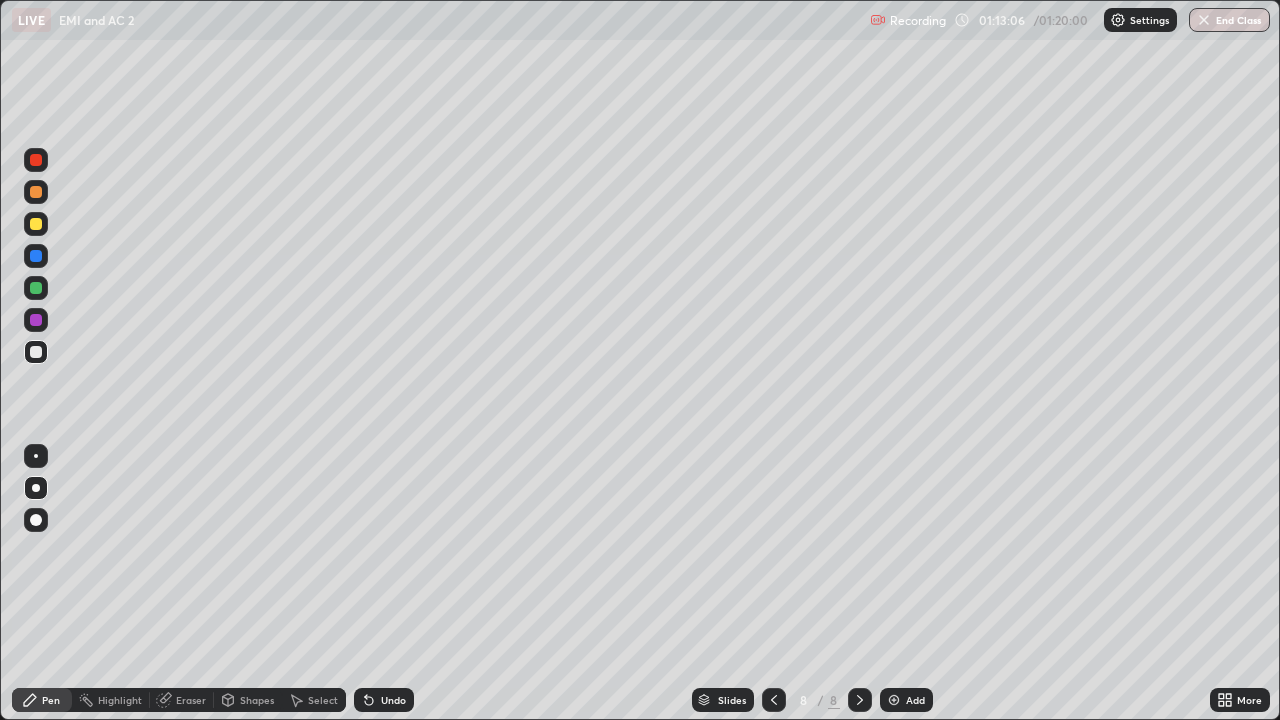 click on "Undo" at bounding box center [393, 700] 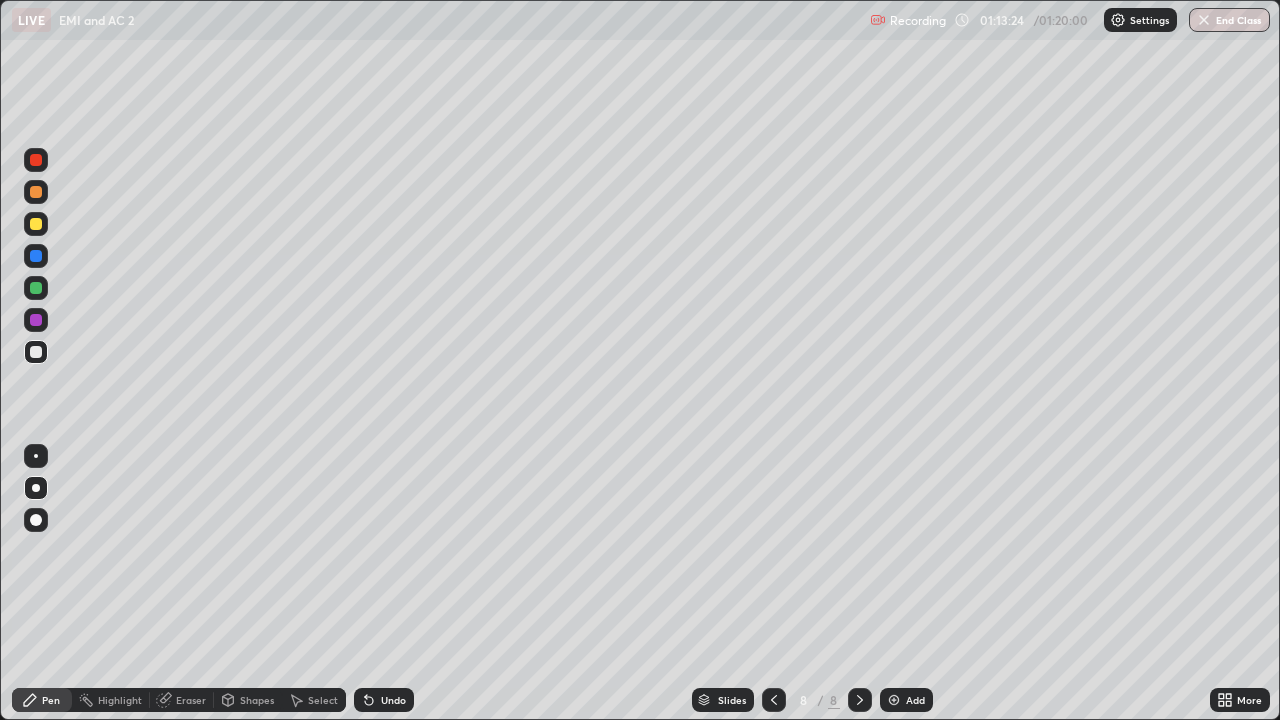 click on "Shapes" at bounding box center [257, 700] 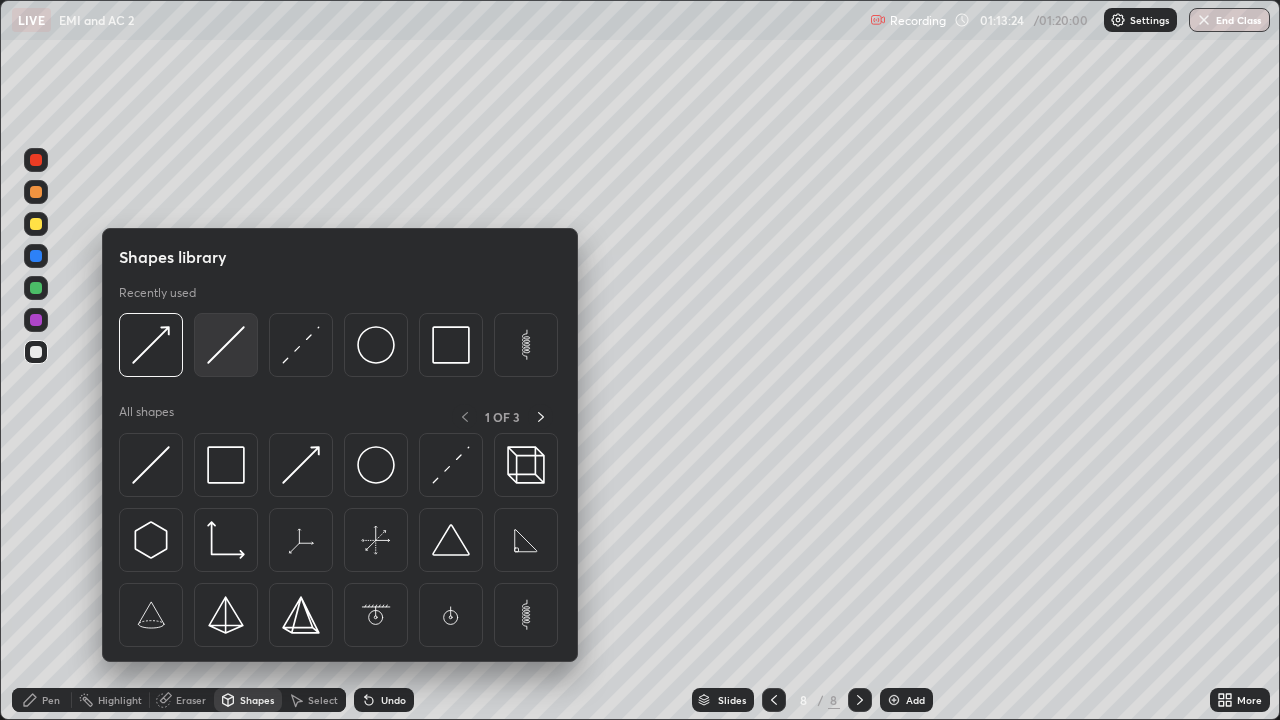 click at bounding box center (226, 345) 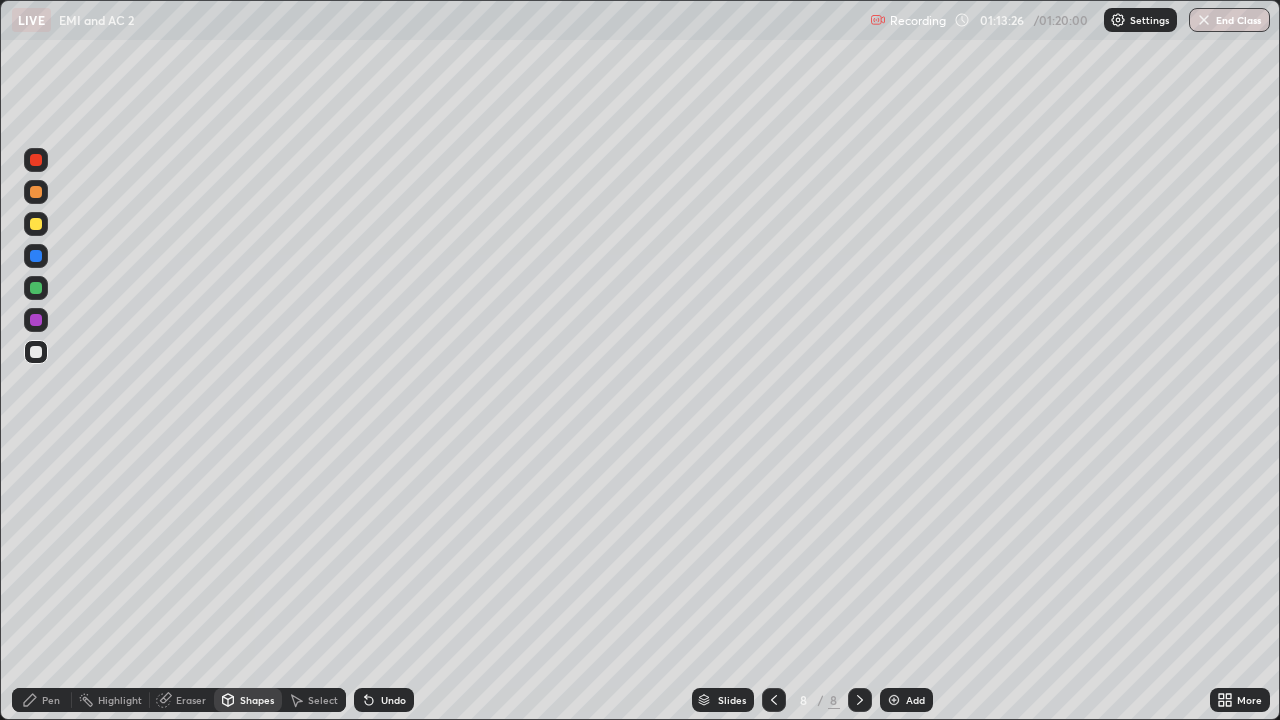 click at bounding box center (36, 192) 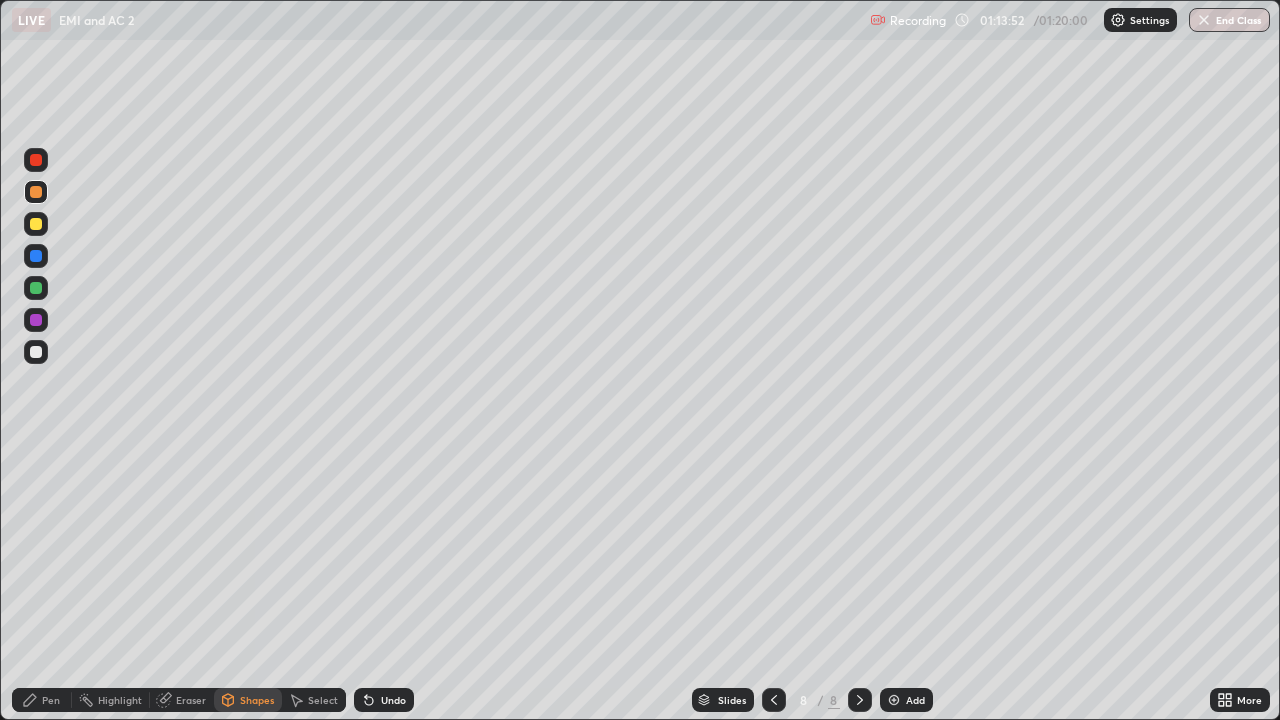 click at bounding box center [36, 352] 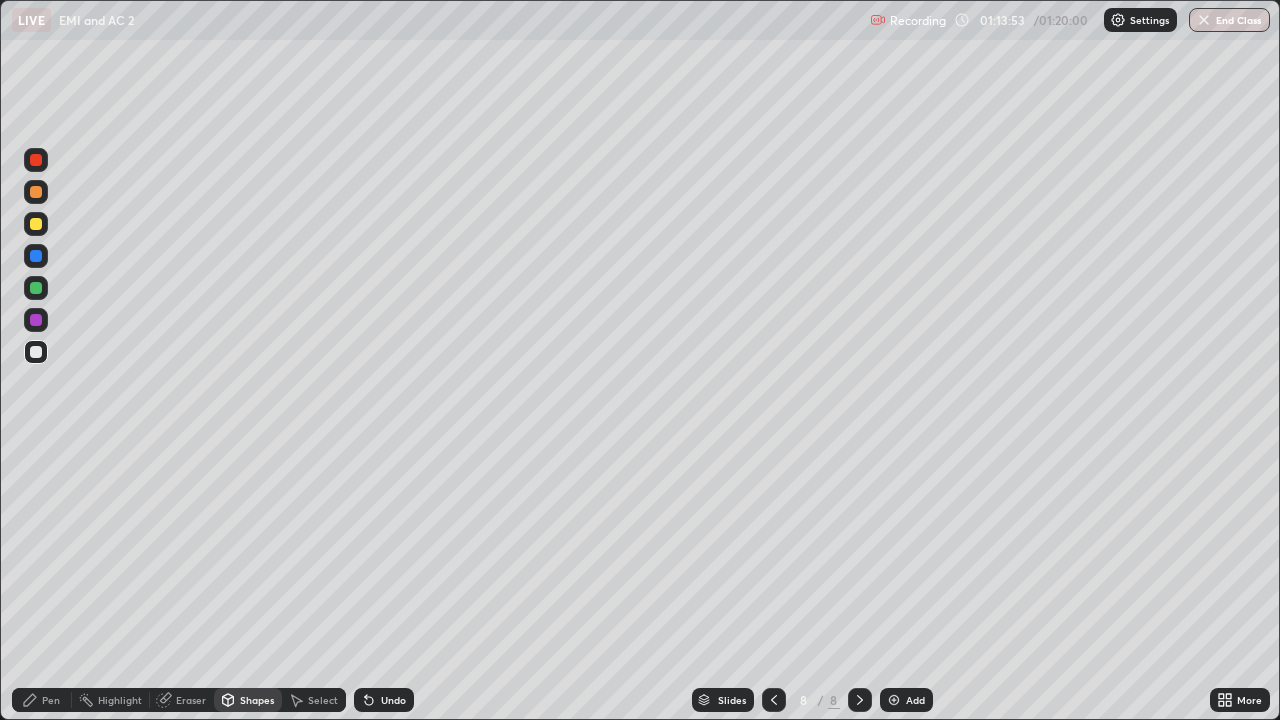 click on "Pen" at bounding box center [51, 700] 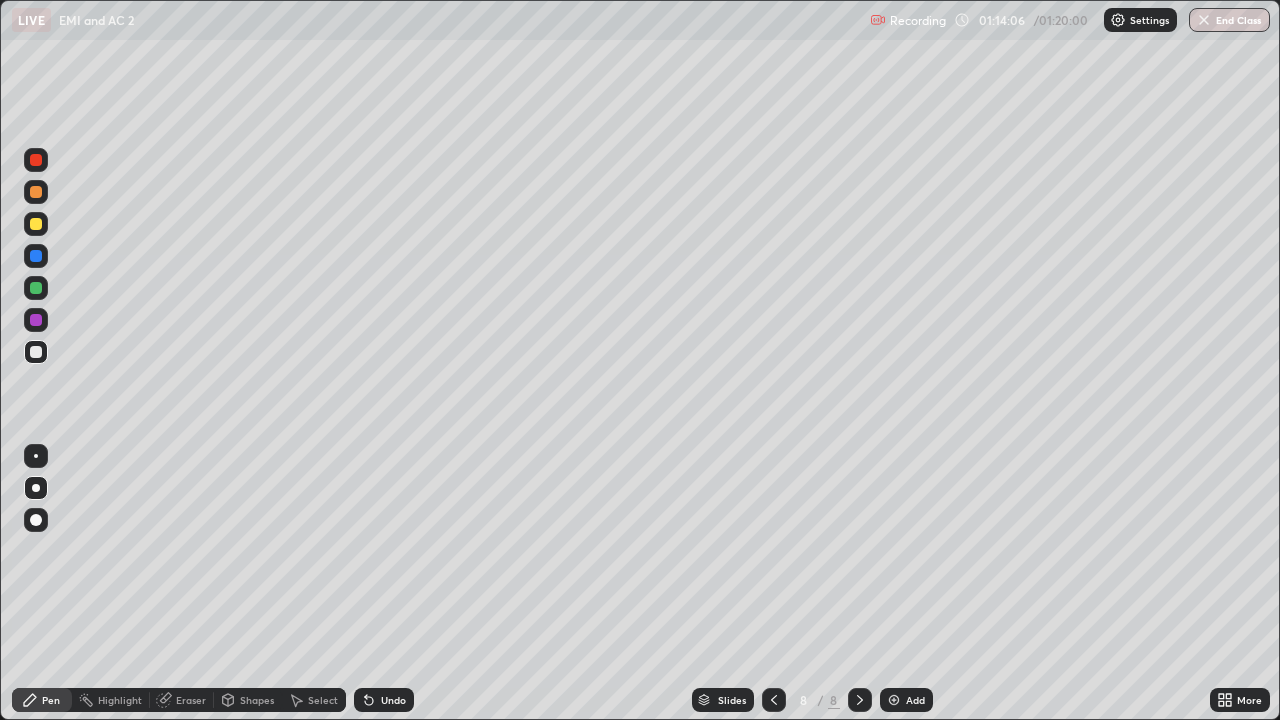 click on "Undo" at bounding box center (393, 700) 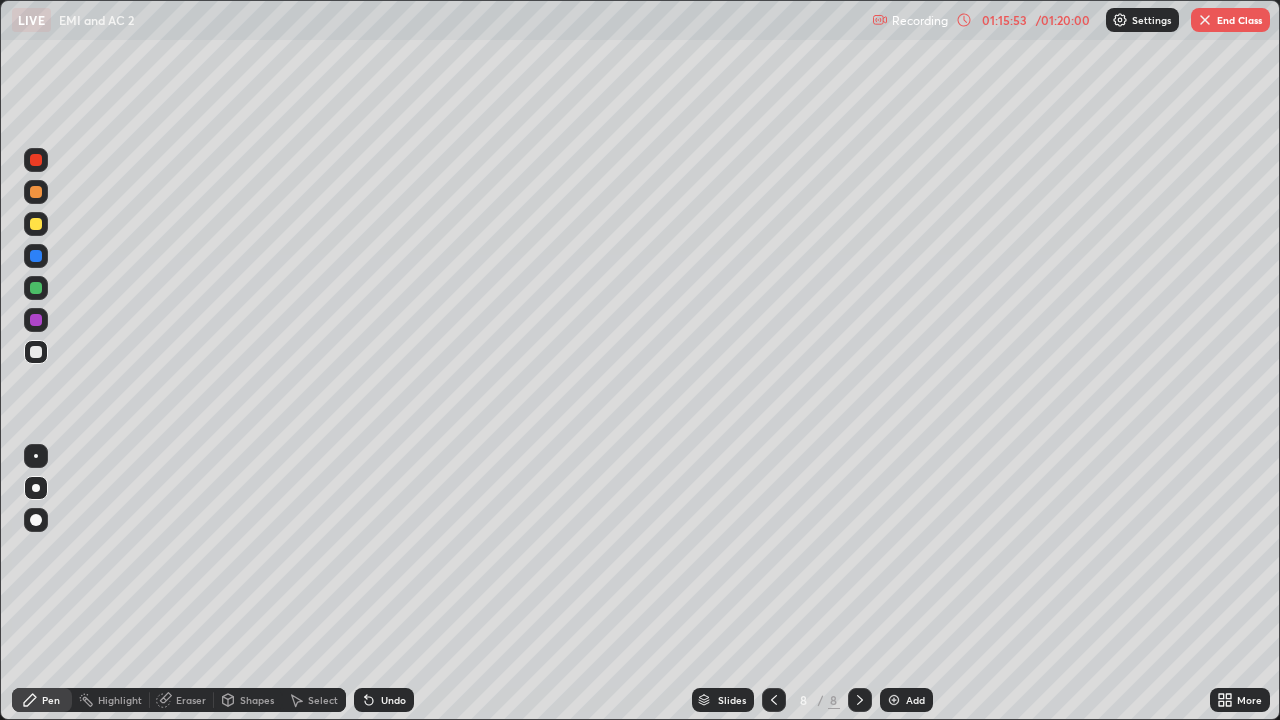 click on "Slides 8 / 8 Add" at bounding box center (812, 700) 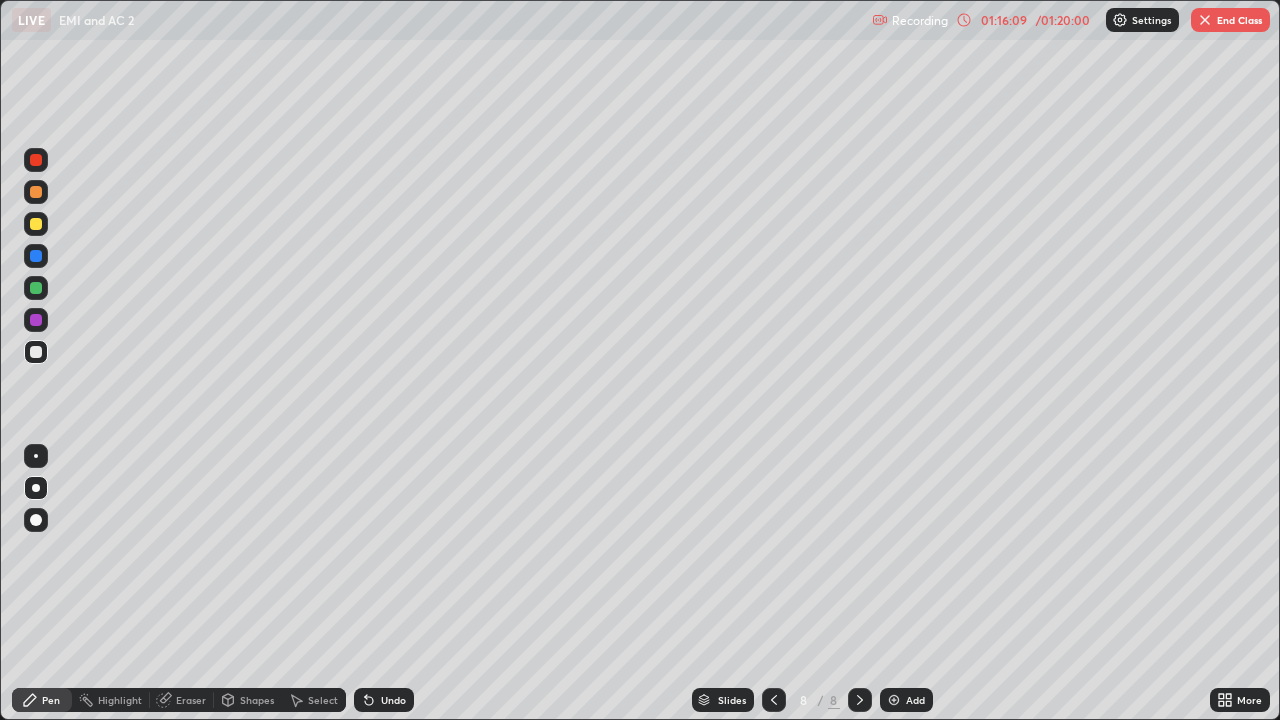 click on "End Class" at bounding box center (1230, 20) 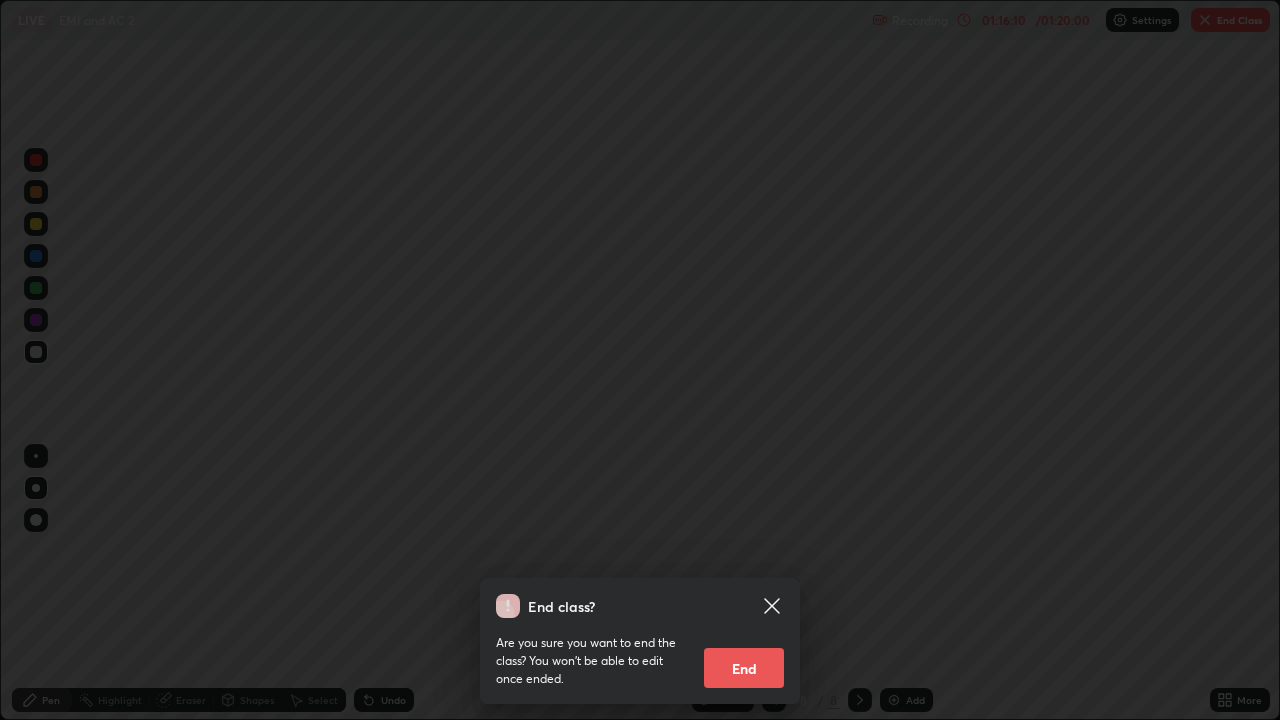 click on "End class? Are you sure you want to end the class? You won’t be able to edit once ended. End" at bounding box center (640, 360) 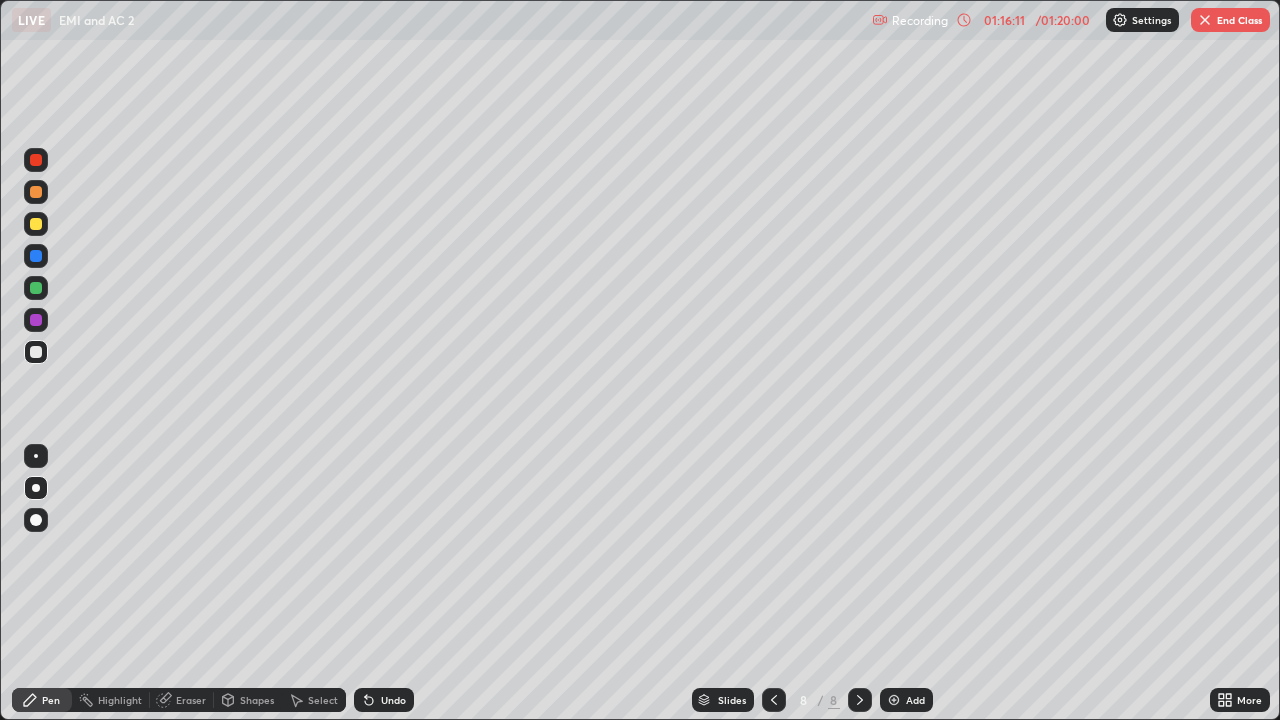 click on "End Class" at bounding box center (1230, 20) 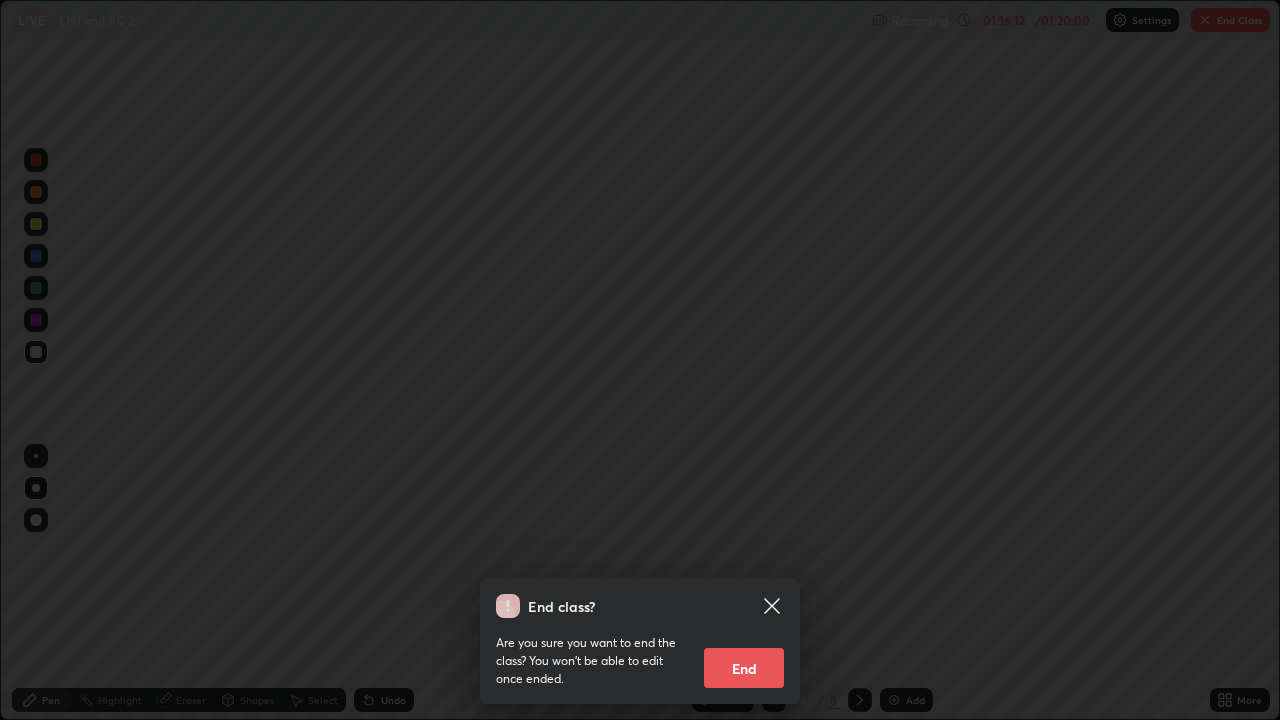 click on "End" at bounding box center [744, 668] 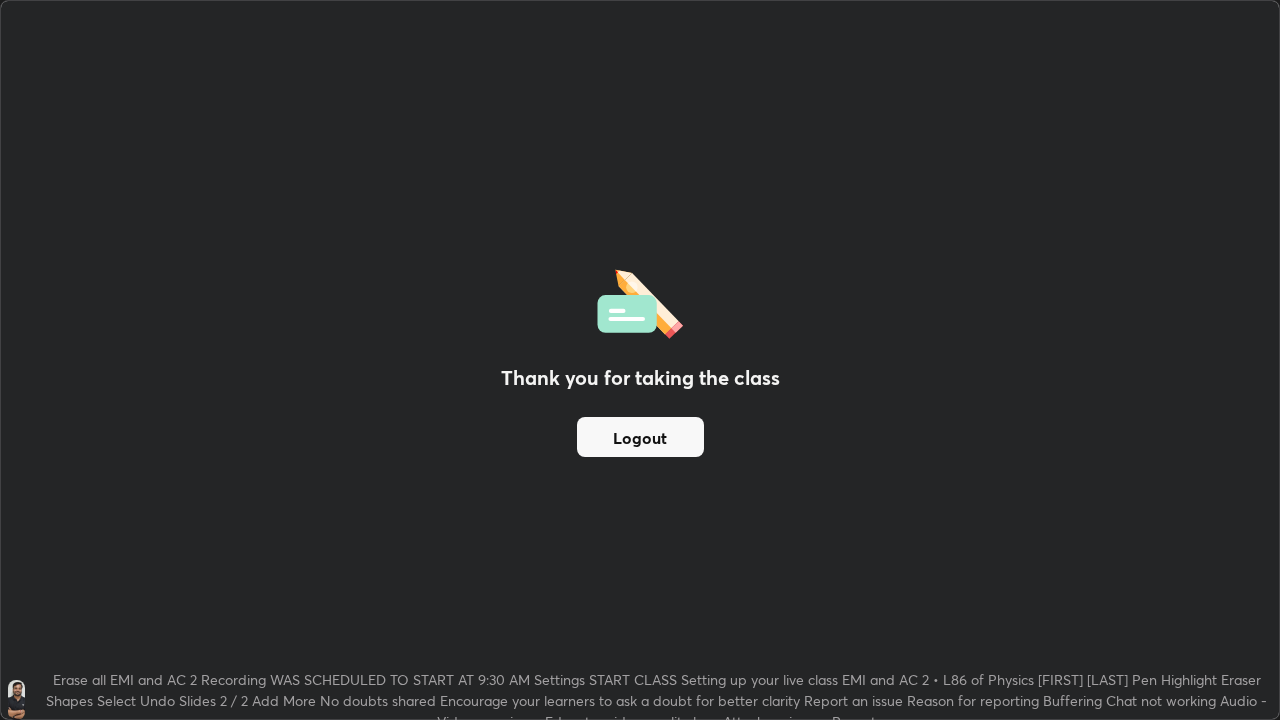 click on "Logout" at bounding box center (640, 437) 